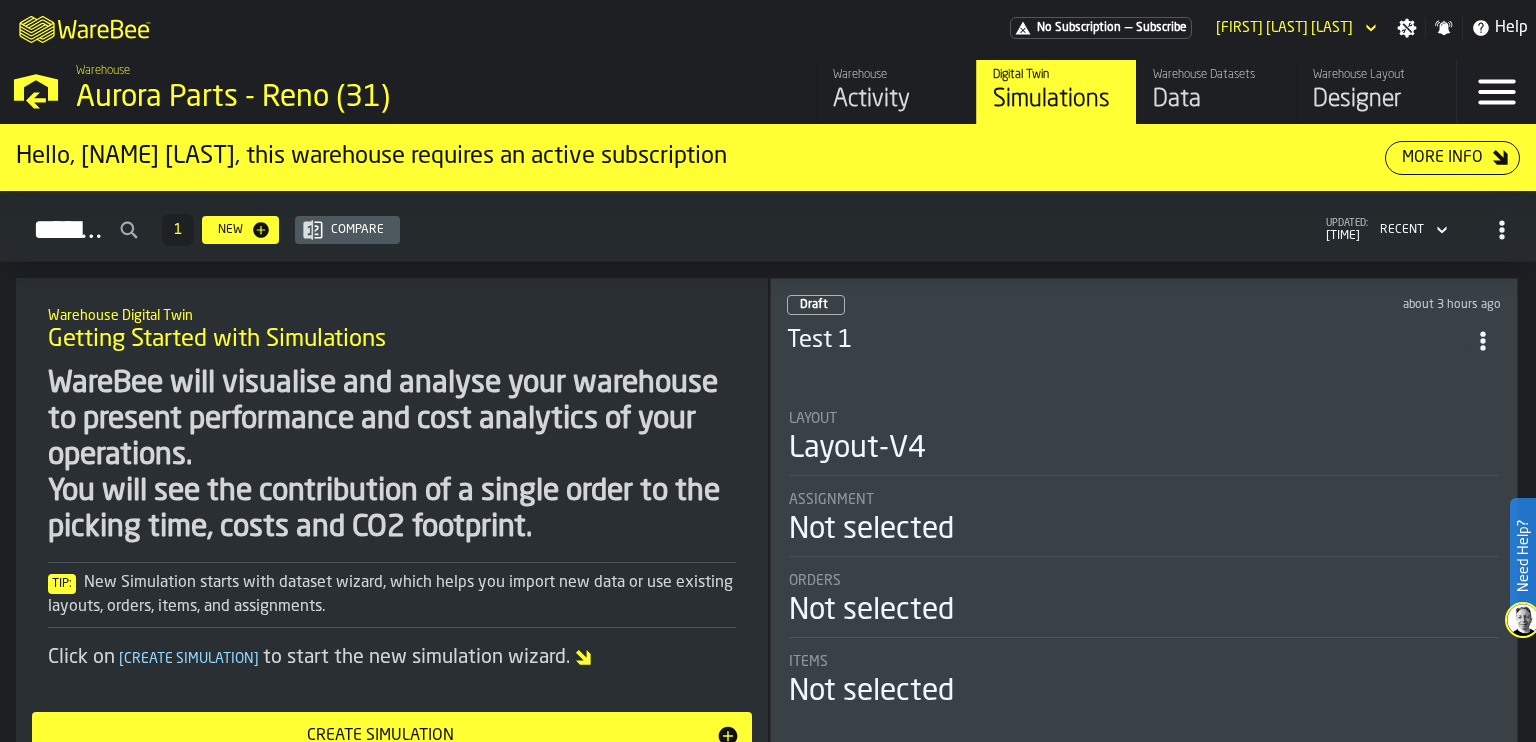 scroll, scrollTop: 0, scrollLeft: 0, axis: both 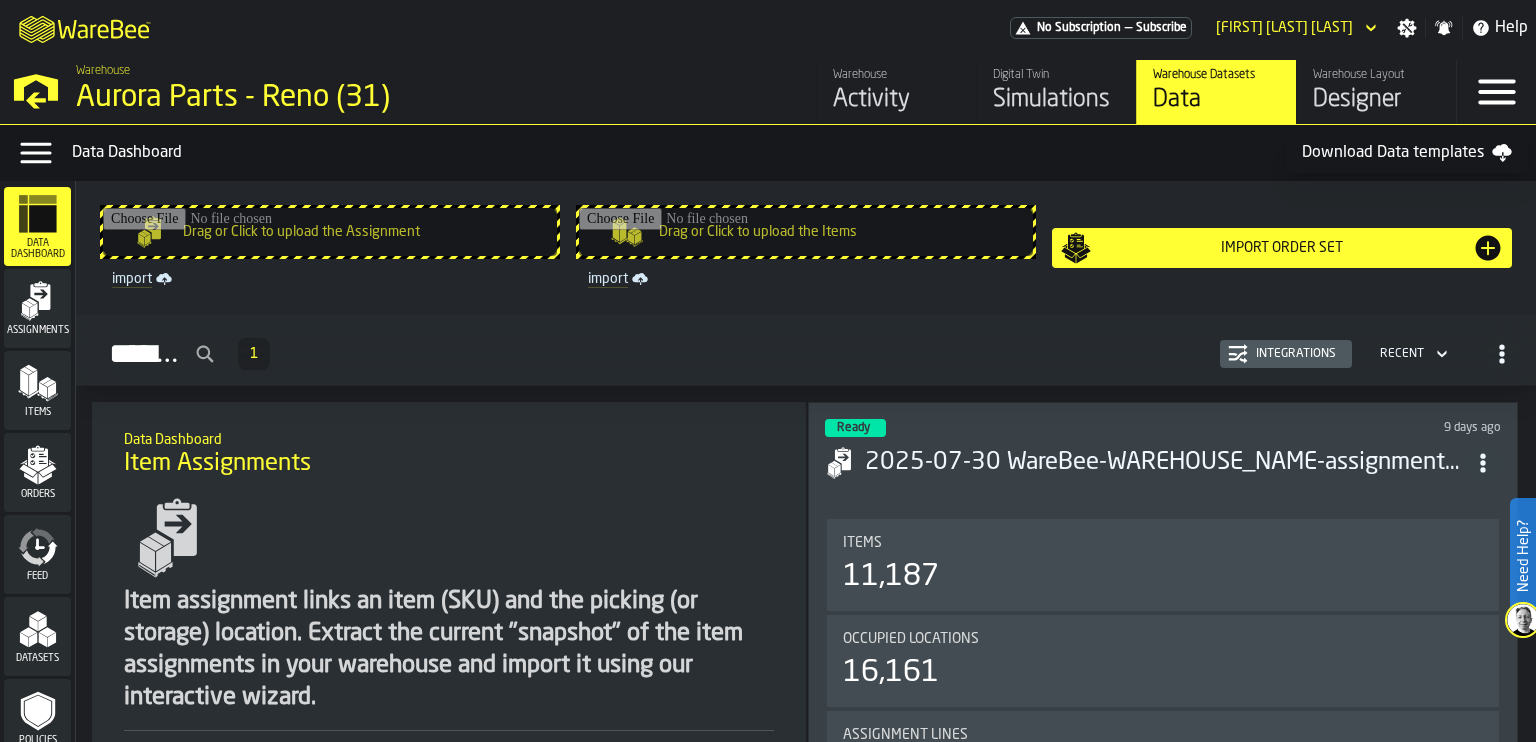 click on "2025-07-30 WareBee-WAREHOUSE_NAME-assignment-v24.04.001-TEMPLATE.csv" at bounding box center (1165, 463) 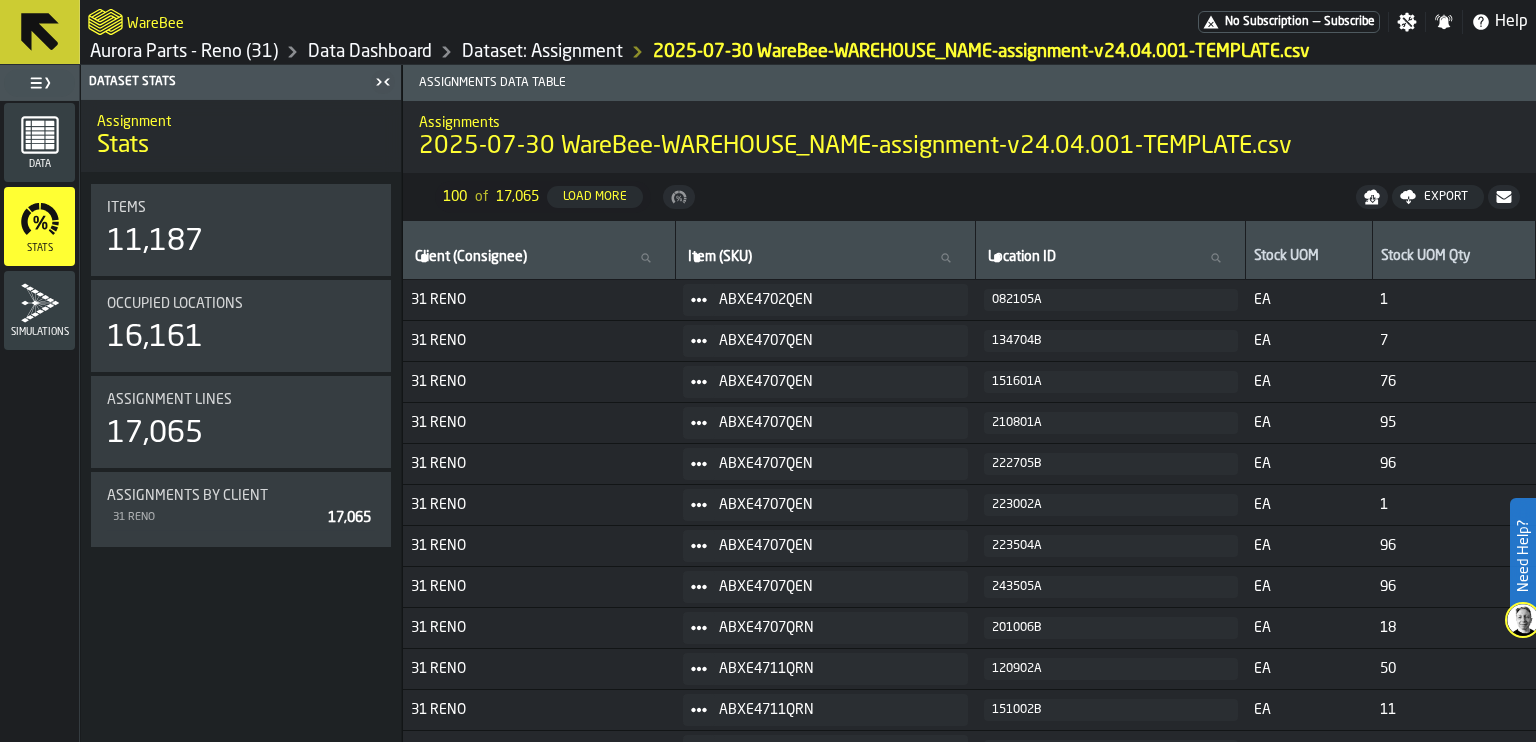 click on "31 RENO" at bounding box center (539, 423) 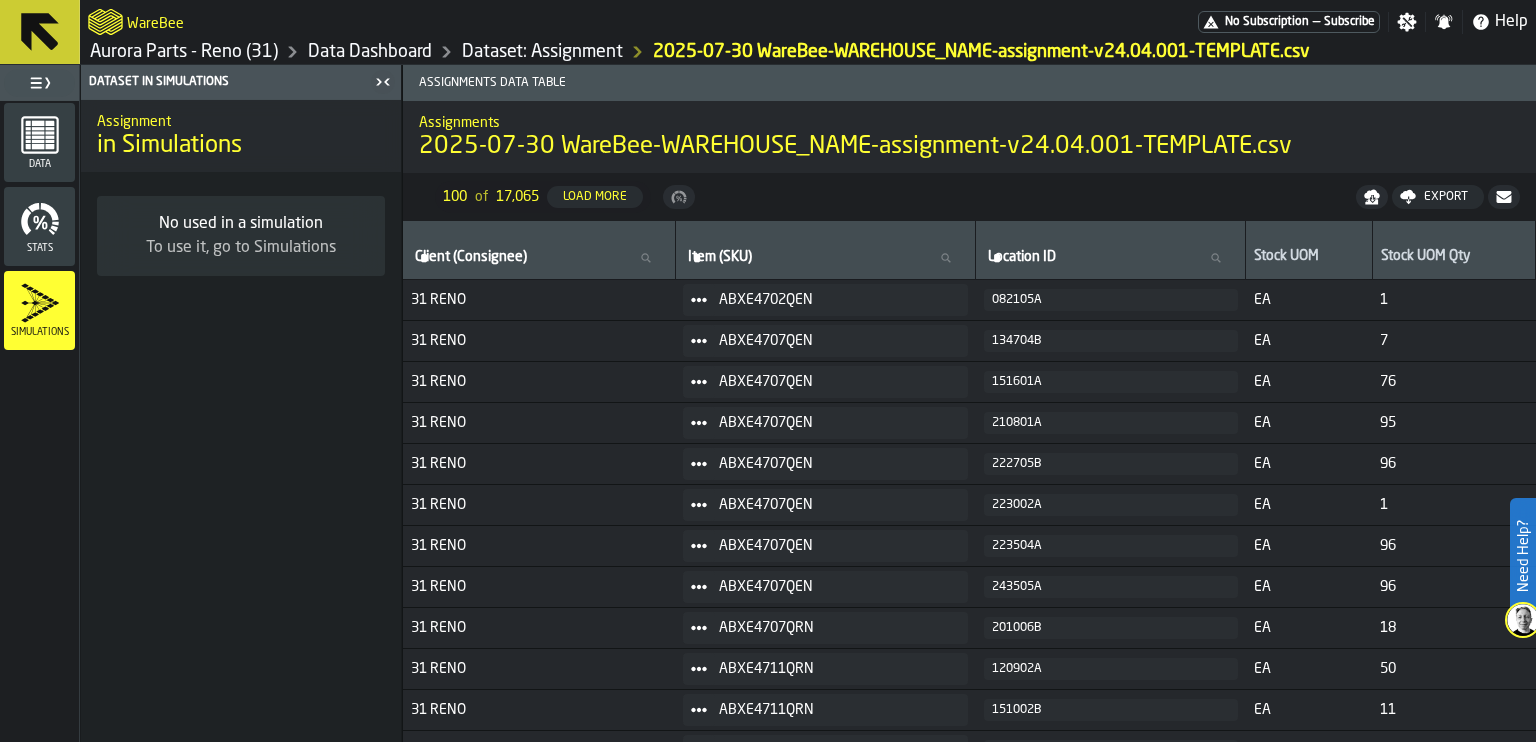 click on "No used in a simulation" at bounding box center [241, 224] 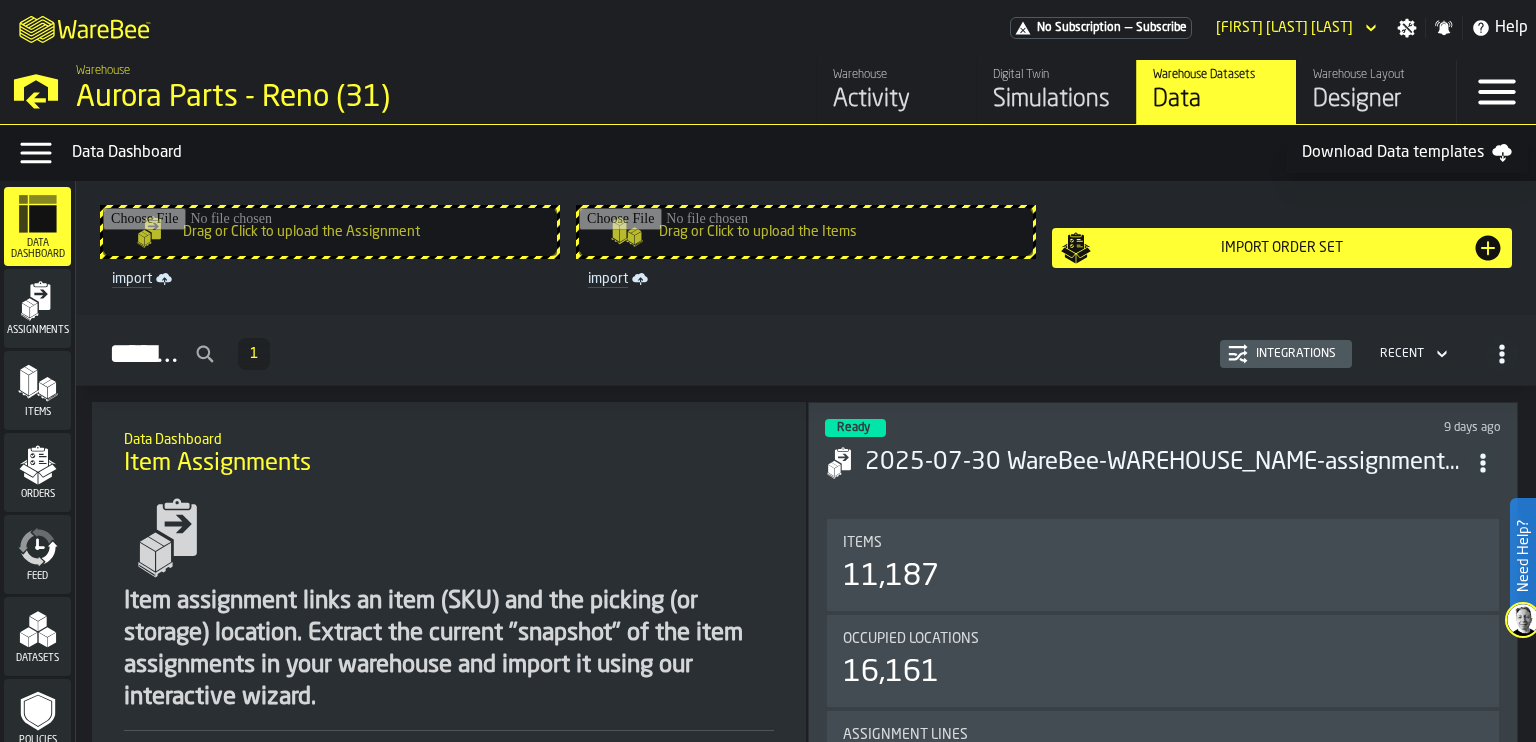 click on "Simulations" at bounding box center (1056, 100) 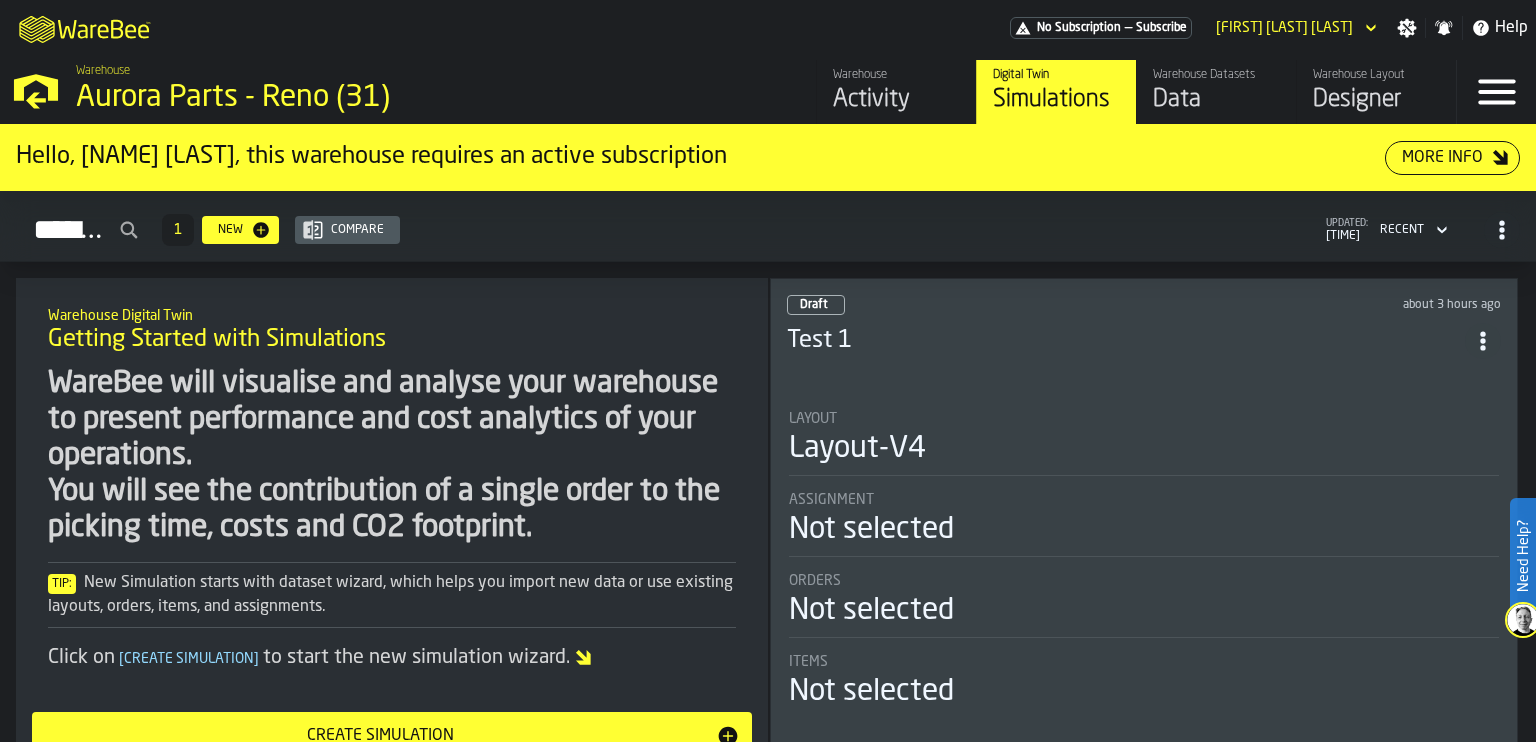 click on "Layout-V4" at bounding box center (857, 449) 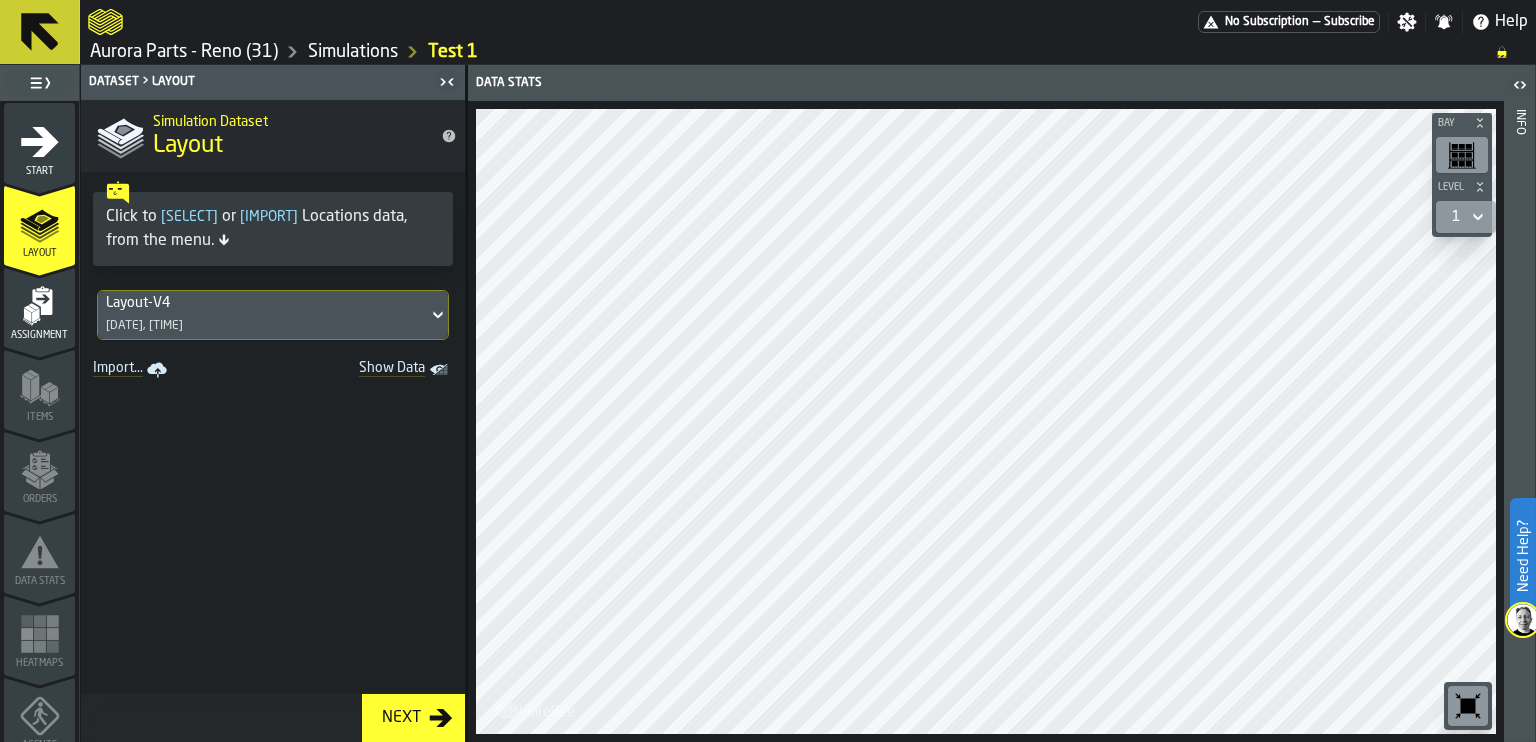 click 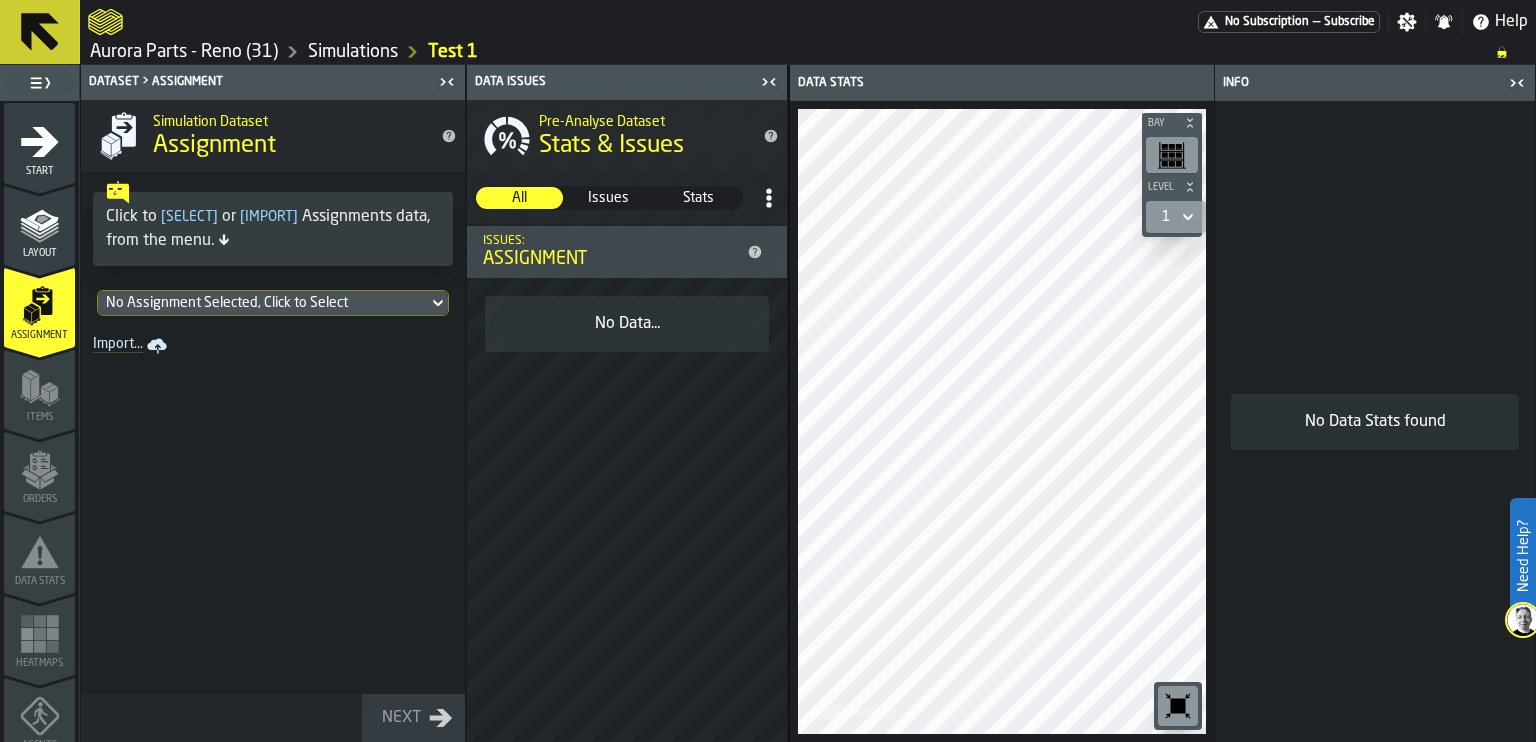 click 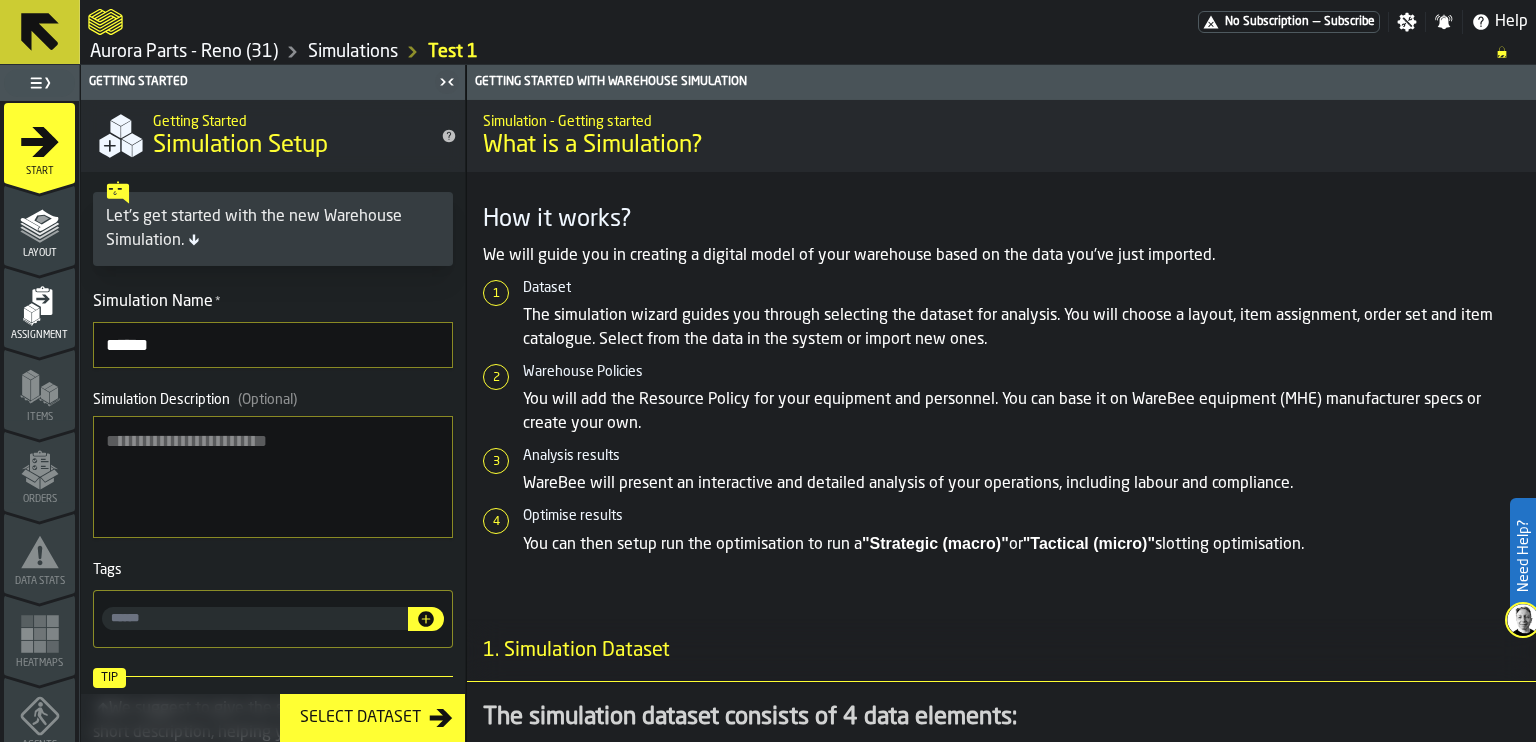 click on "Analysis results WareBee will present an interactive and detailed analysis of your operations, including labour and compliance." at bounding box center (1009, 472) 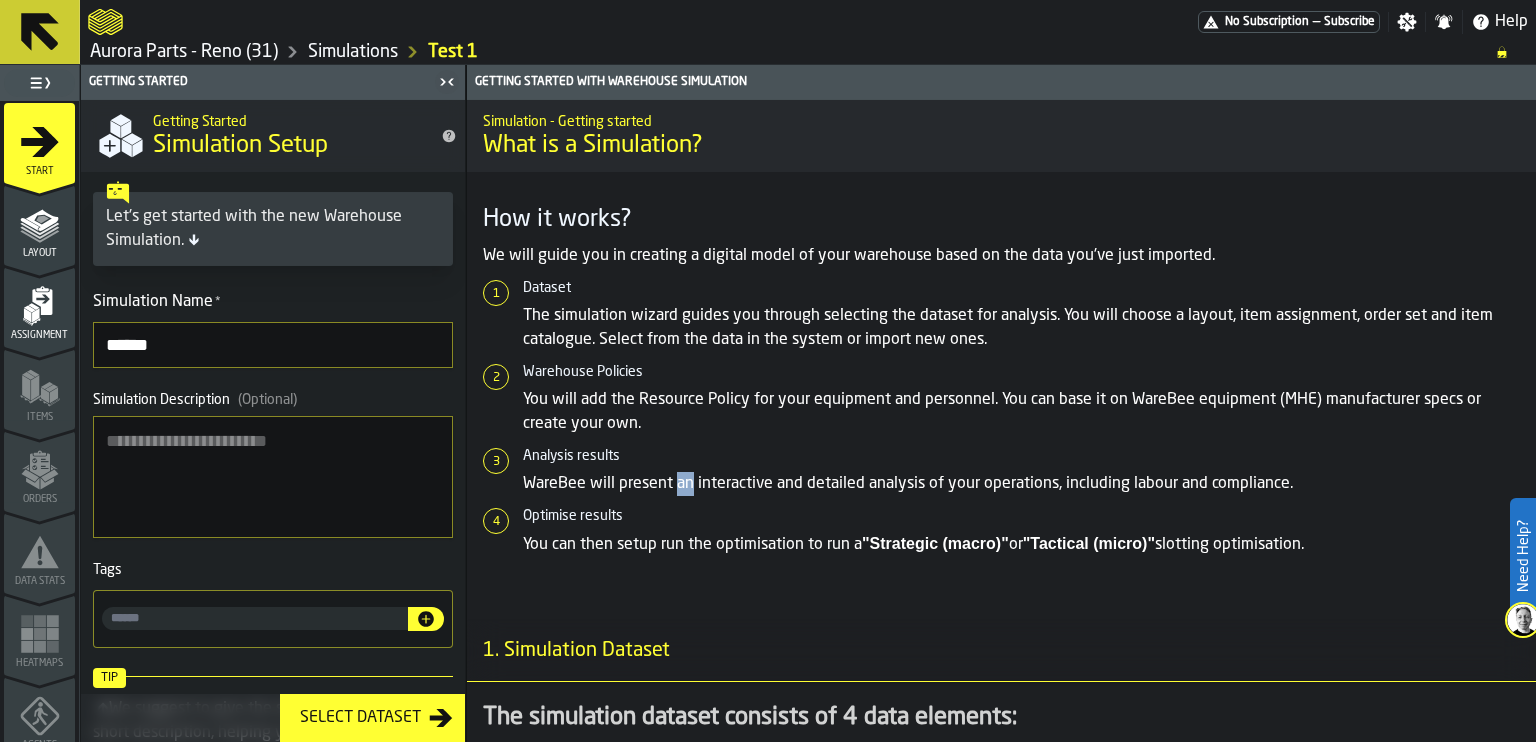 click on "Analysis results WareBee will present an interactive and detailed analysis of your operations, including labour and compliance." at bounding box center [1009, 472] 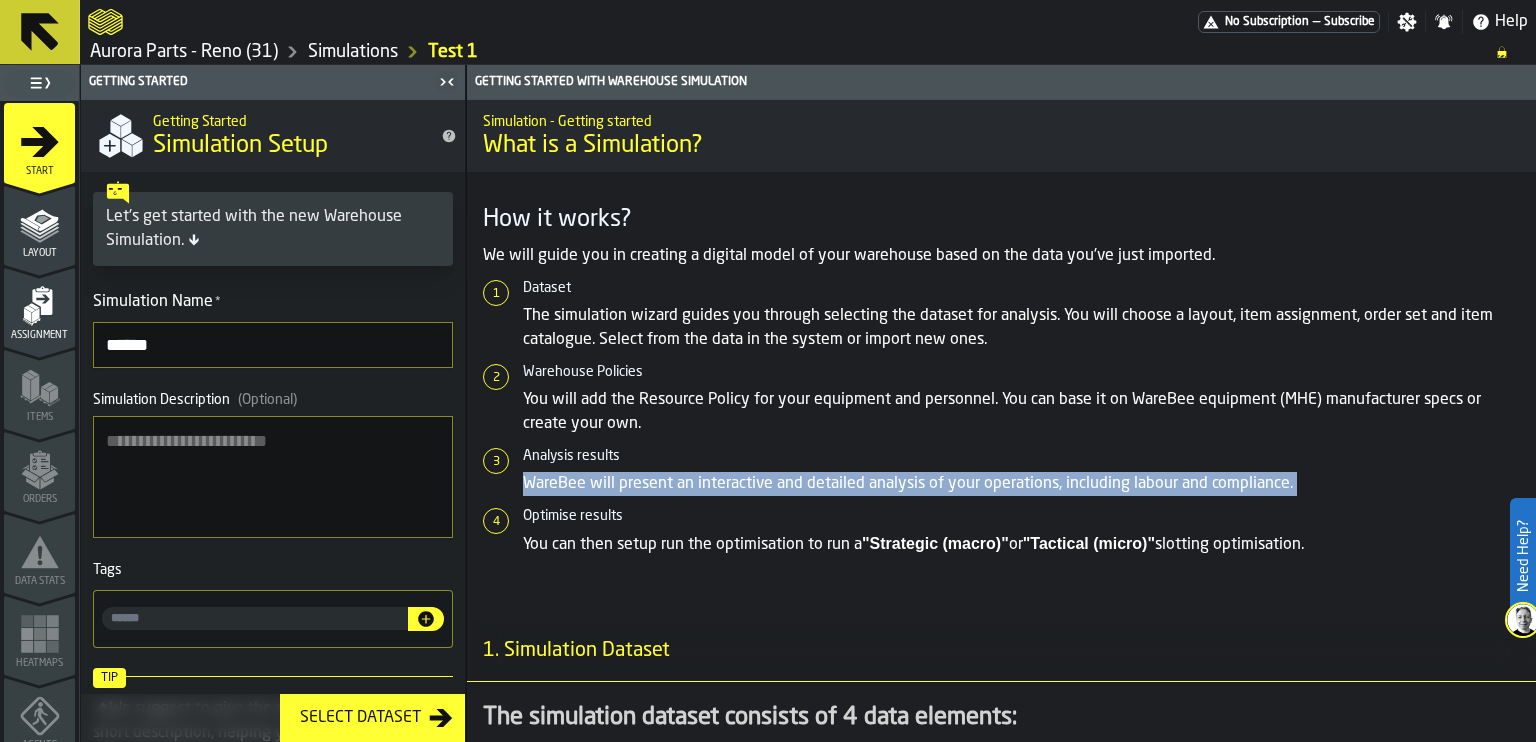 click on "Analysis results WareBee will present an interactive and detailed analysis of your operations, including labour and compliance." at bounding box center [1009, 472] 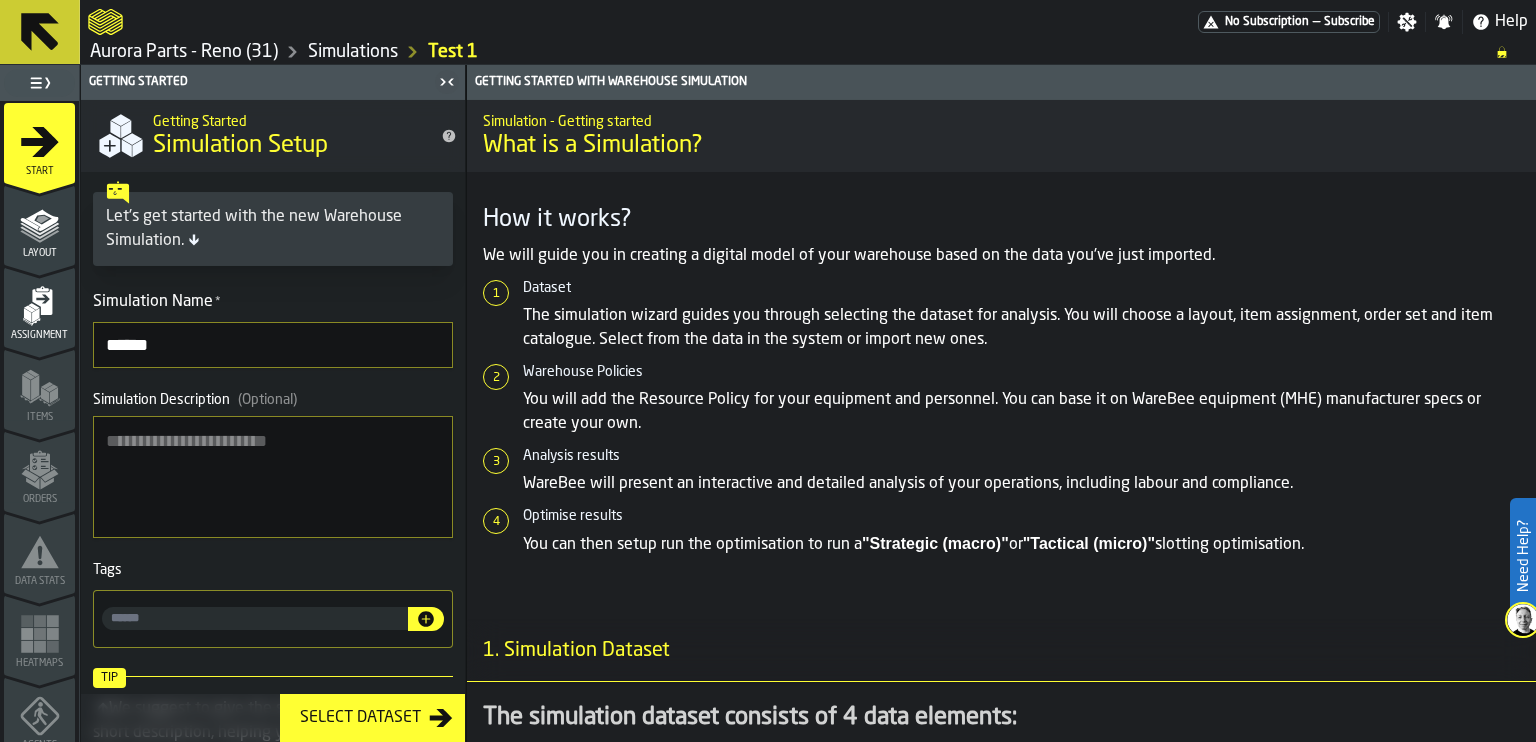 click on "Simulation Description (Optional)" at bounding box center (273, 477) 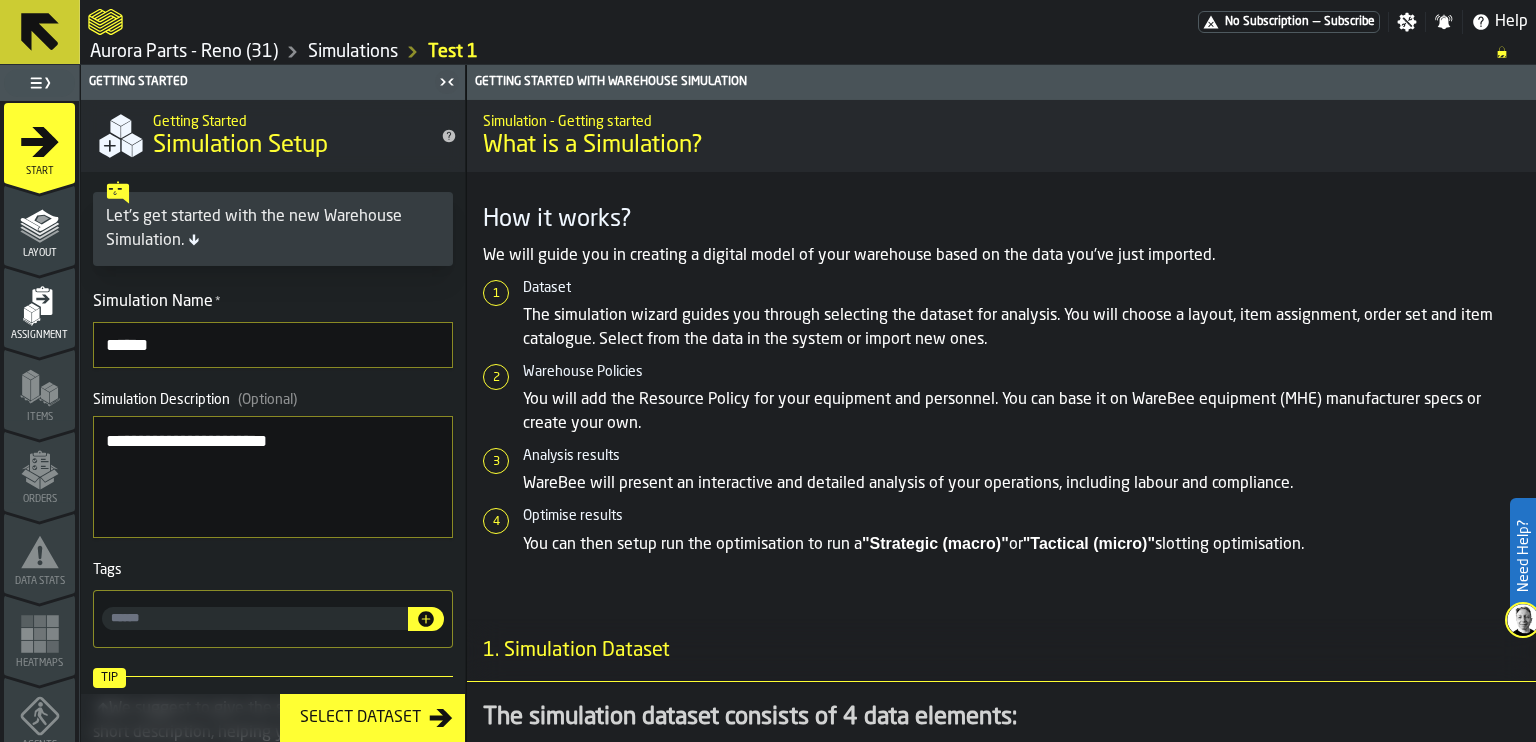 scroll, scrollTop: 182, scrollLeft: 0, axis: vertical 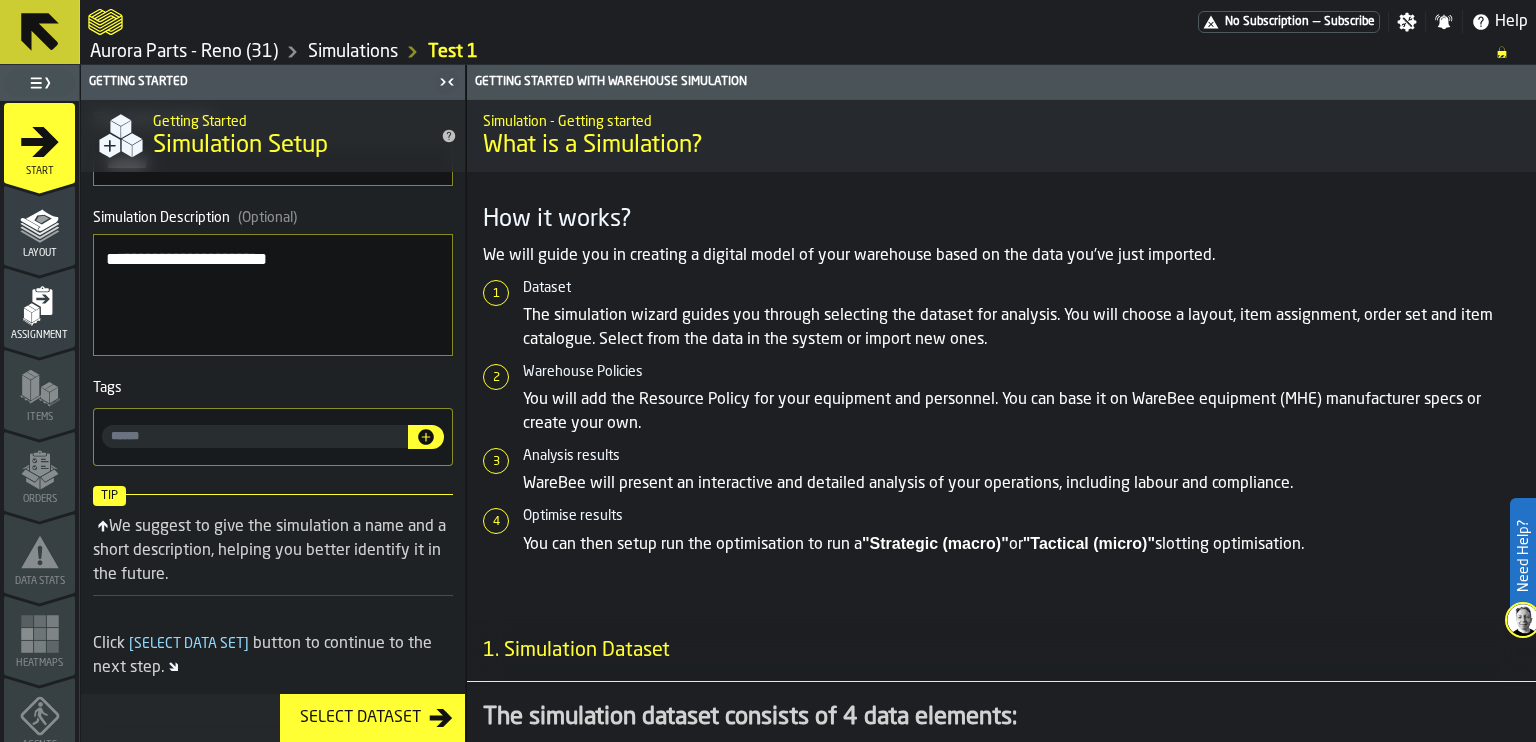 type on "**********" 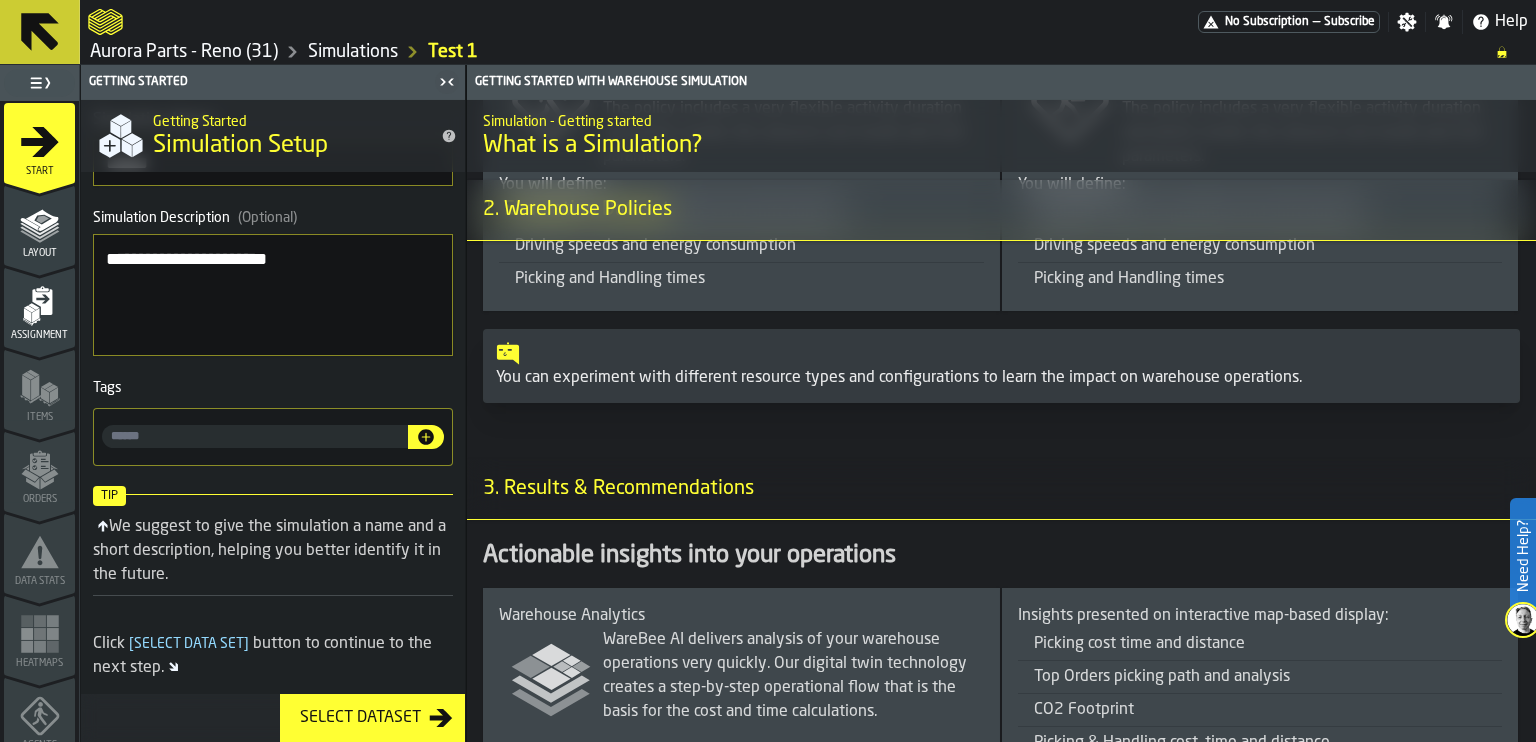 scroll, scrollTop: 1670, scrollLeft: 0, axis: vertical 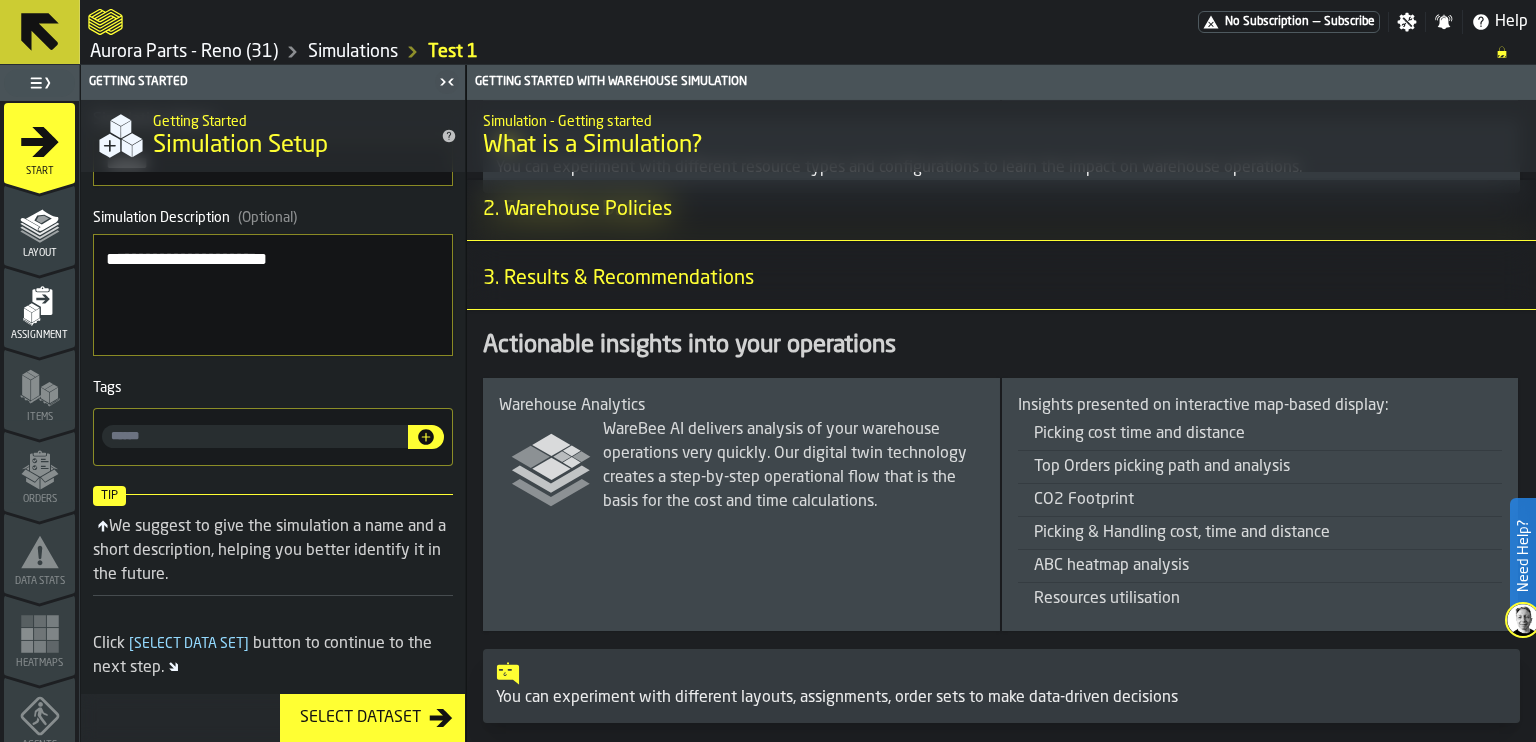 click on "Select Dataset" at bounding box center (360, 718) 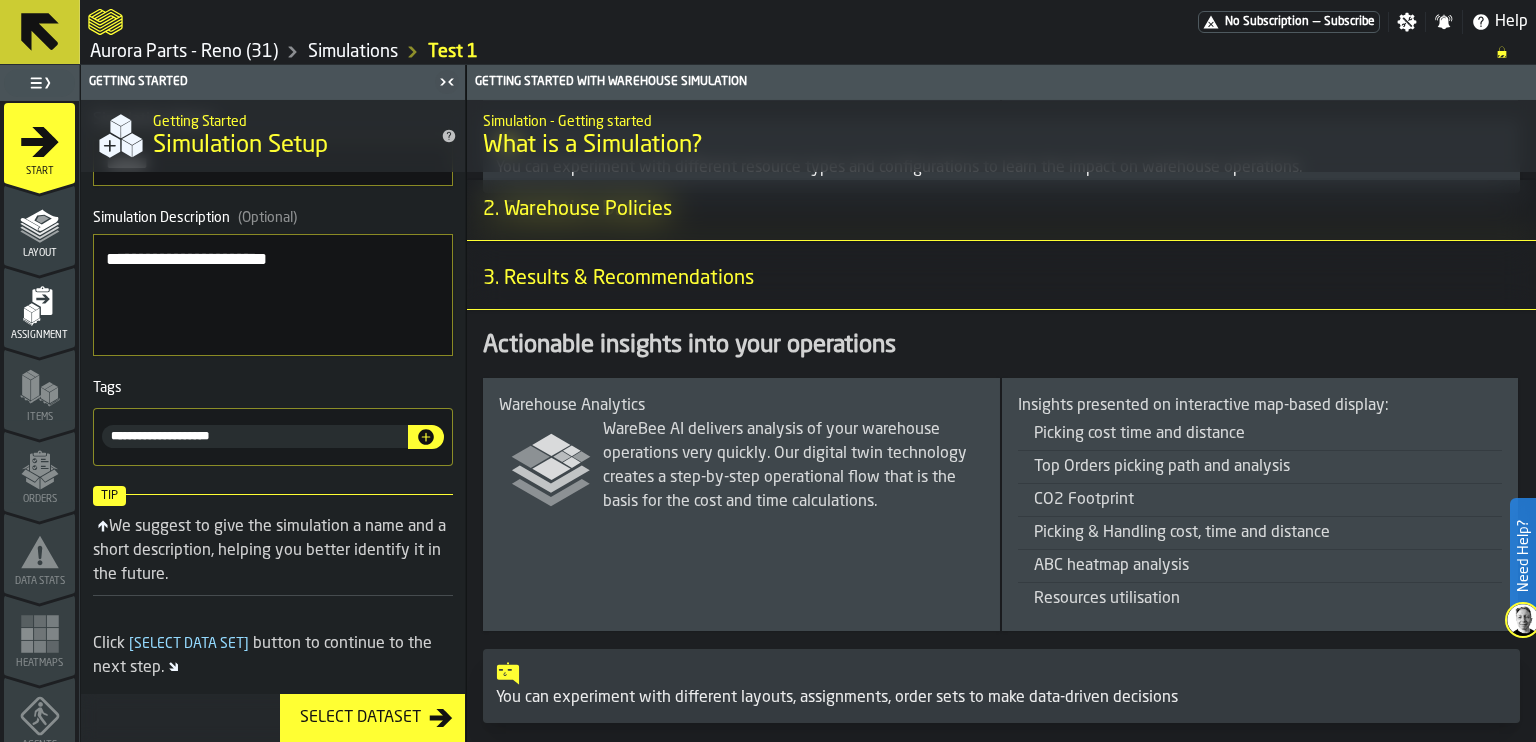 type on "**********" 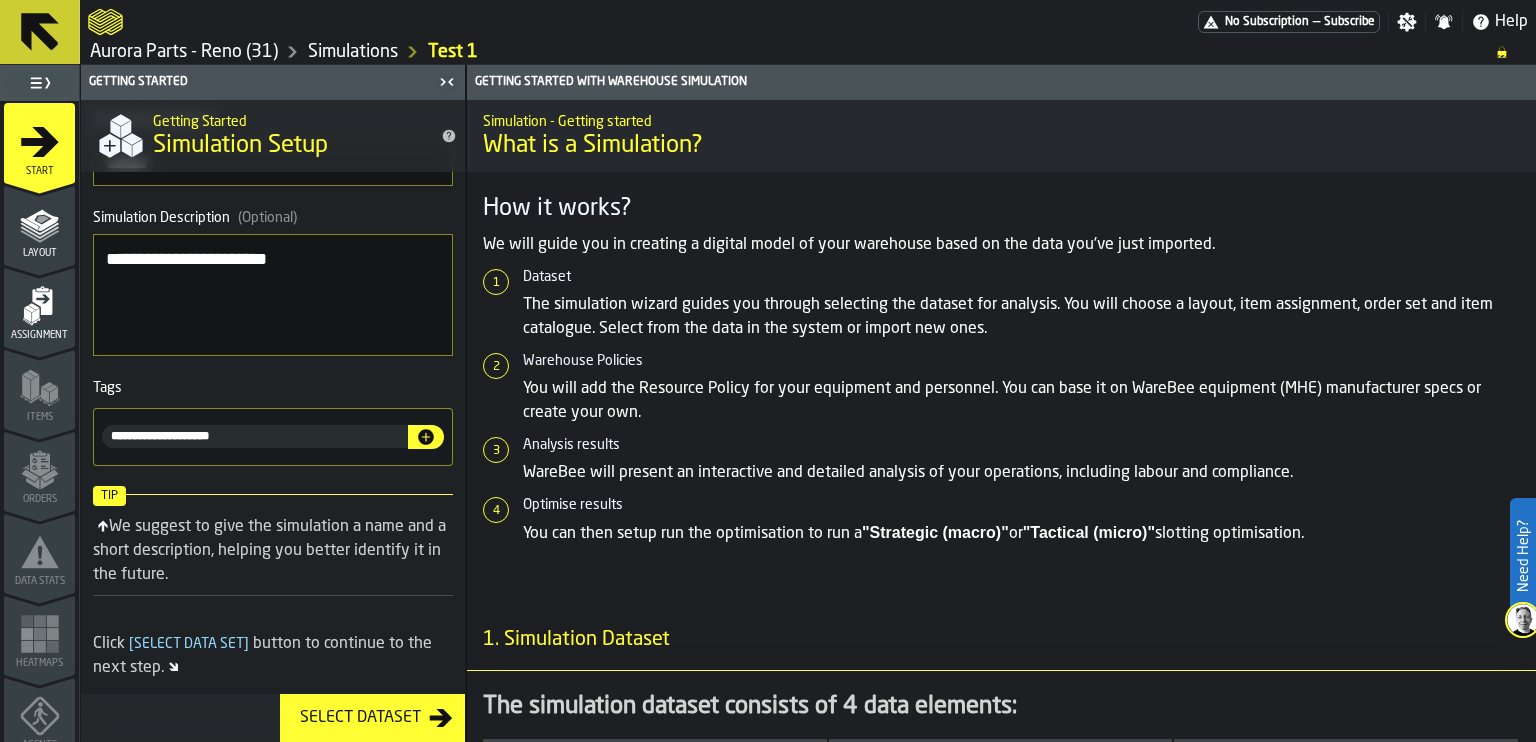 scroll, scrollTop: 0, scrollLeft: 0, axis: both 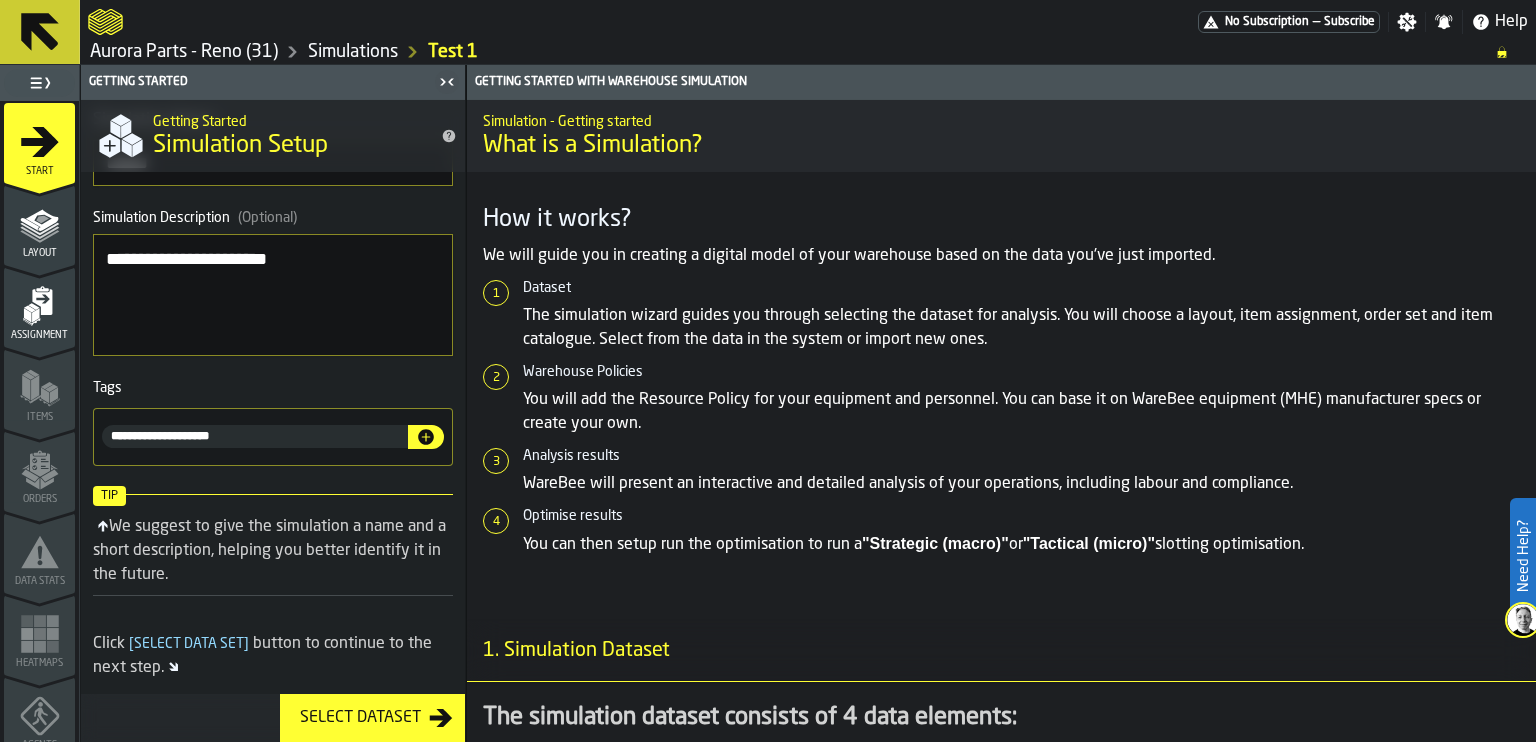 click on "Select Dataset" at bounding box center (360, 718) 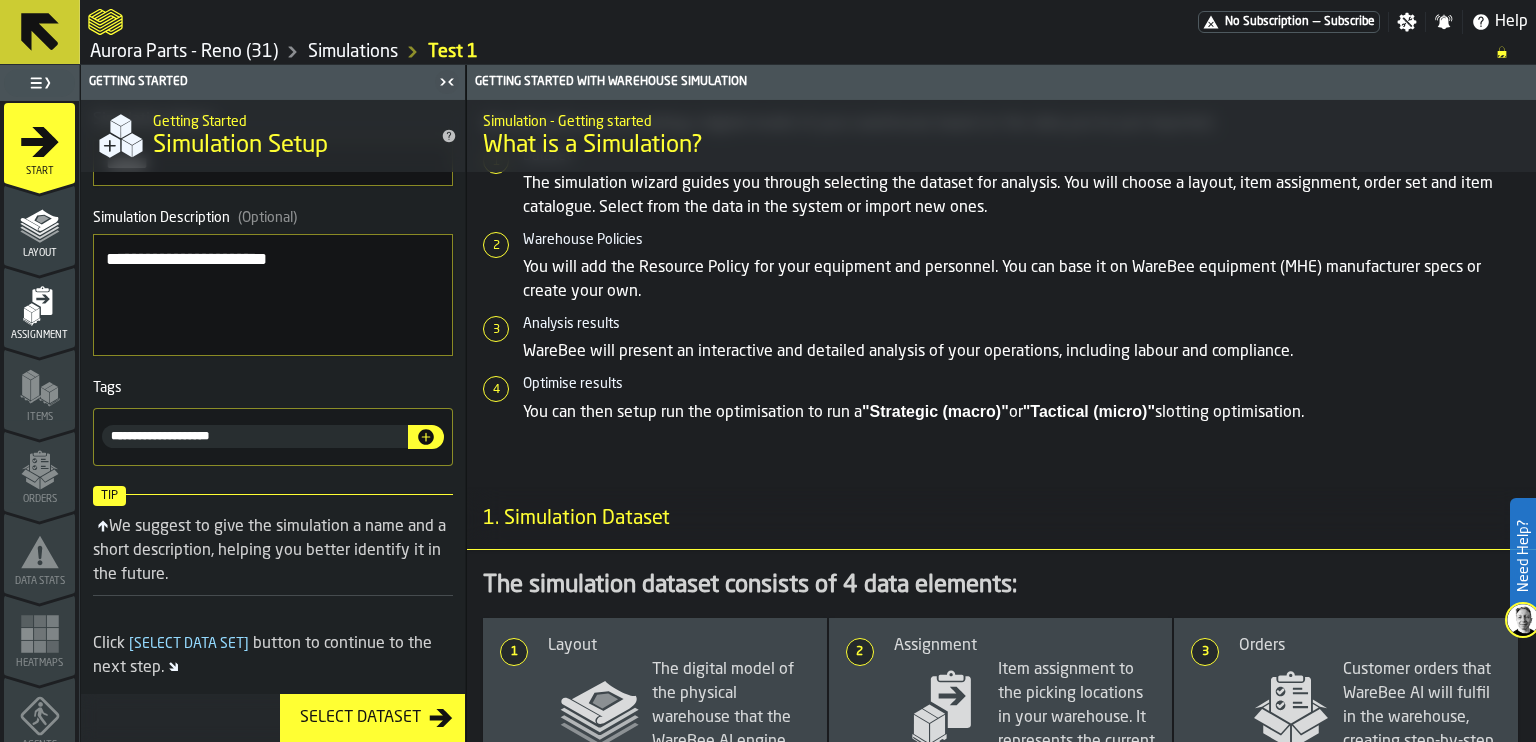 scroll, scrollTop: 0, scrollLeft: 0, axis: both 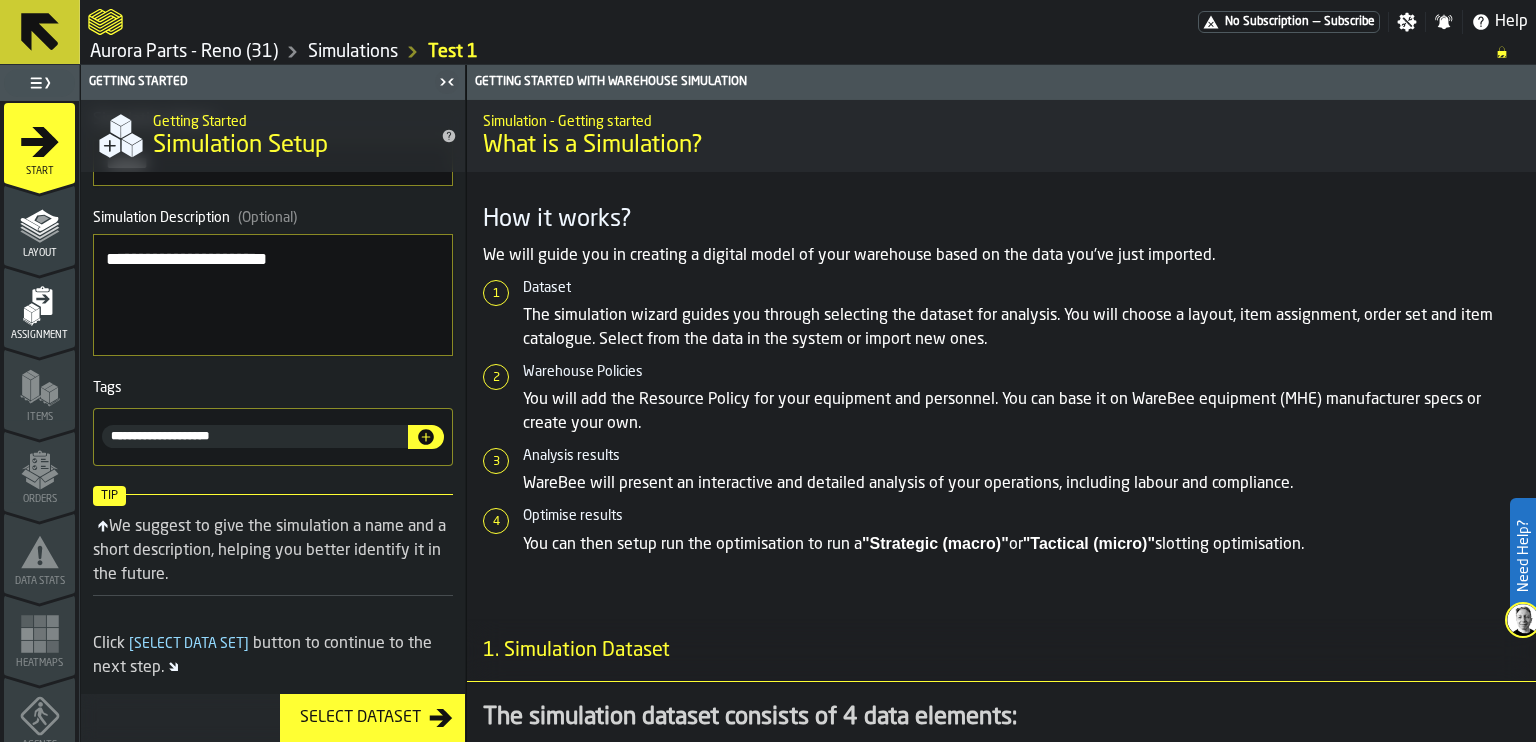 click on "No Subscription — Subscribe" at bounding box center [1289, 22] 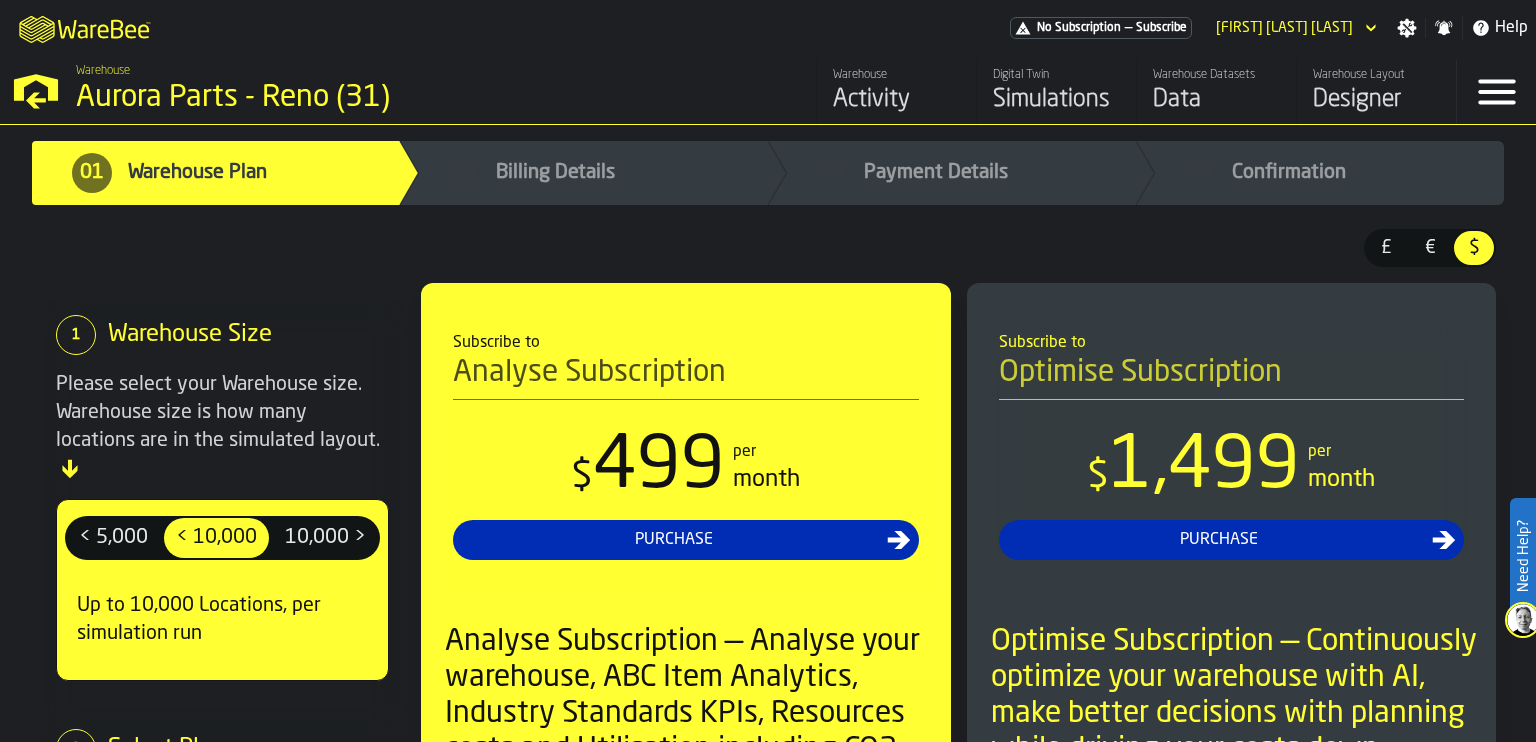 click on "Designer" at bounding box center [1376, 100] 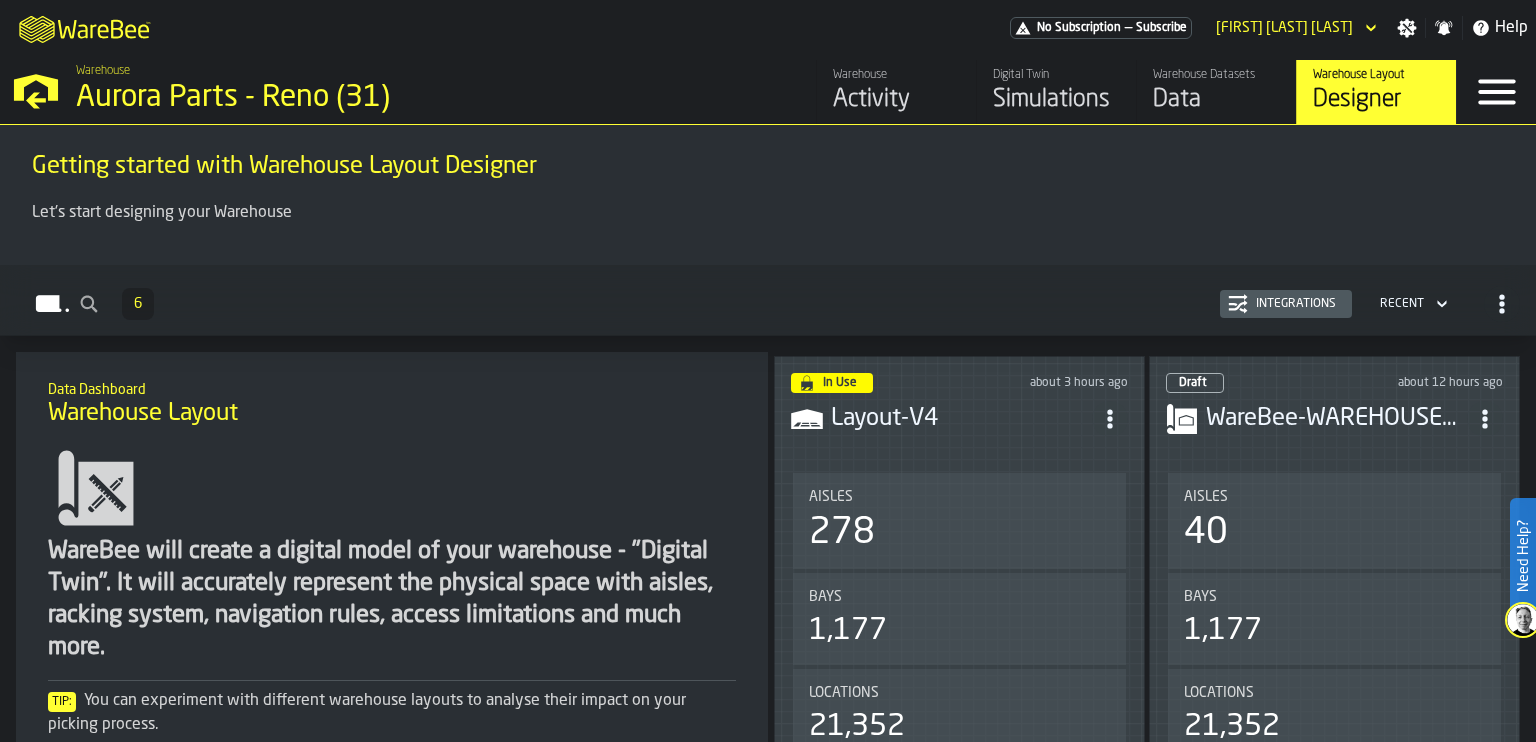 scroll, scrollTop: 8, scrollLeft: 0, axis: vertical 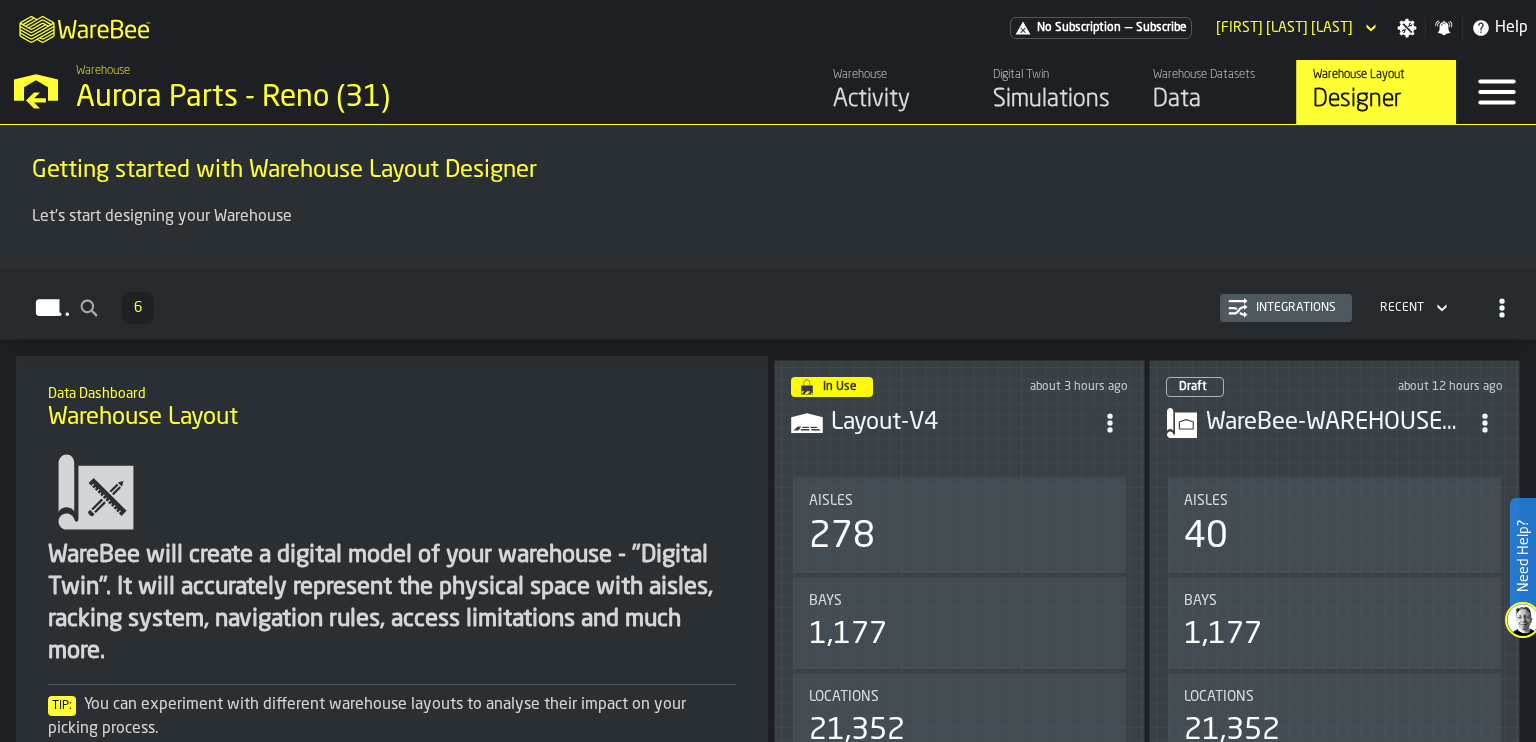 click on "Layout-V4" at bounding box center (961, 423) 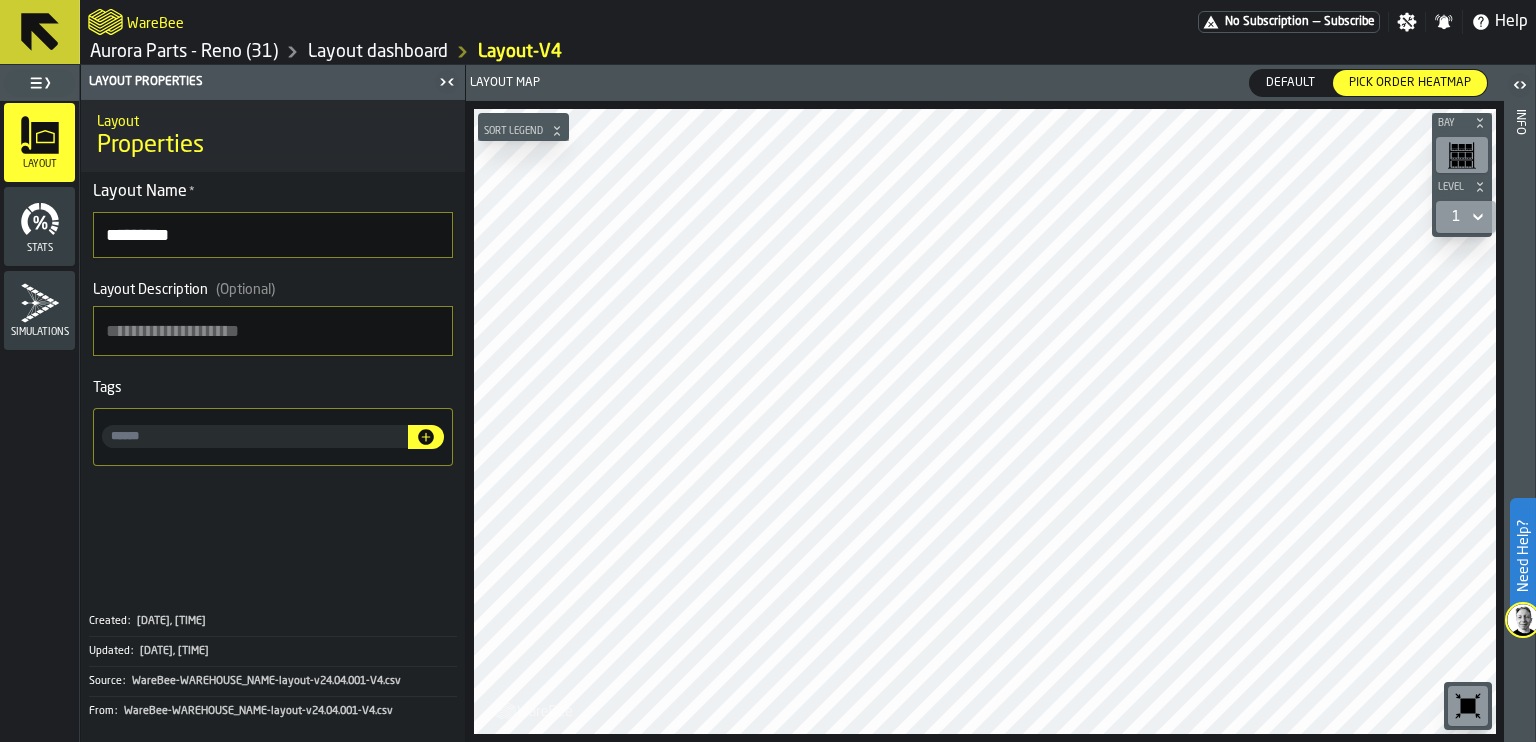 click 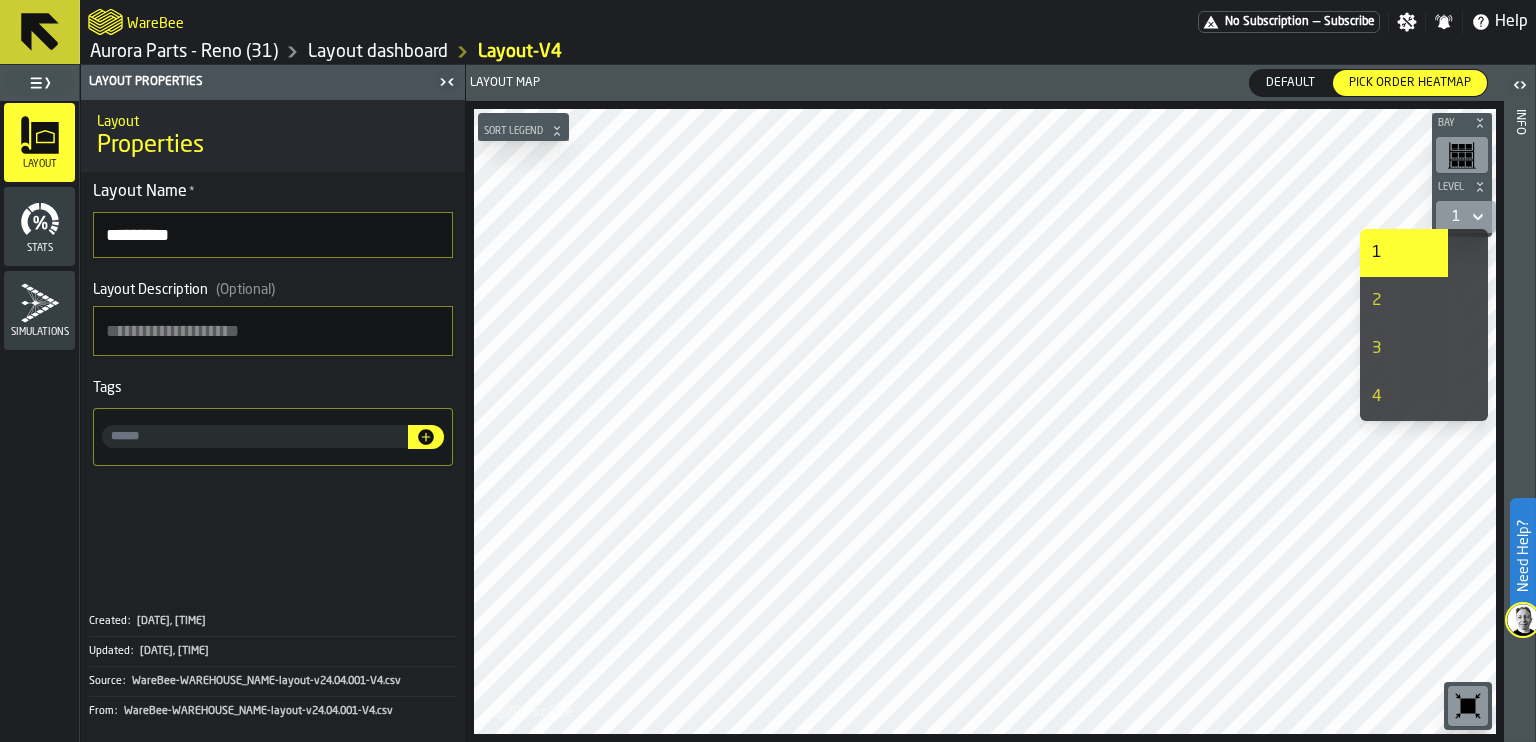 click on "4" at bounding box center (1404, 397) 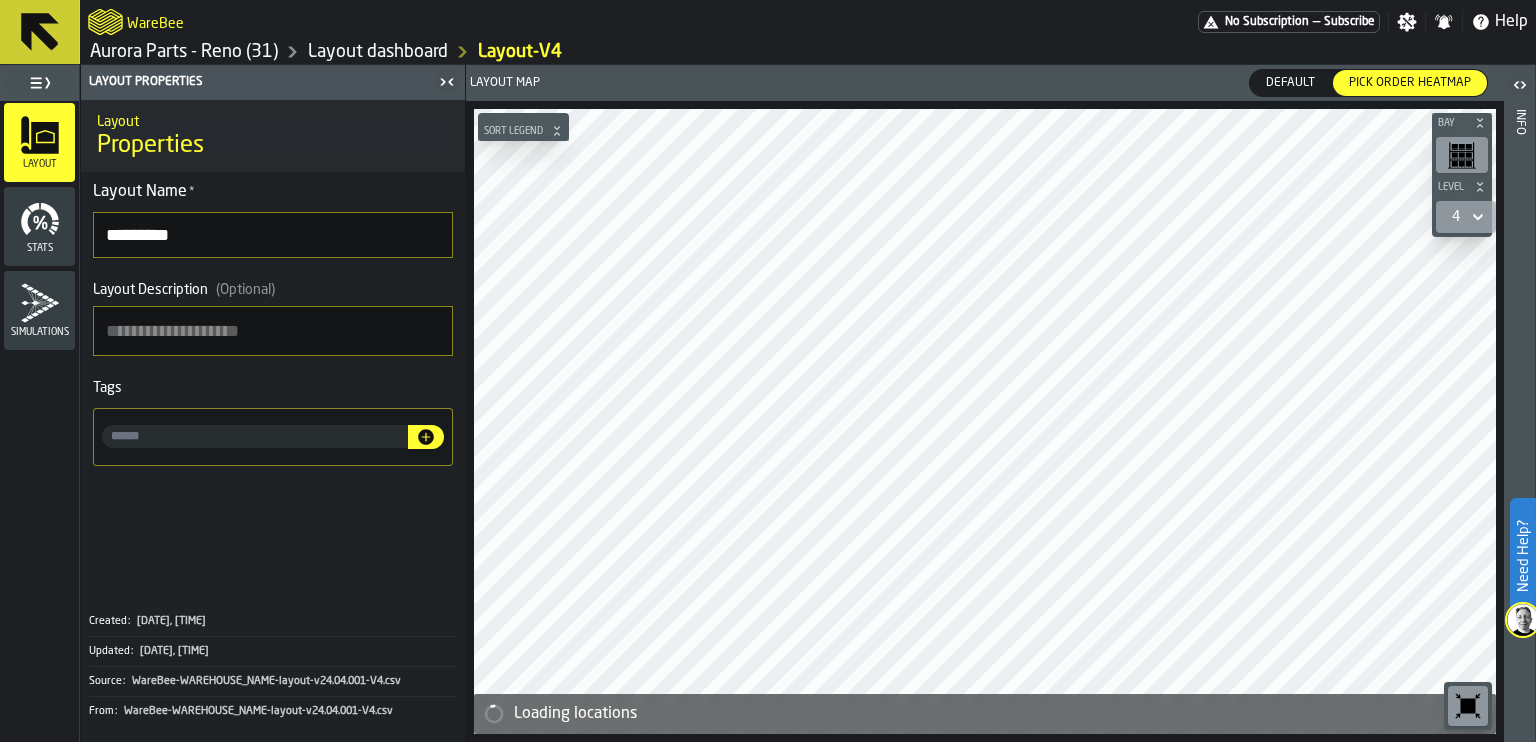 click 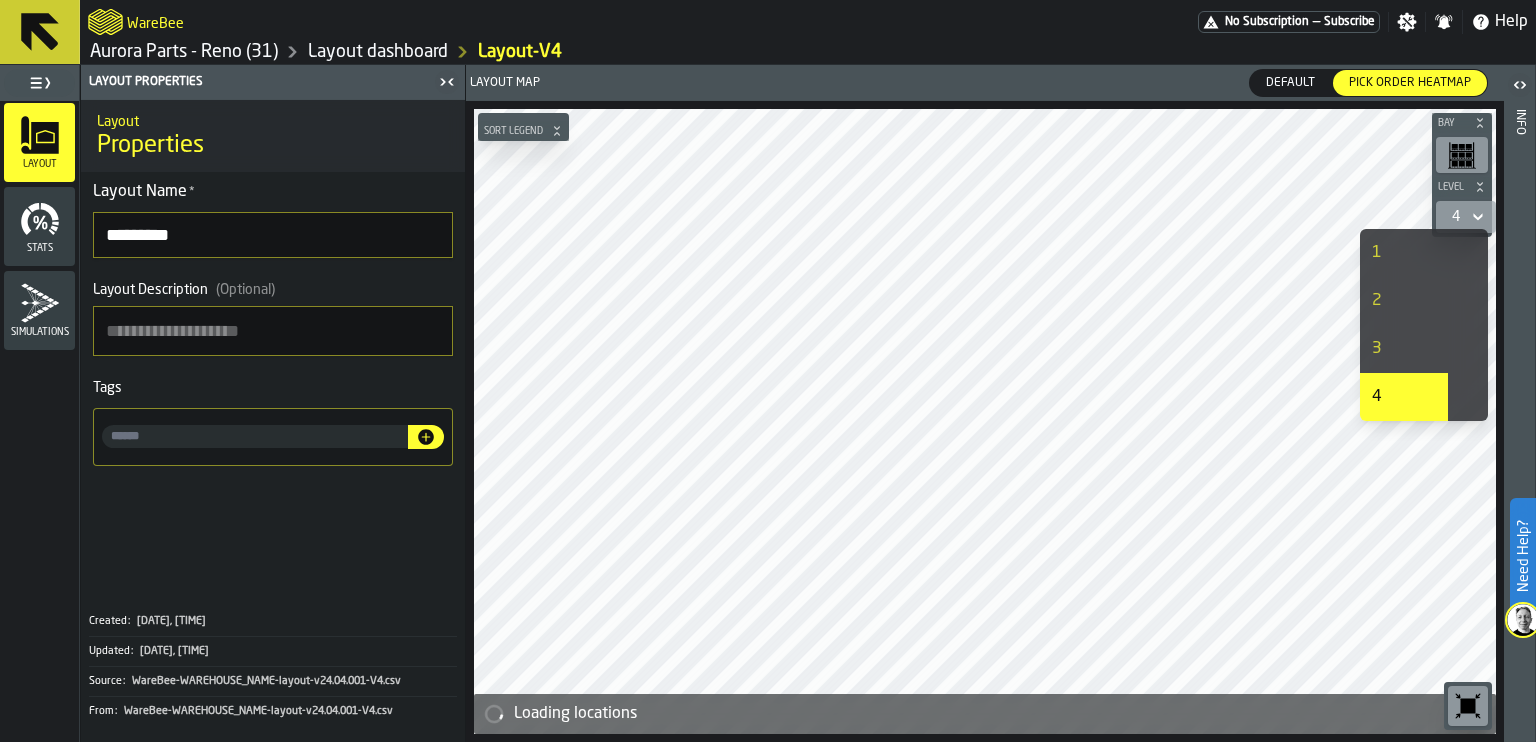 click on "1" at bounding box center (1404, 253) 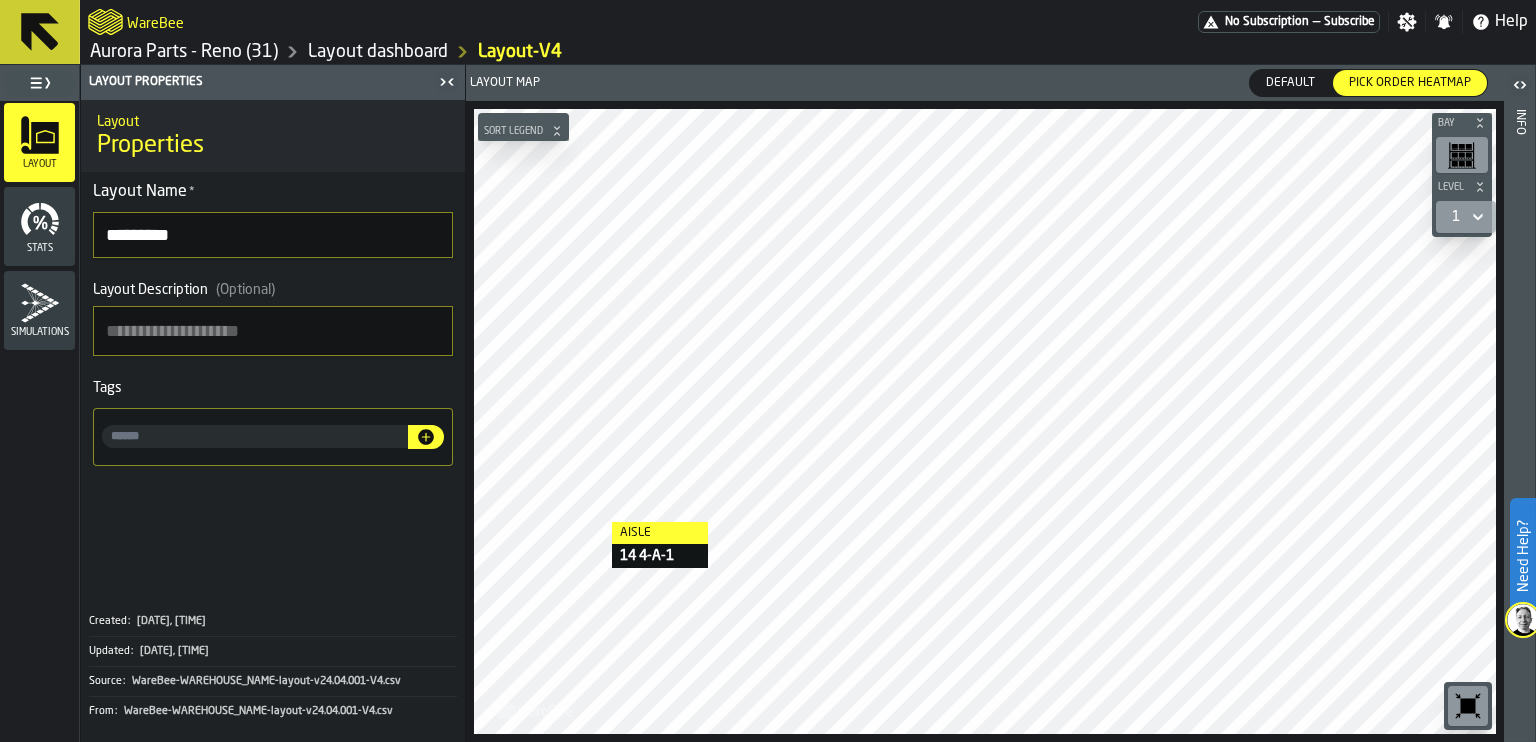 click 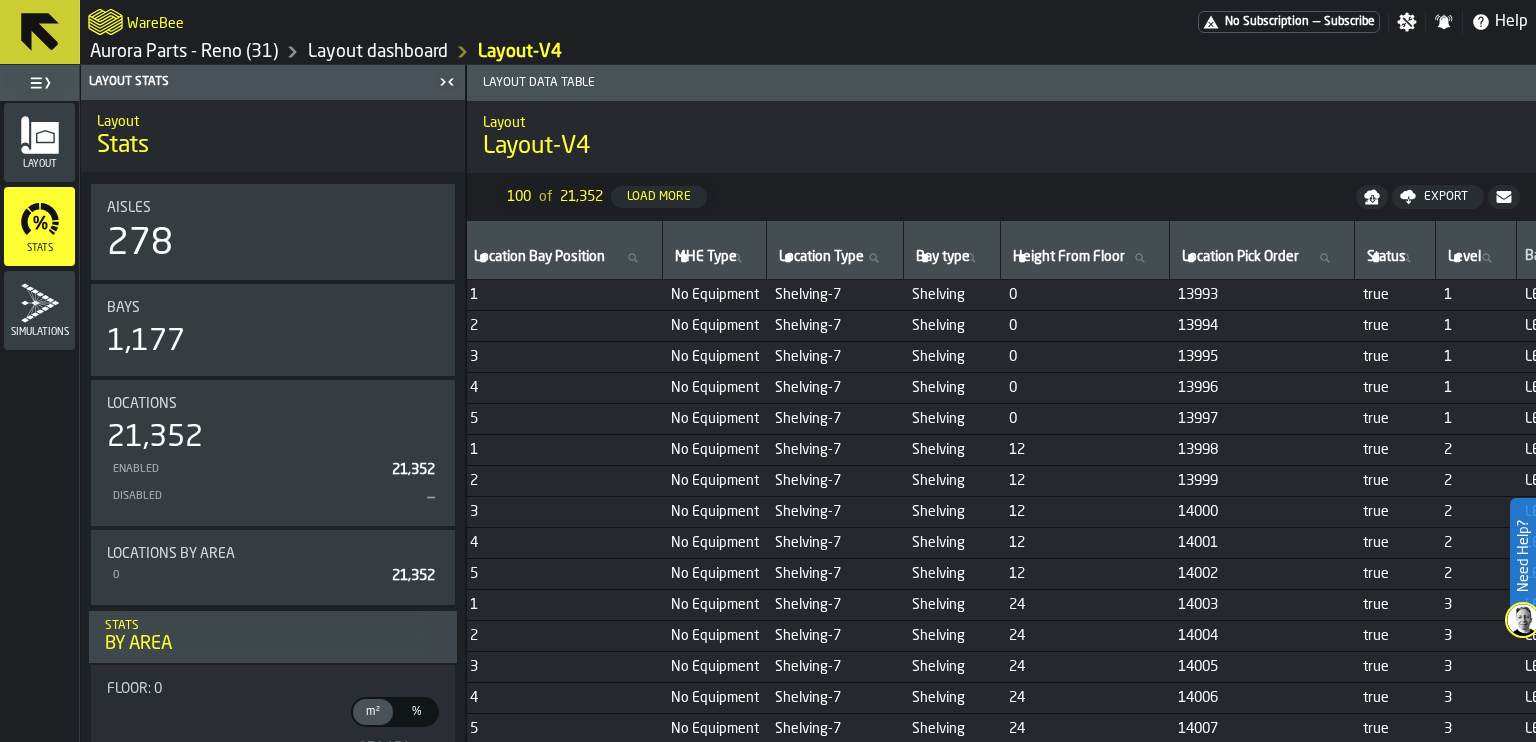 scroll, scrollTop: 0, scrollLeft: 0, axis: both 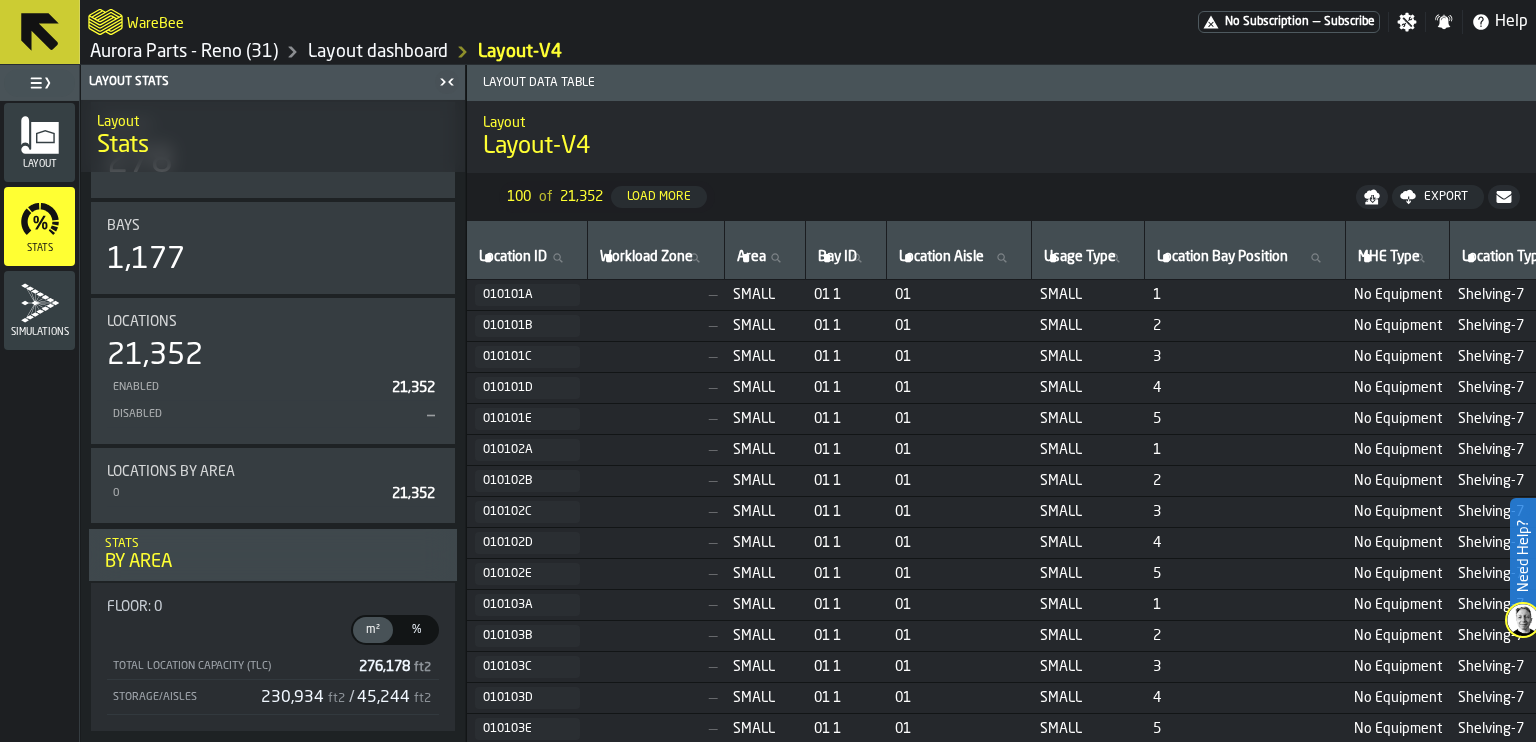 click on "%" at bounding box center (417, 630) 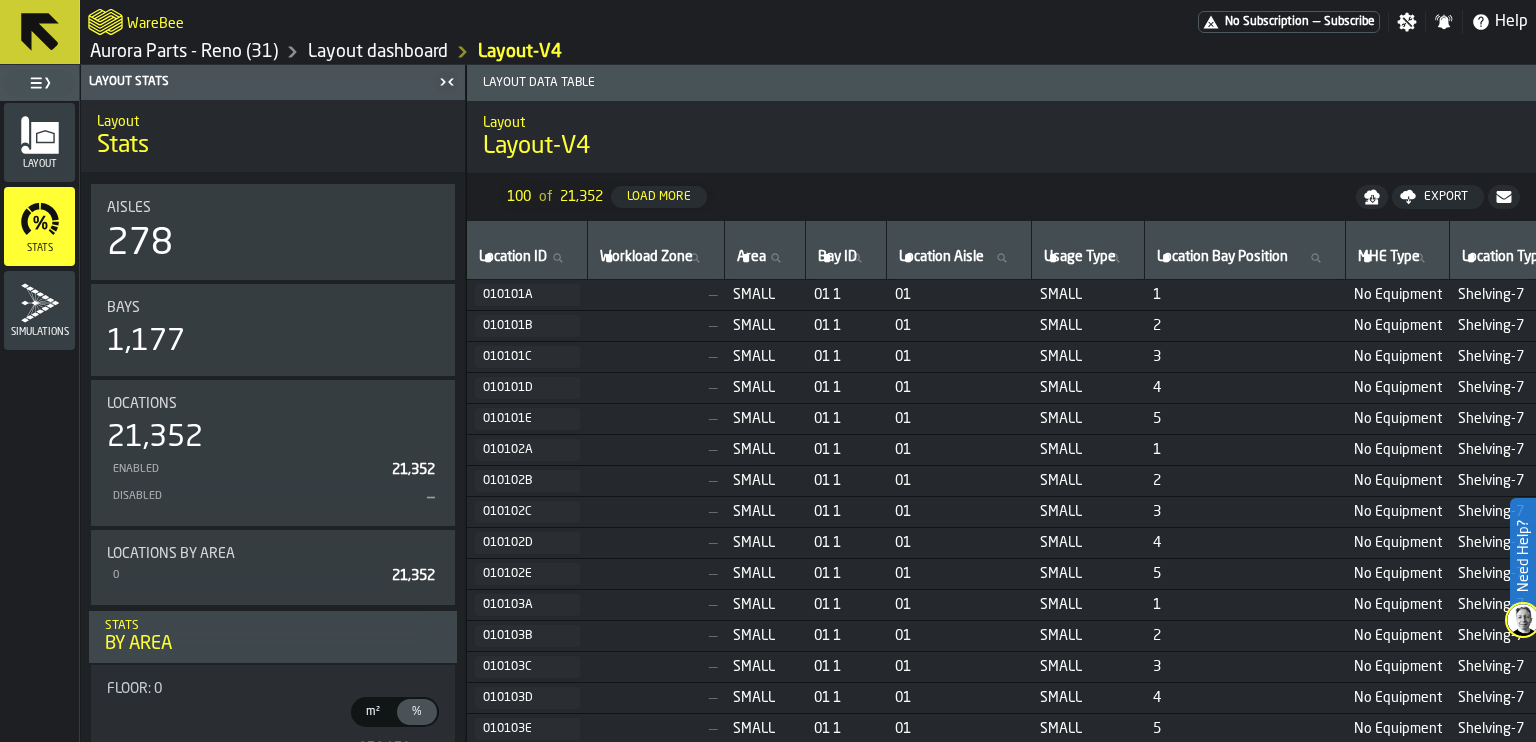 scroll, scrollTop: 82, scrollLeft: 0, axis: vertical 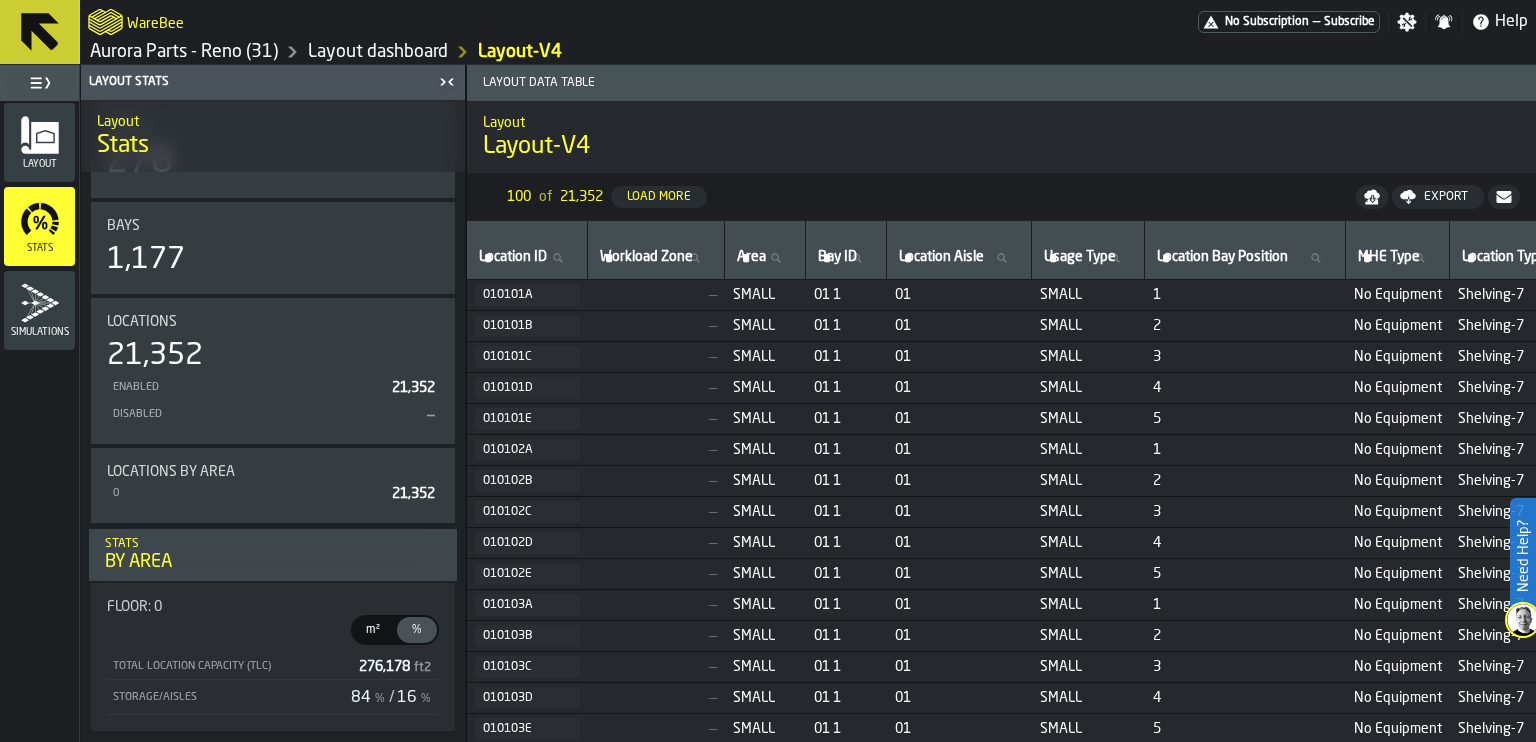 click 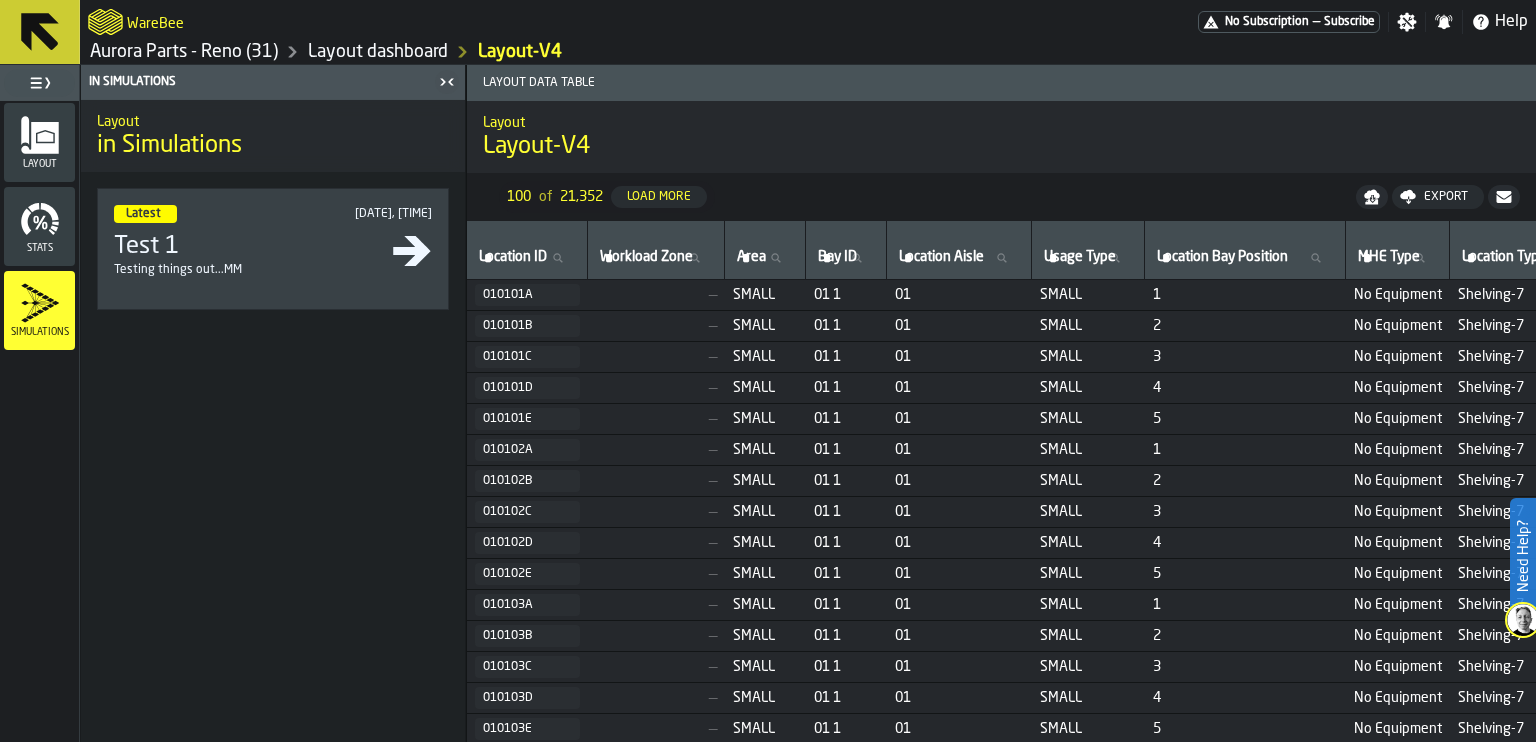 drag, startPoint x: 256, startPoint y: 240, endPoint x: 213, endPoint y: 239, distance: 43.011627 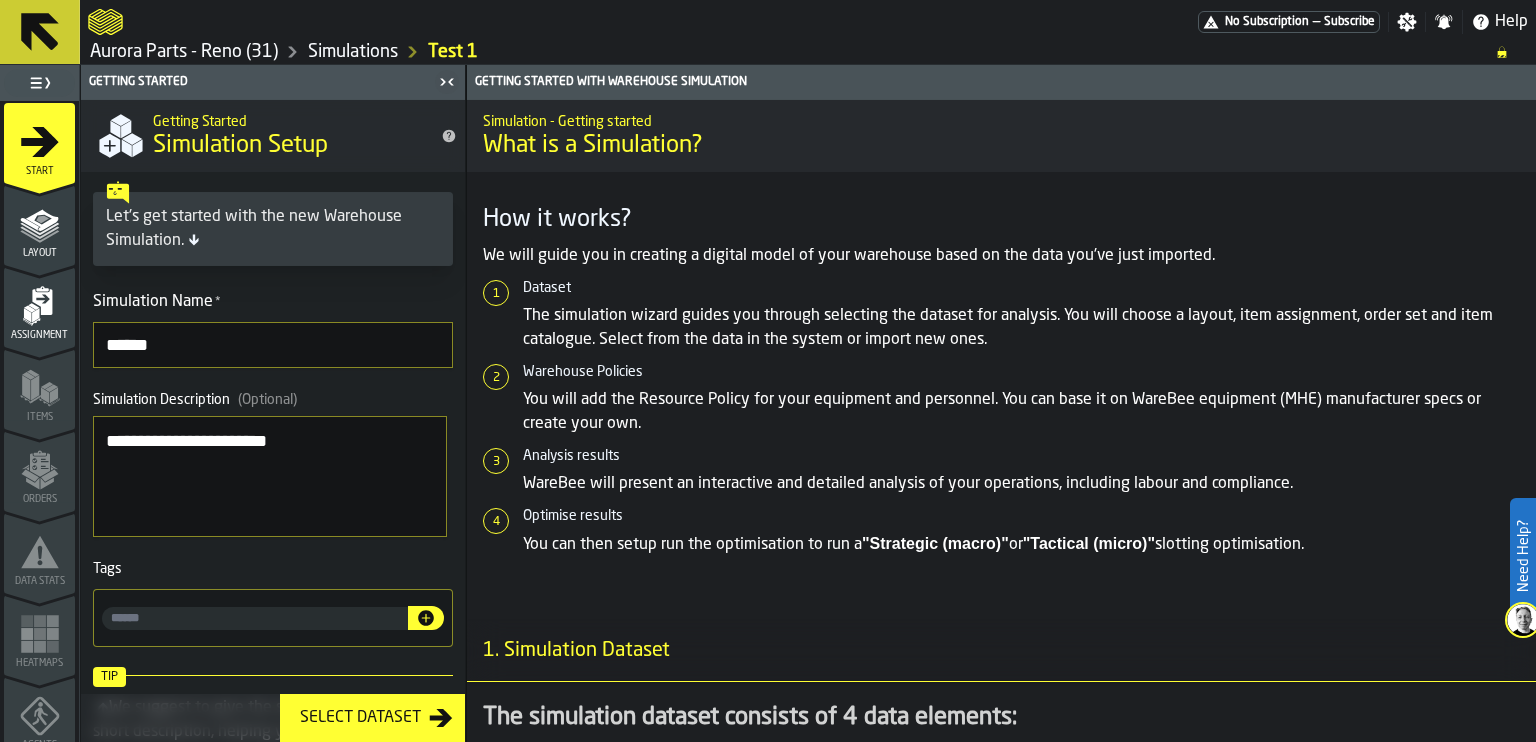 click on "Select Dataset" at bounding box center [360, 718] 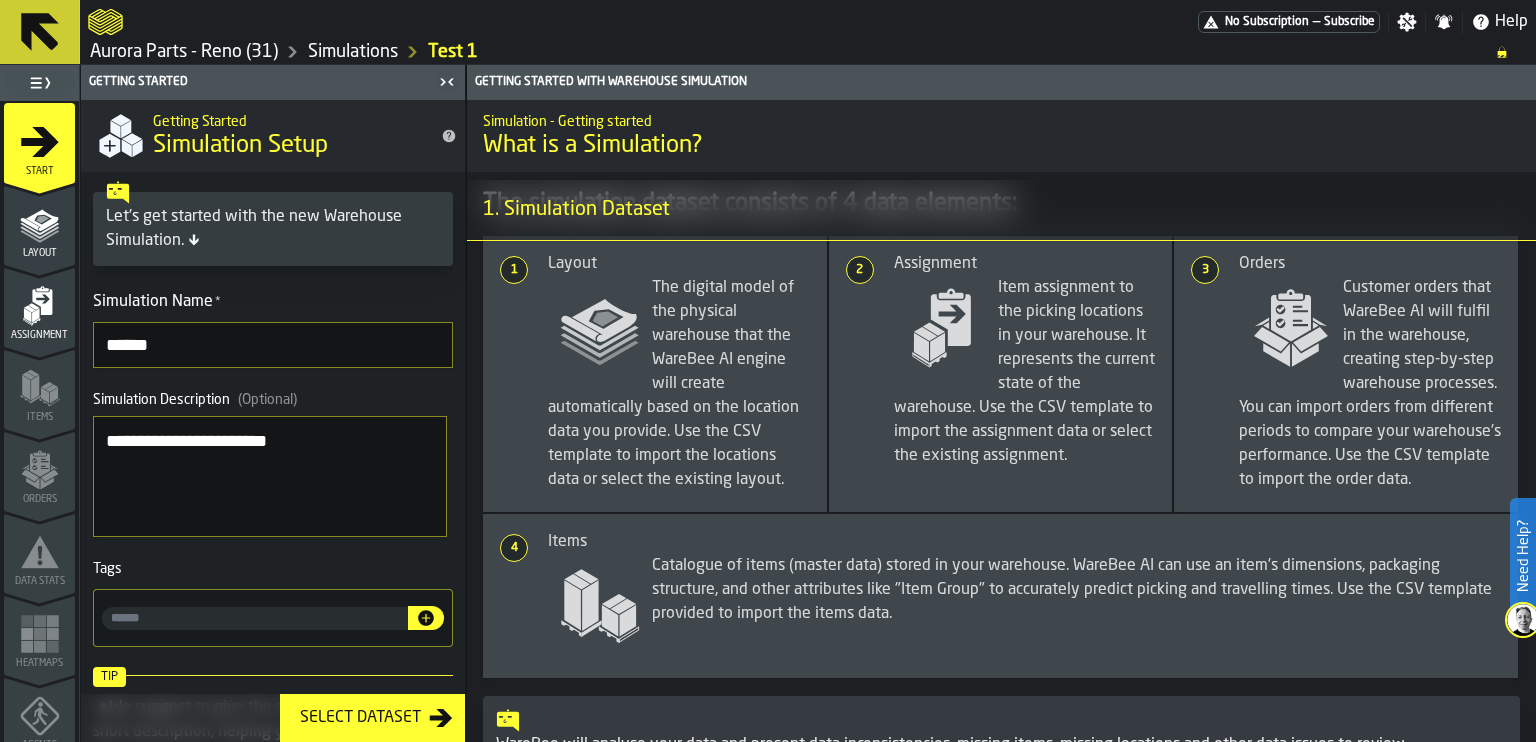 scroll, scrollTop: 516, scrollLeft: 0, axis: vertical 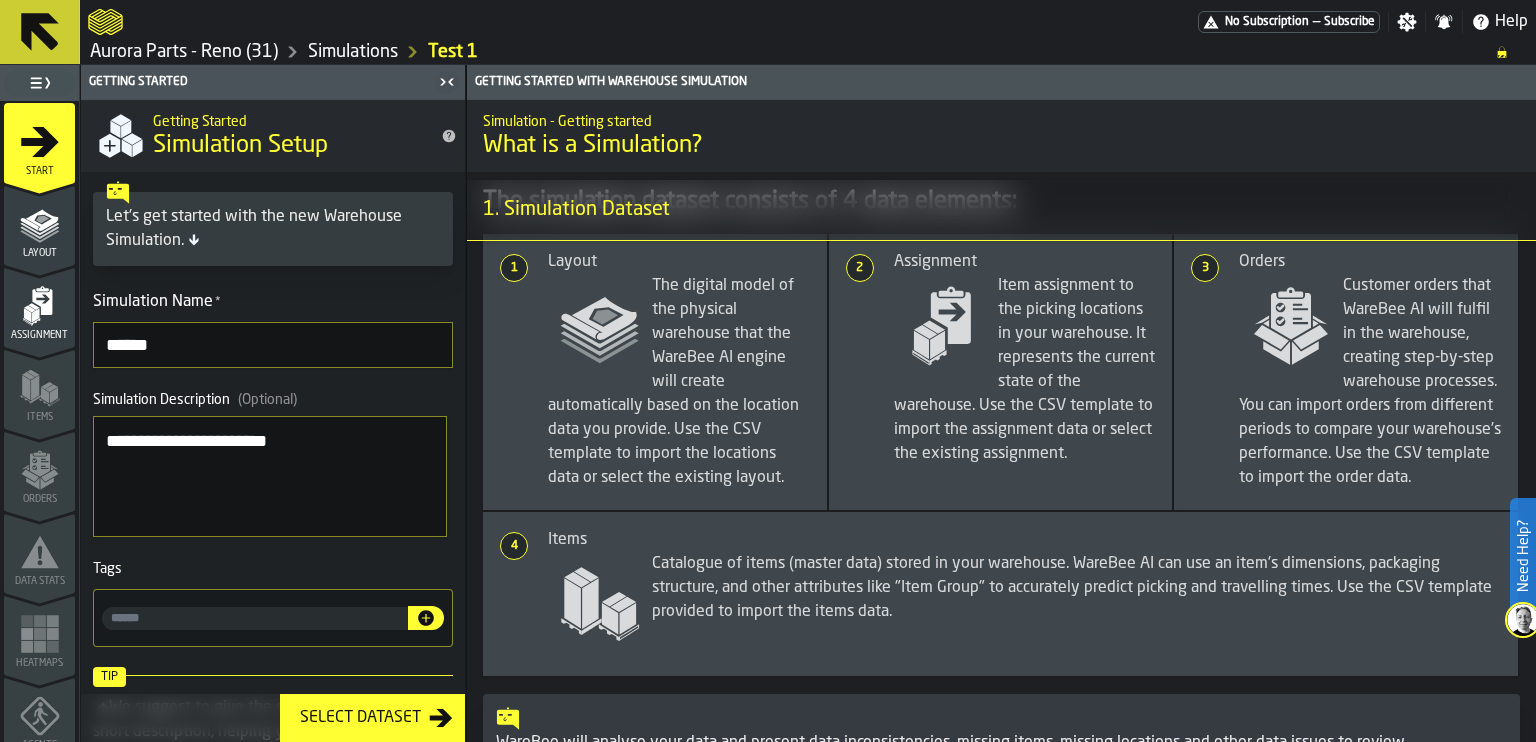 click 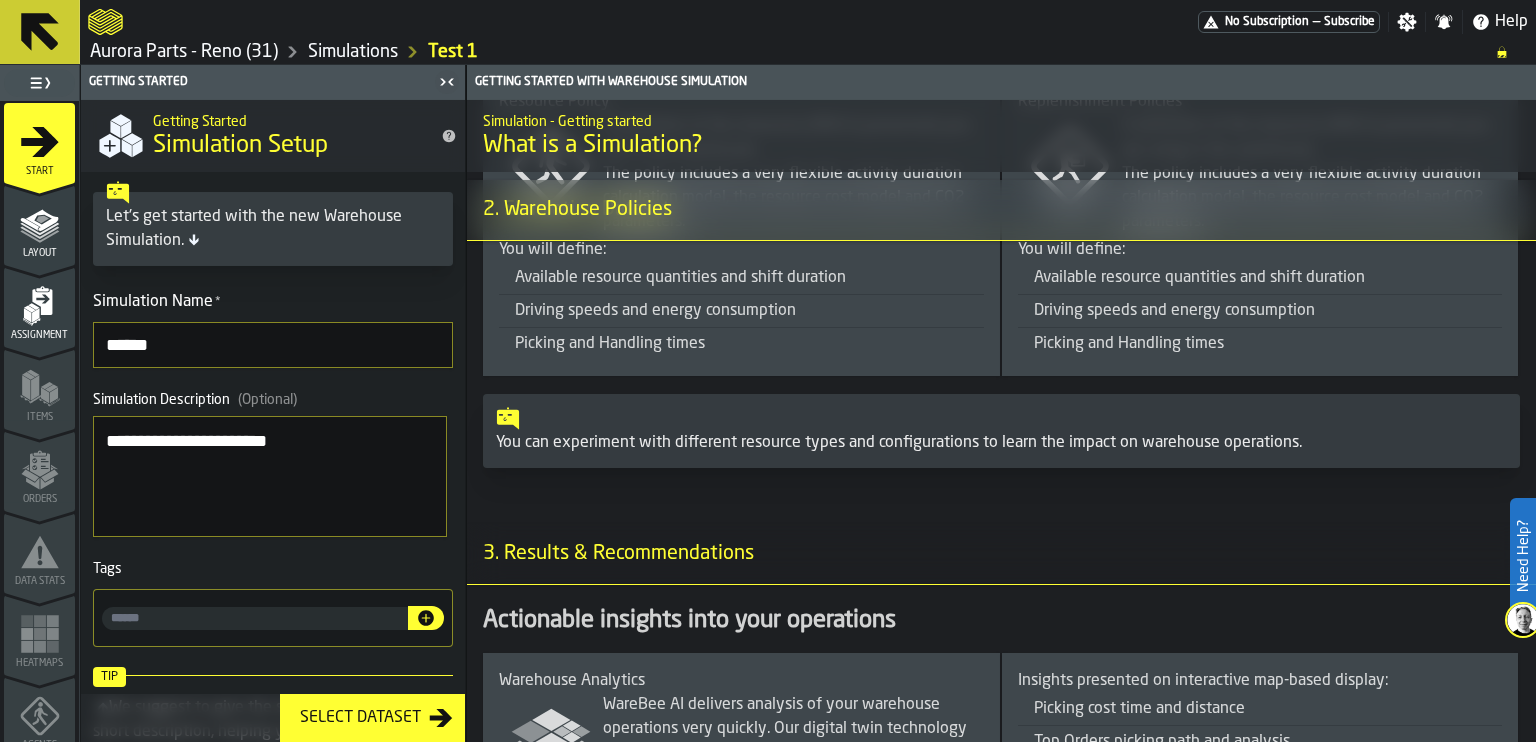 scroll, scrollTop: 1670, scrollLeft: 0, axis: vertical 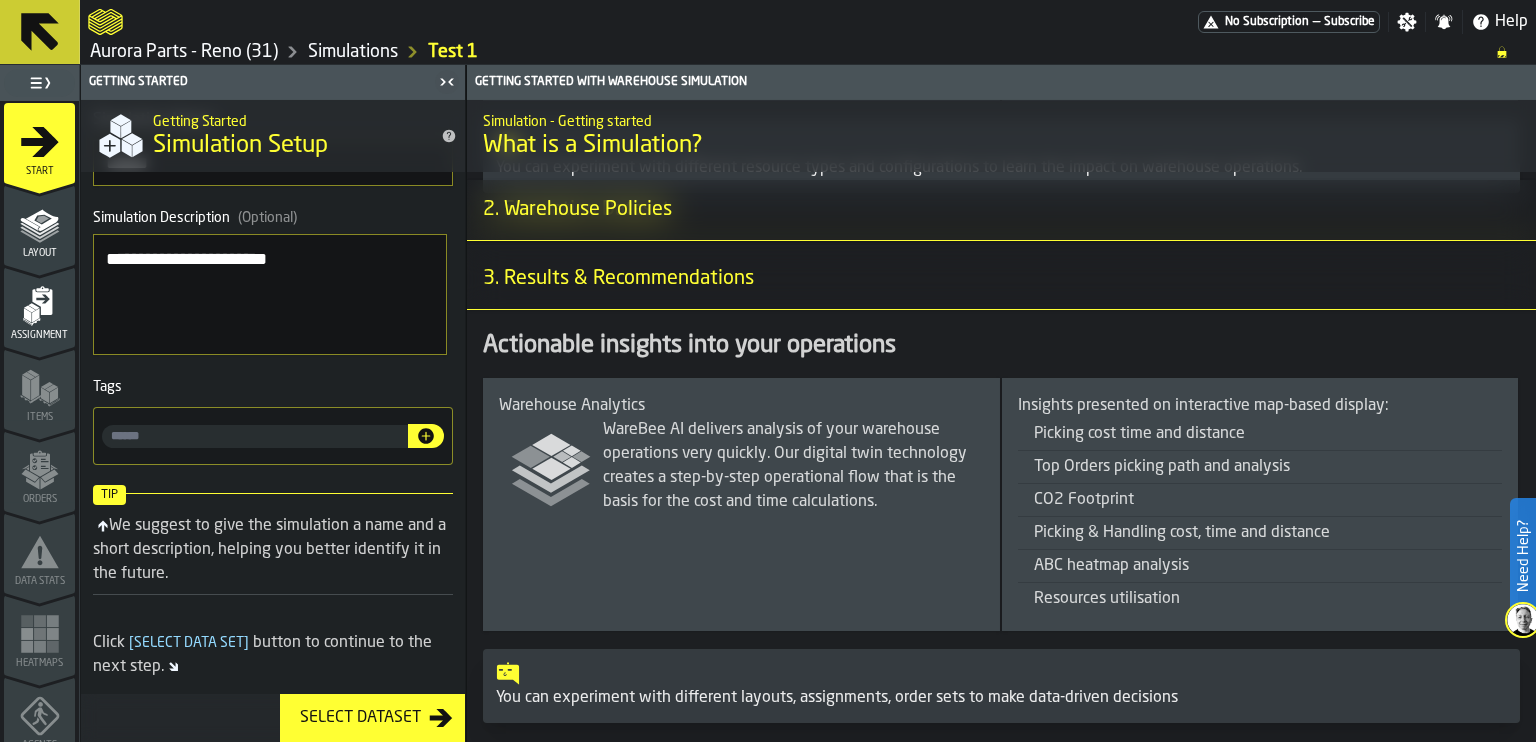 click on "[ Select Data Set ]" at bounding box center (189, 643) 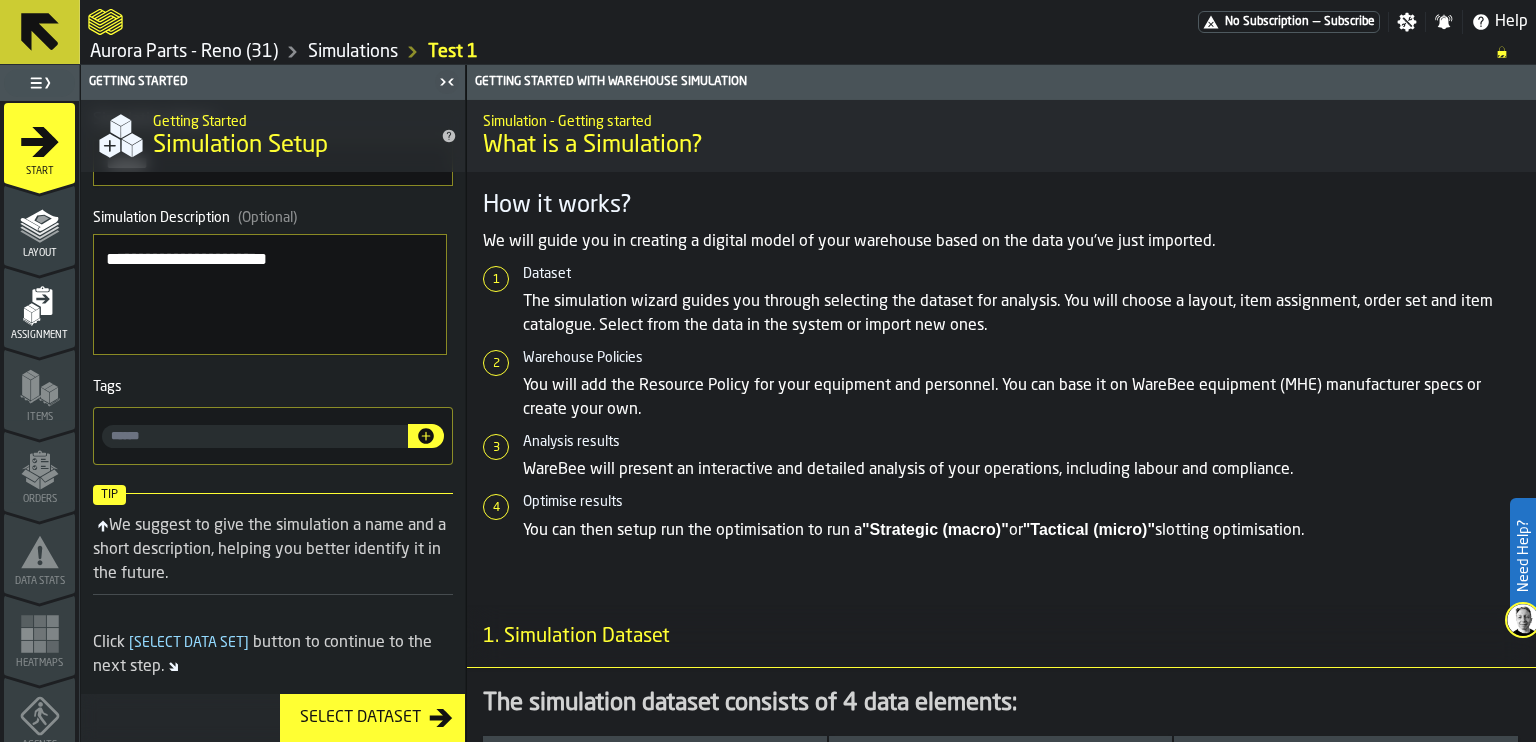scroll, scrollTop: 0, scrollLeft: 0, axis: both 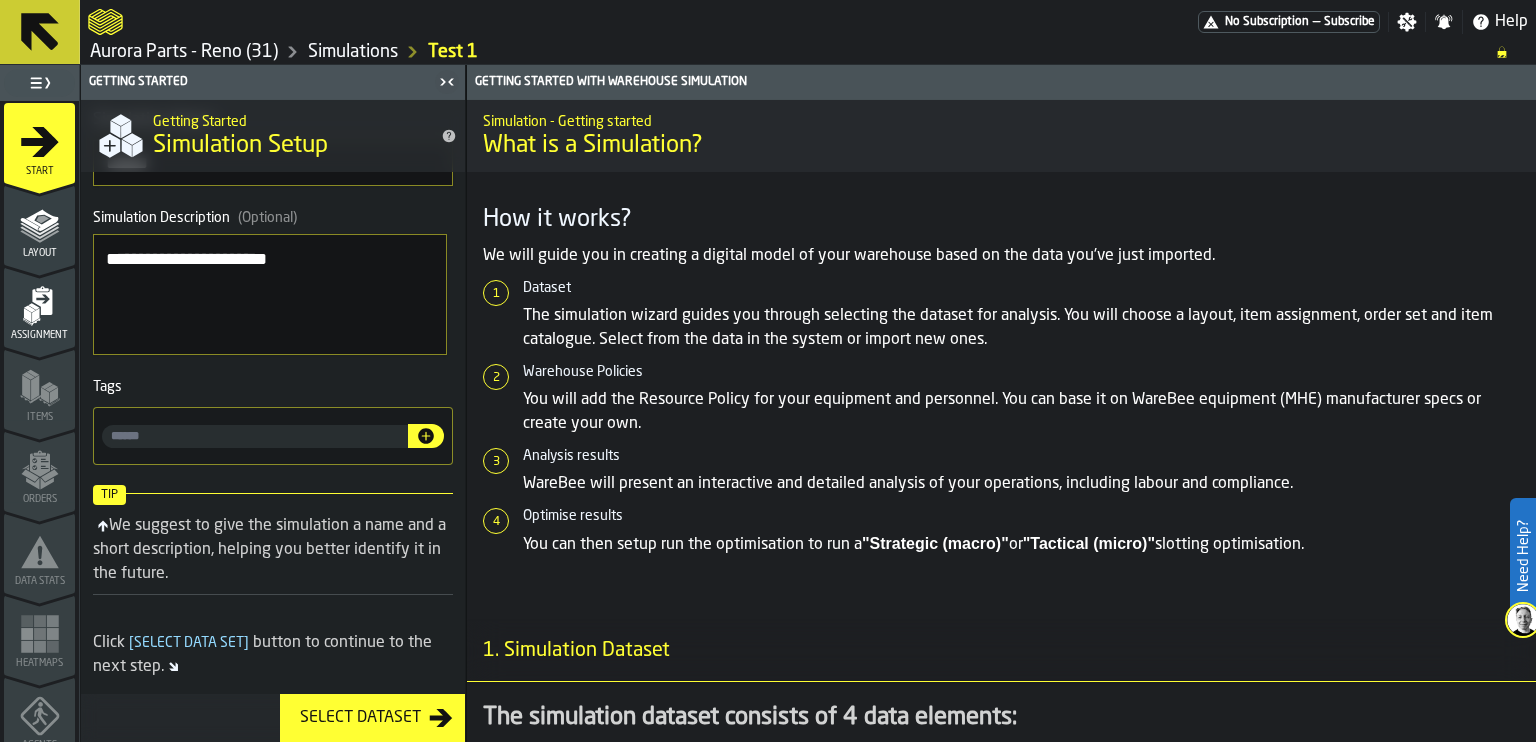 click on "Select Dataset" at bounding box center (360, 718) 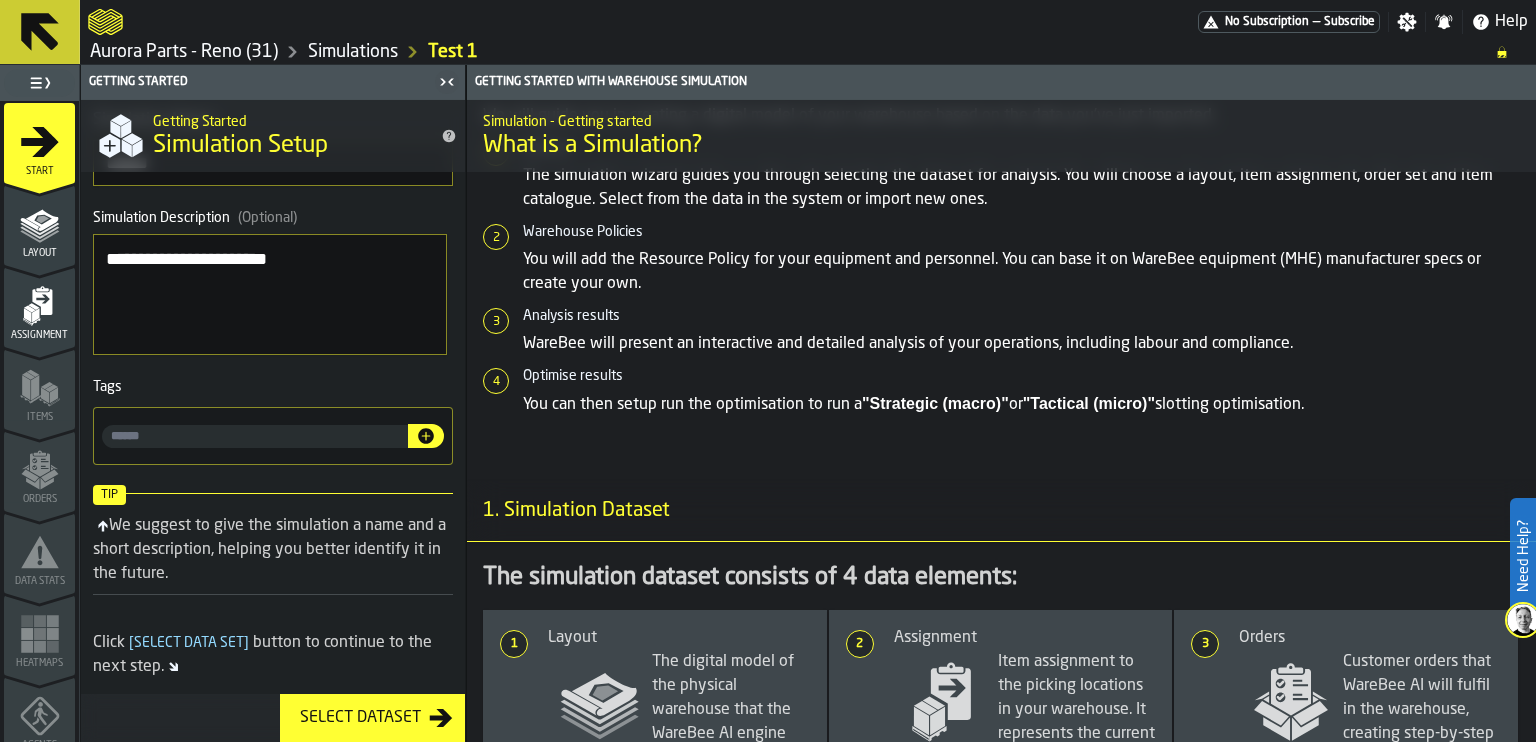 scroll, scrollTop: 0, scrollLeft: 0, axis: both 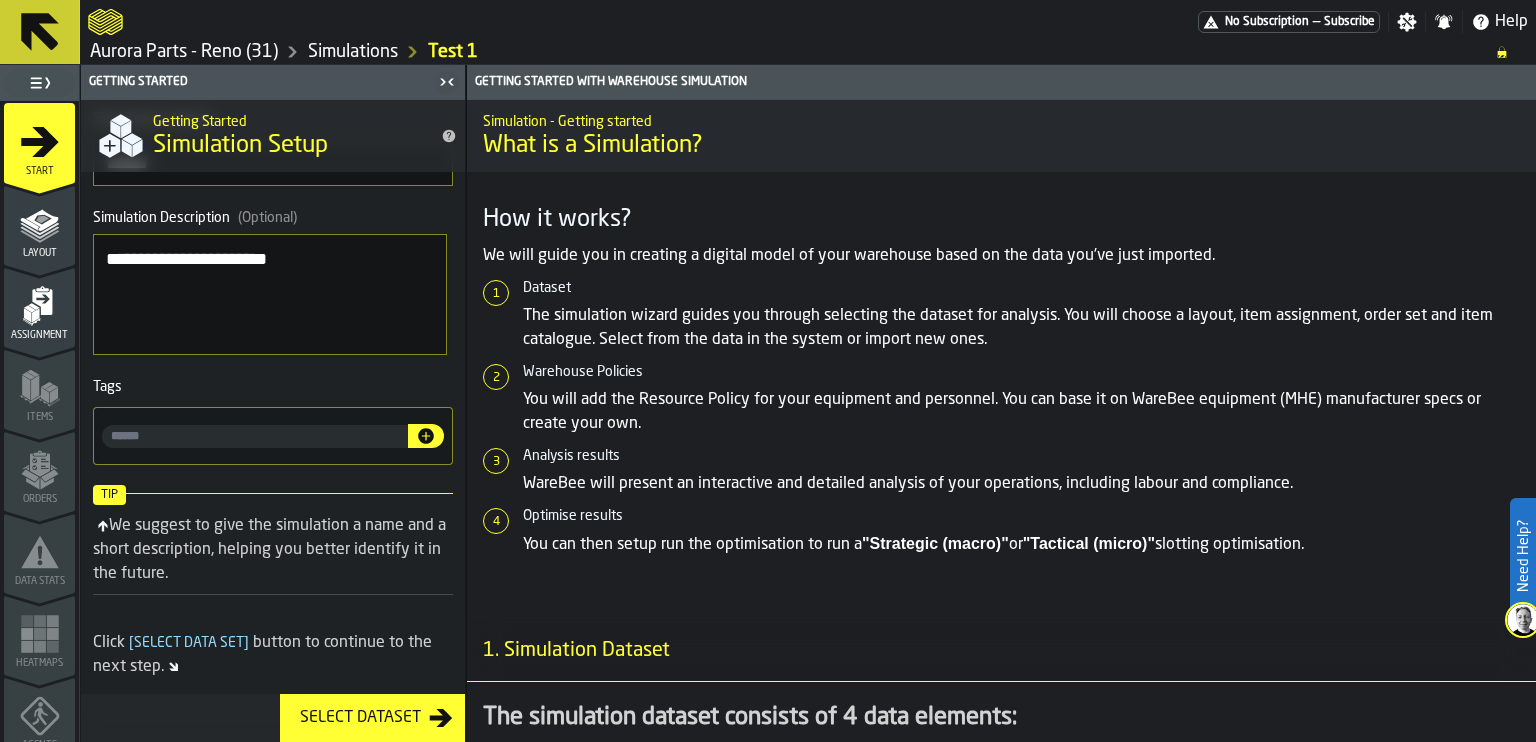 click on "Getting Started" at bounding box center (259, 82) 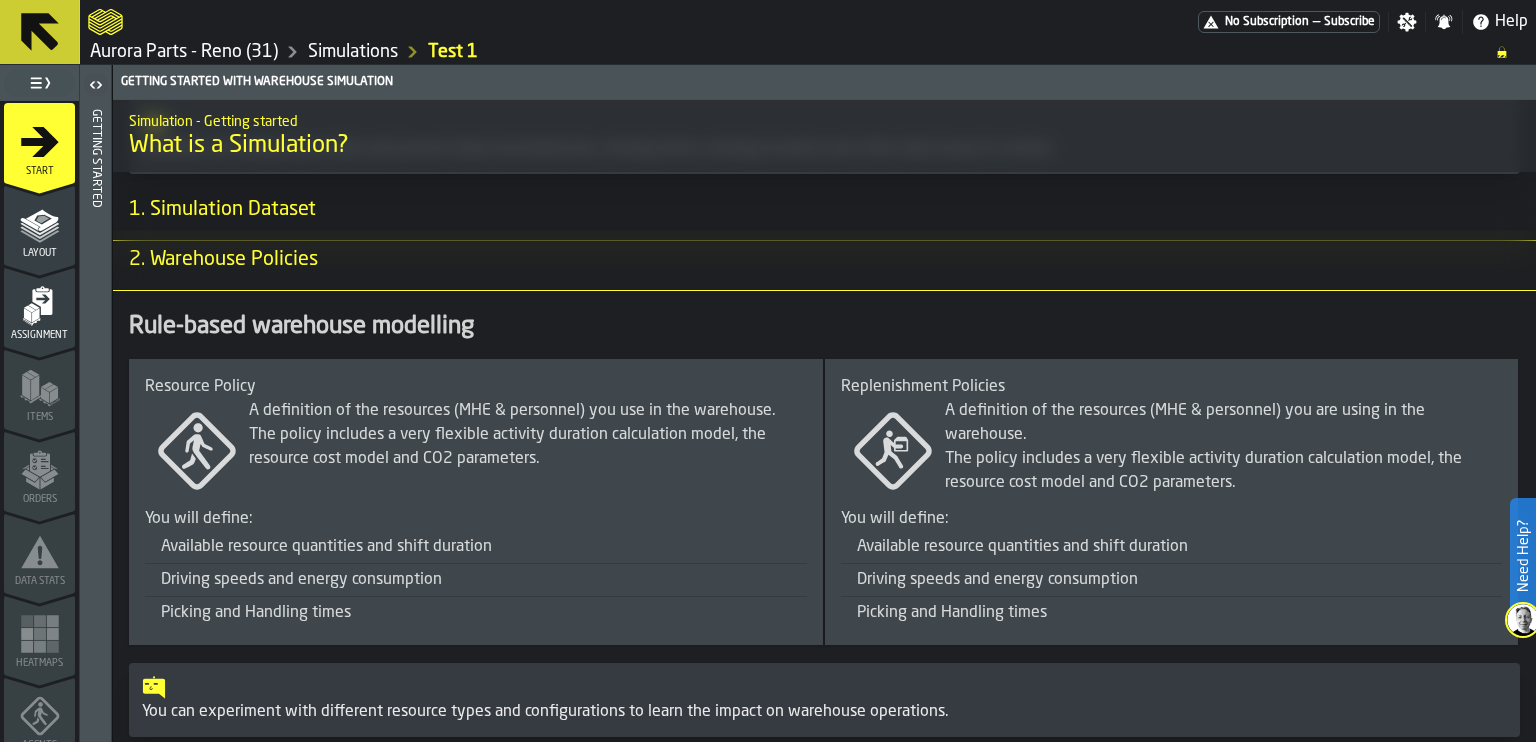 scroll, scrollTop: 1582, scrollLeft: 0, axis: vertical 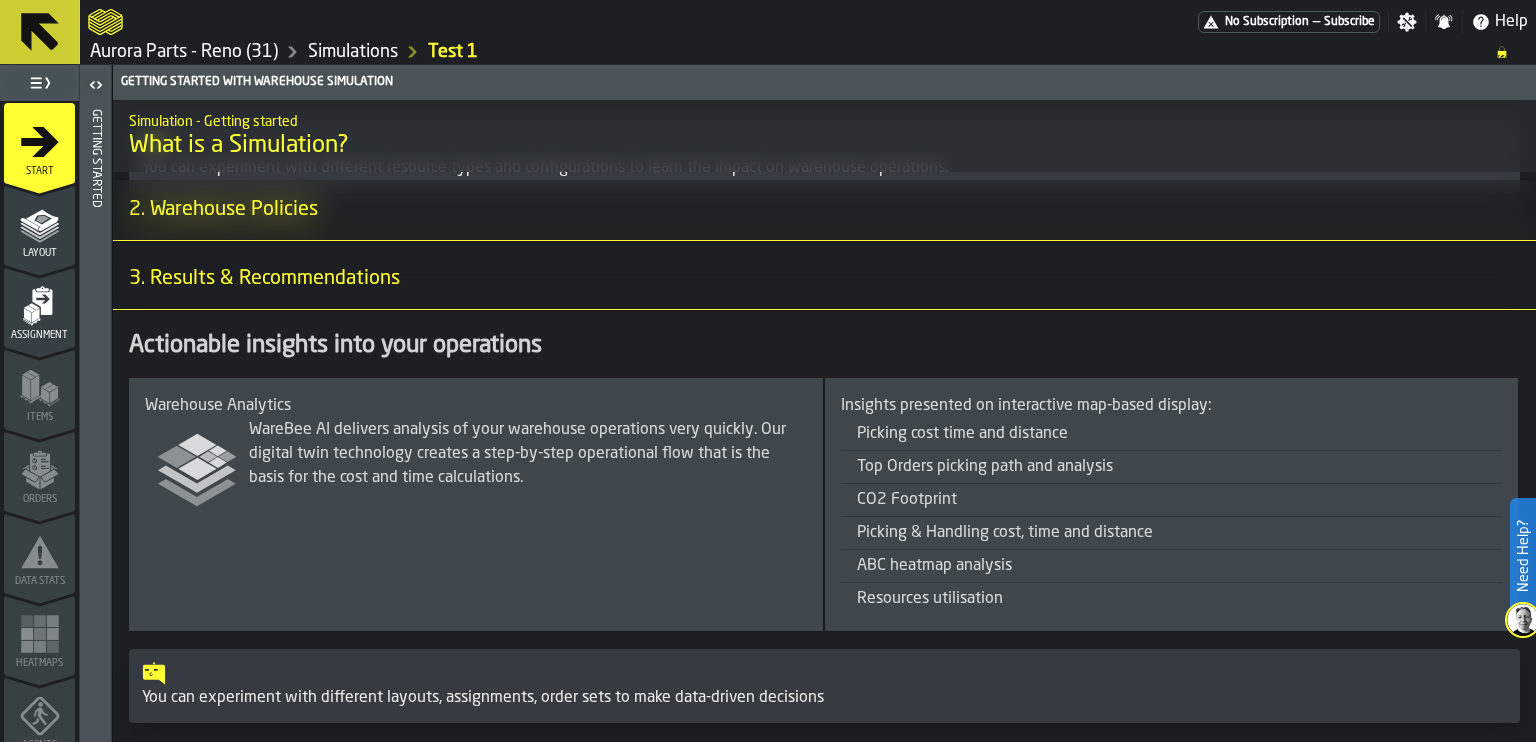 drag, startPoint x: 112, startPoint y: 71, endPoint x: 103, endPoint y: 83, distance: 15 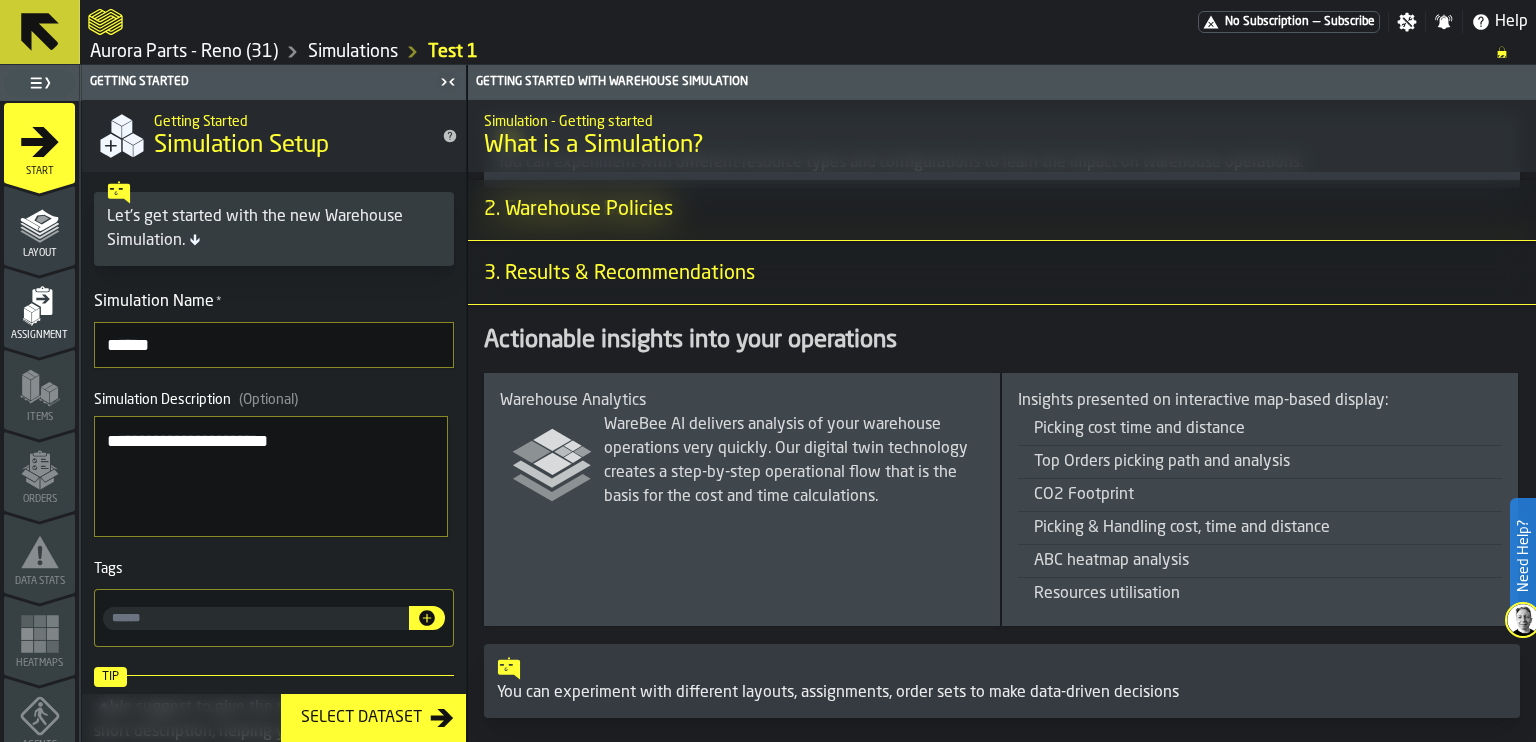 scroll, scrollTop: 1654, scrollLeft: 0, axis: vertical 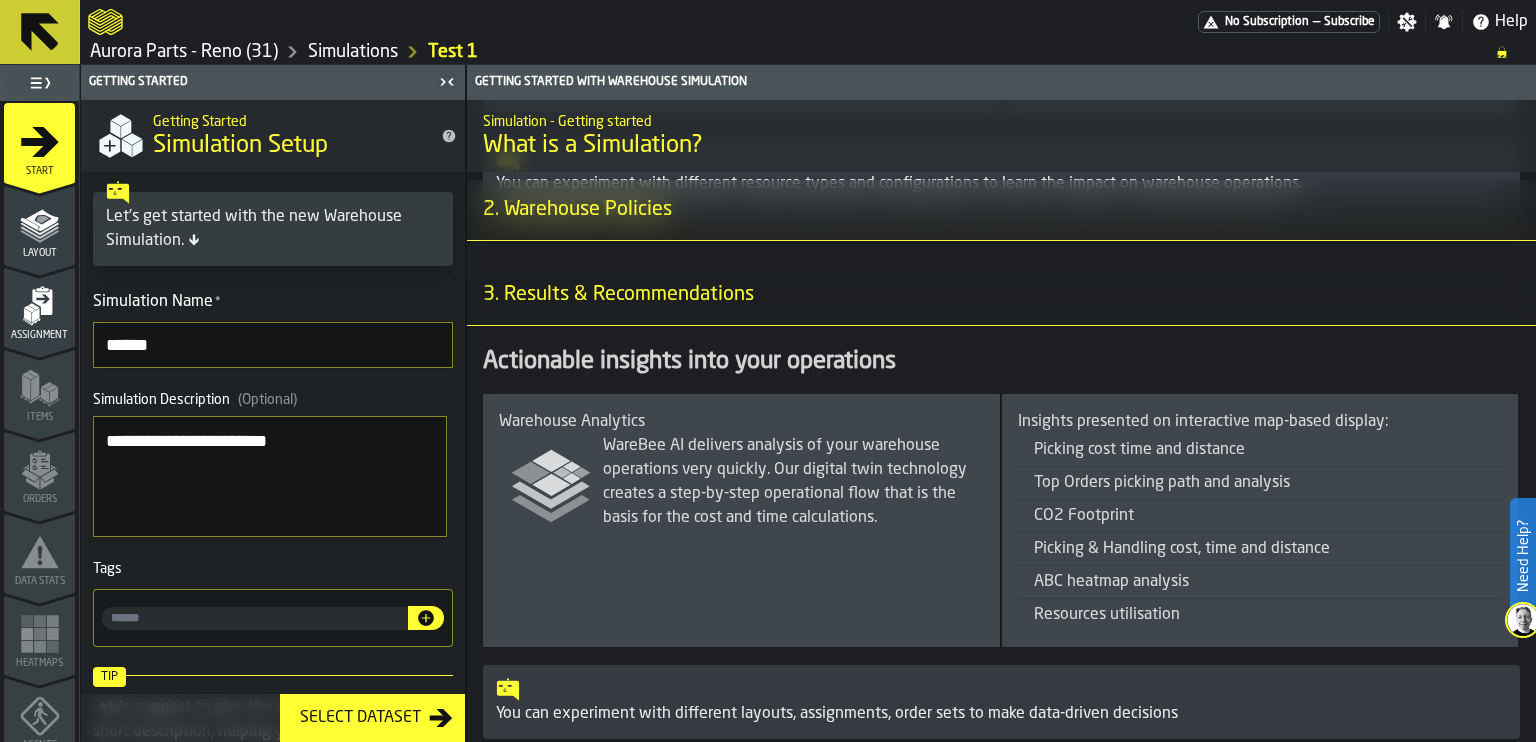 click 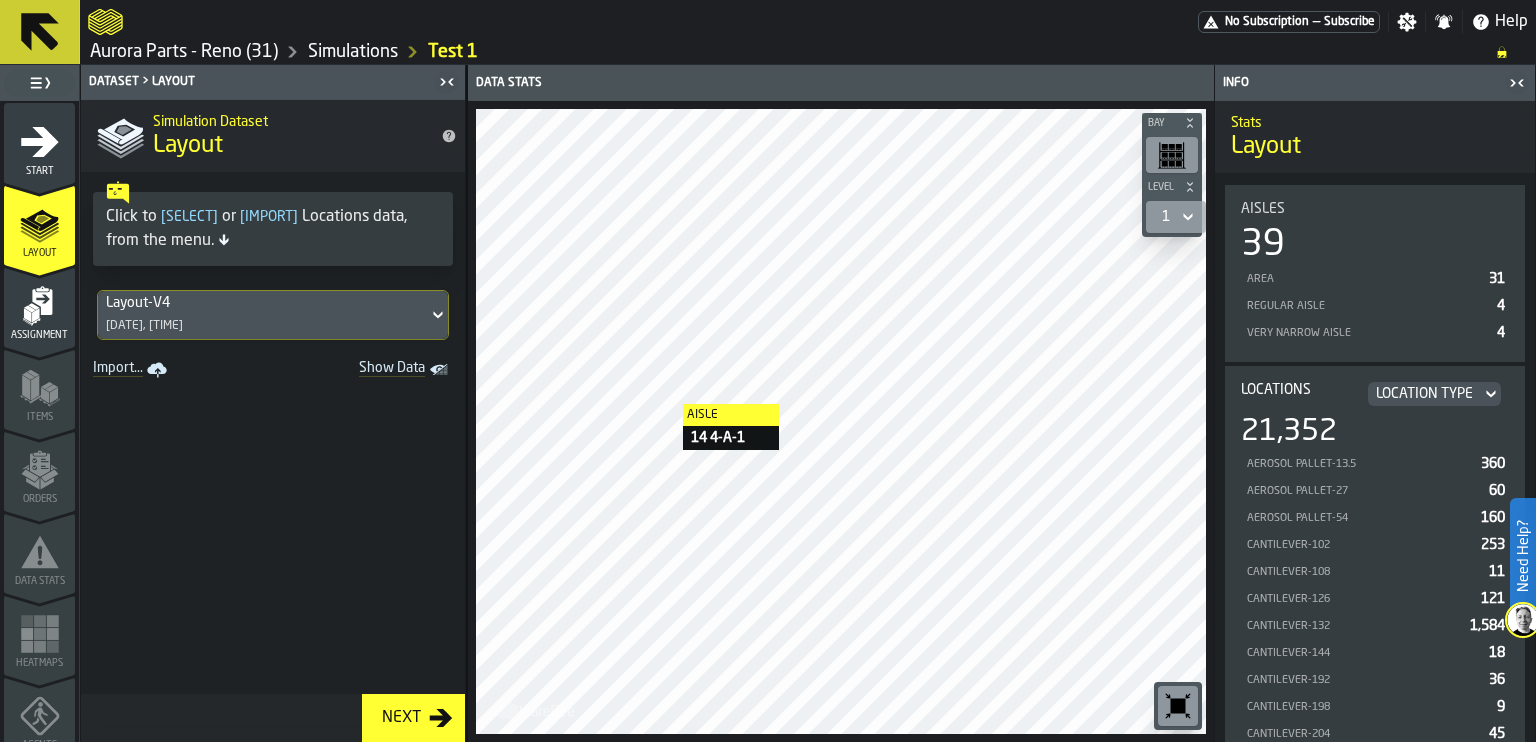 click 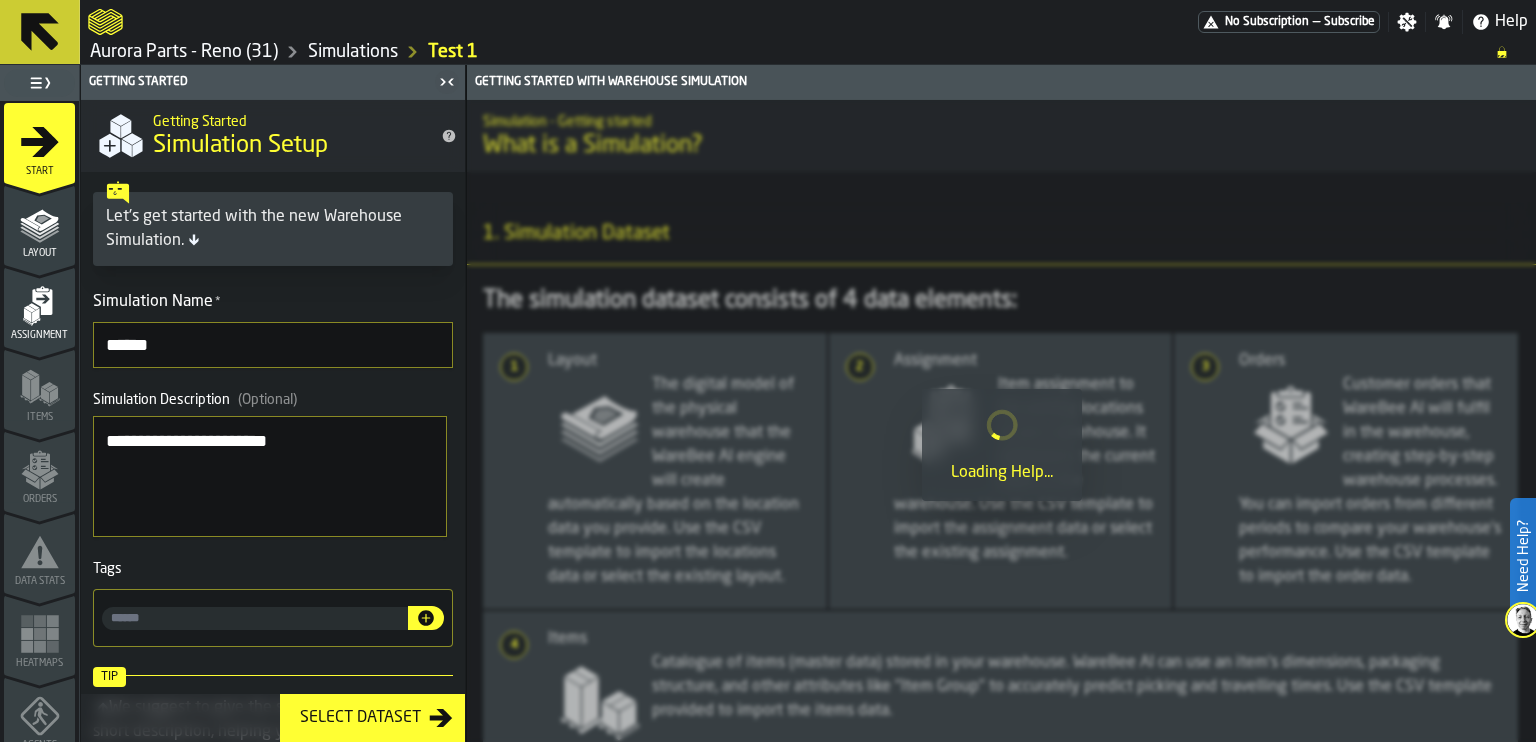 click 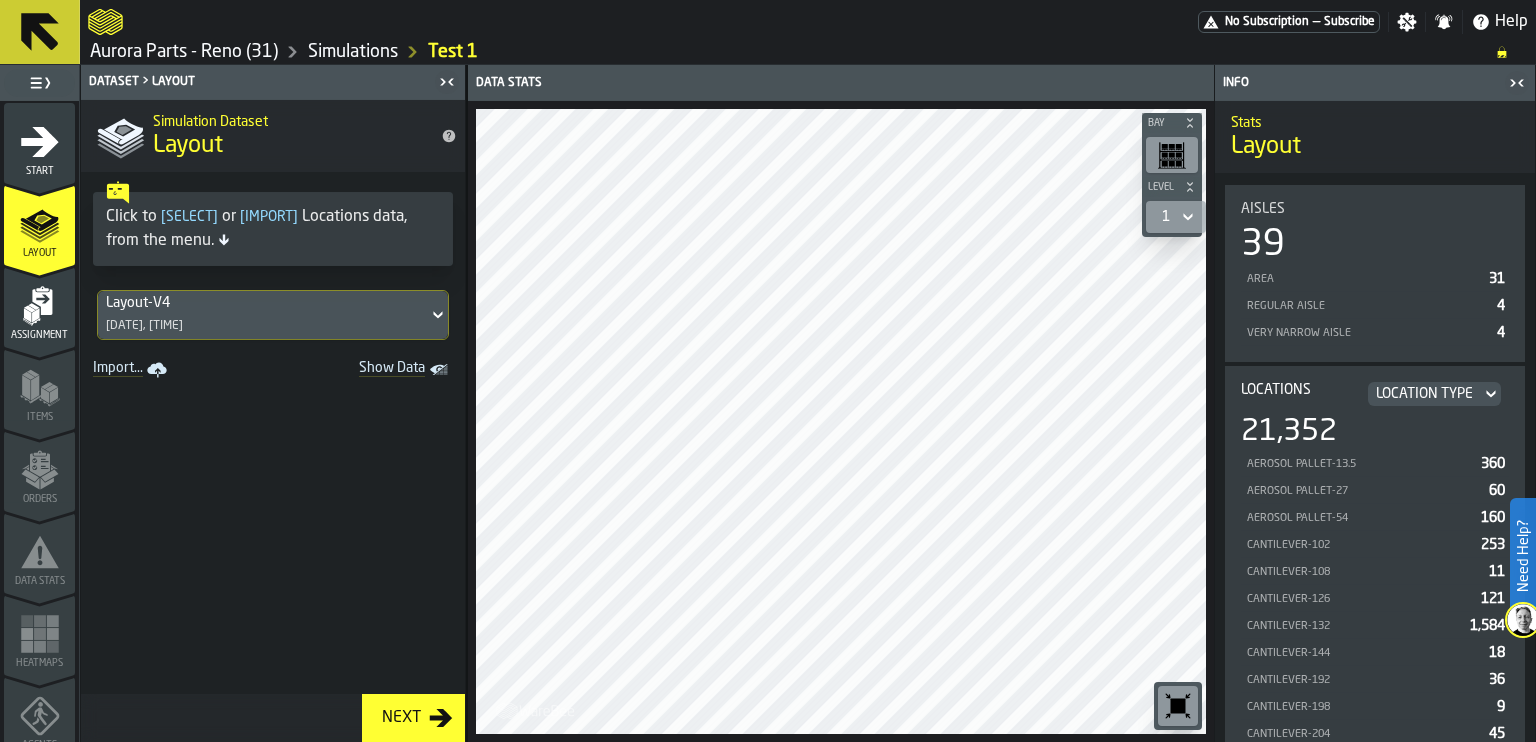 click on "Next" at bounding box center [401, 718] 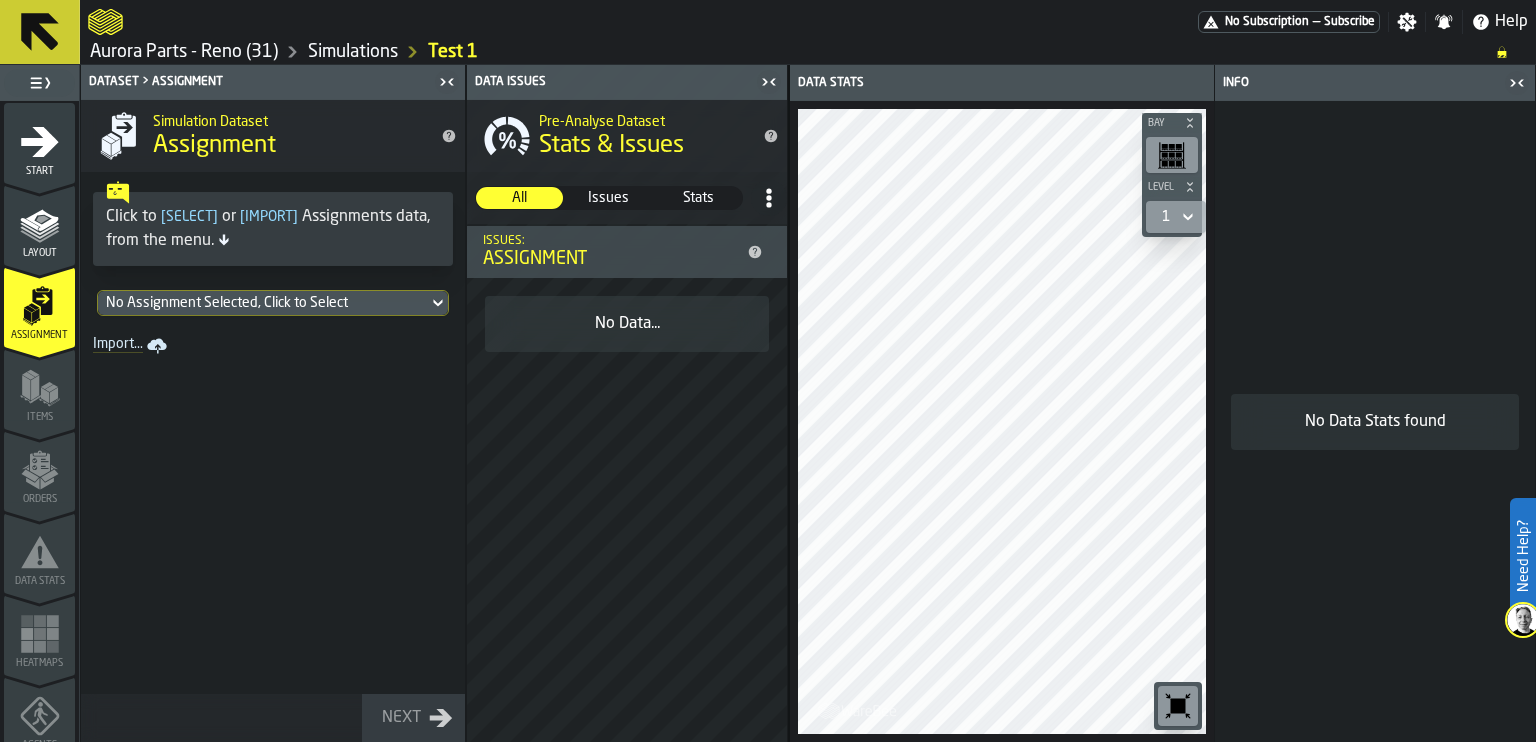 click on "Issues" at bounding box center (608, 198) 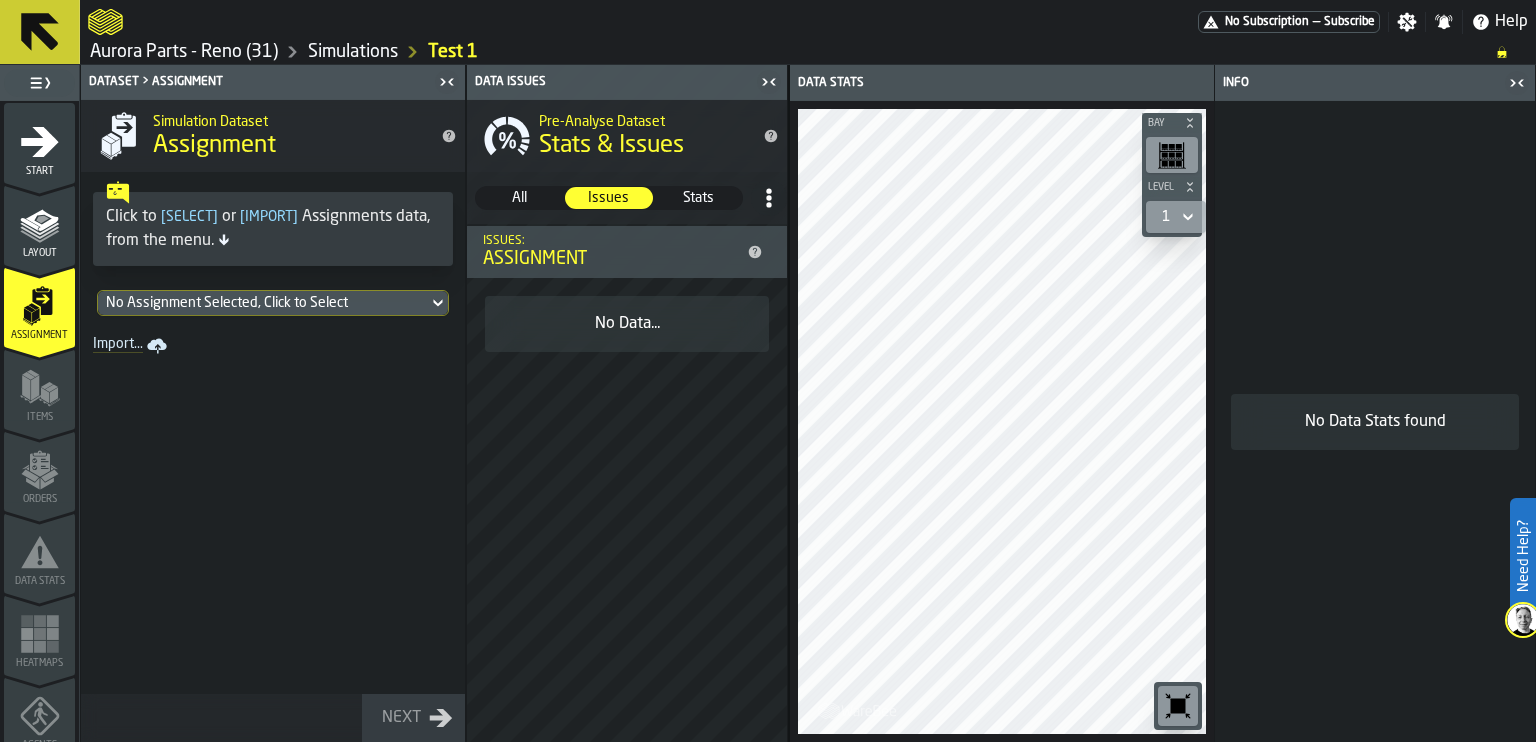click on "Stats" at bounding box center [698, 198] 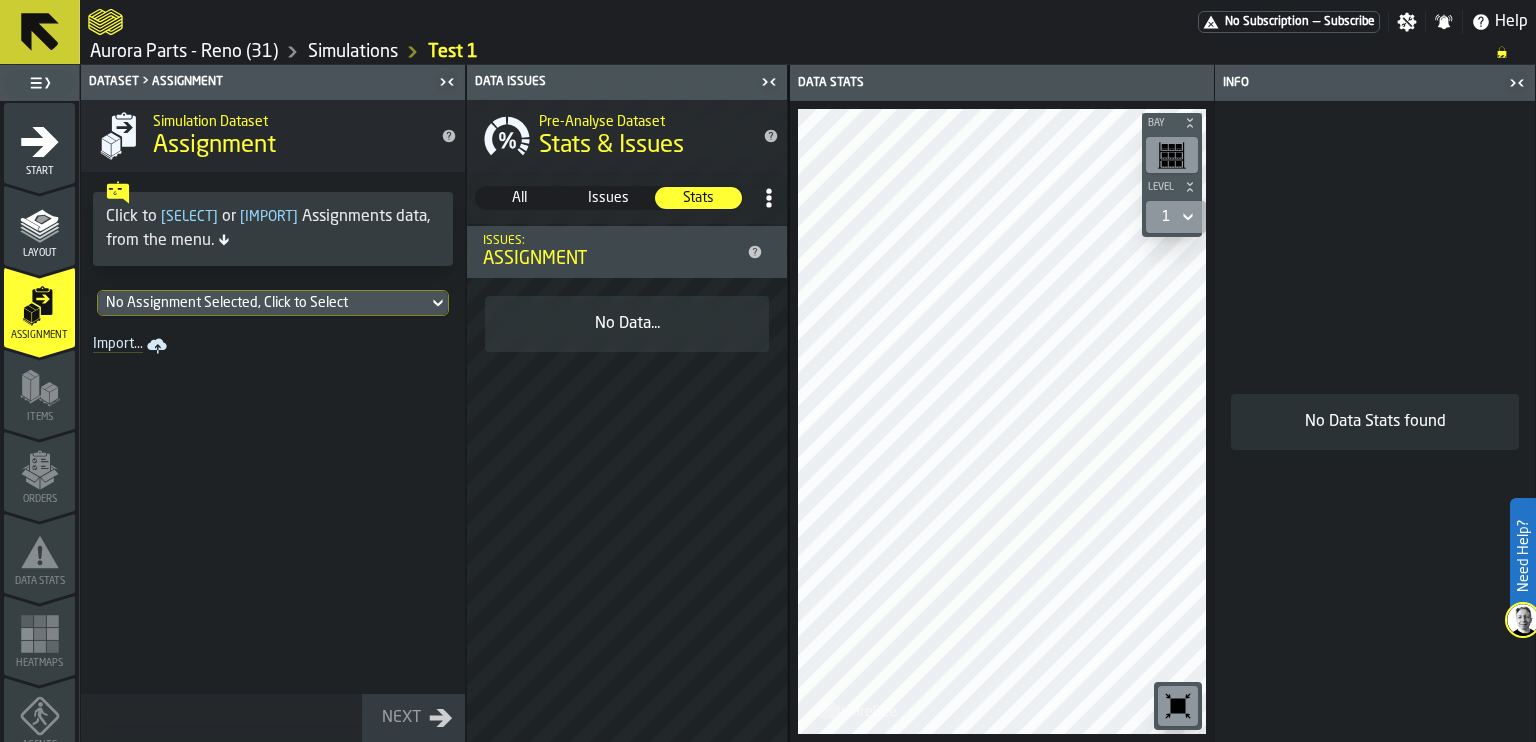 click on "All" at bounding box center [519, 198] 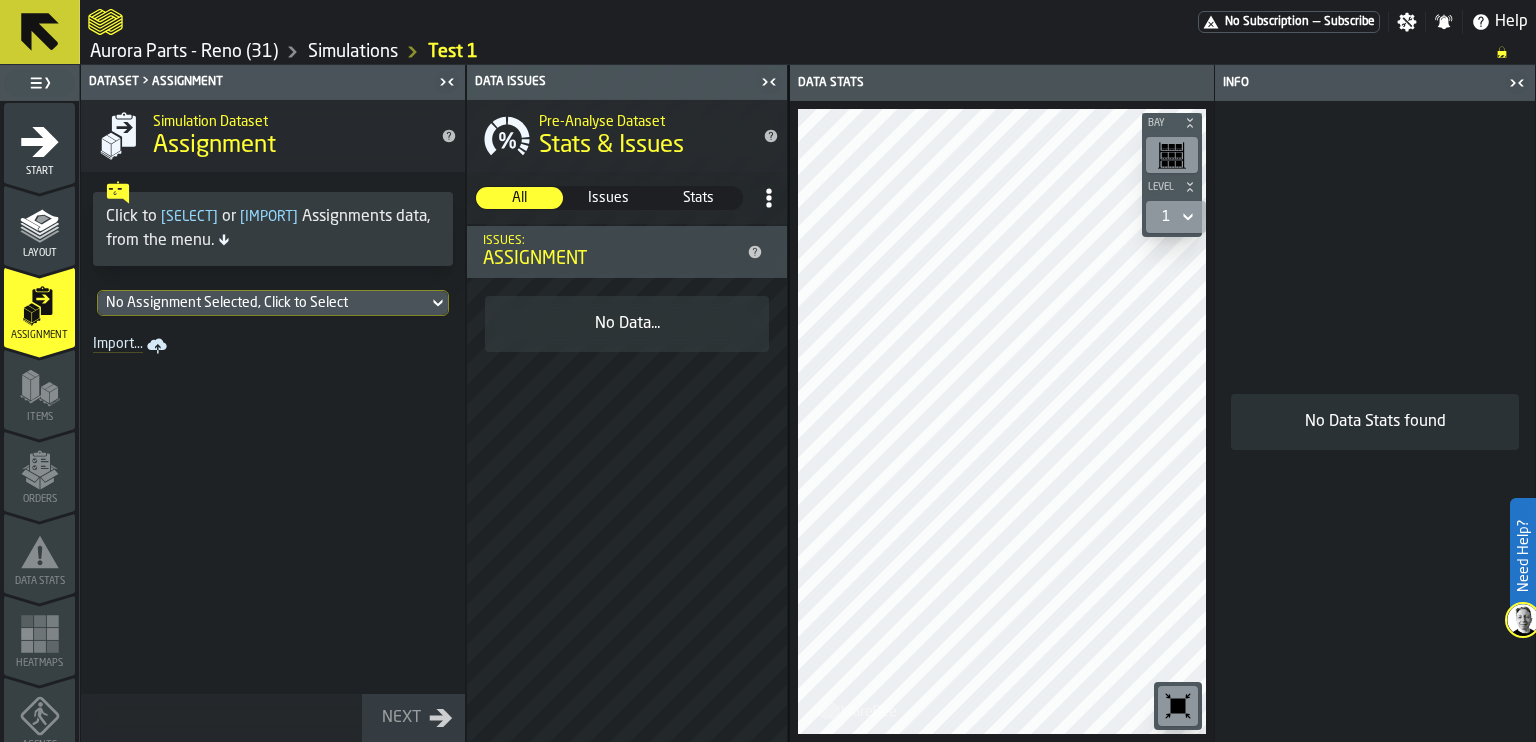 click on "No Assignment Selected, Click to Select" at bounding box center [263, 303] 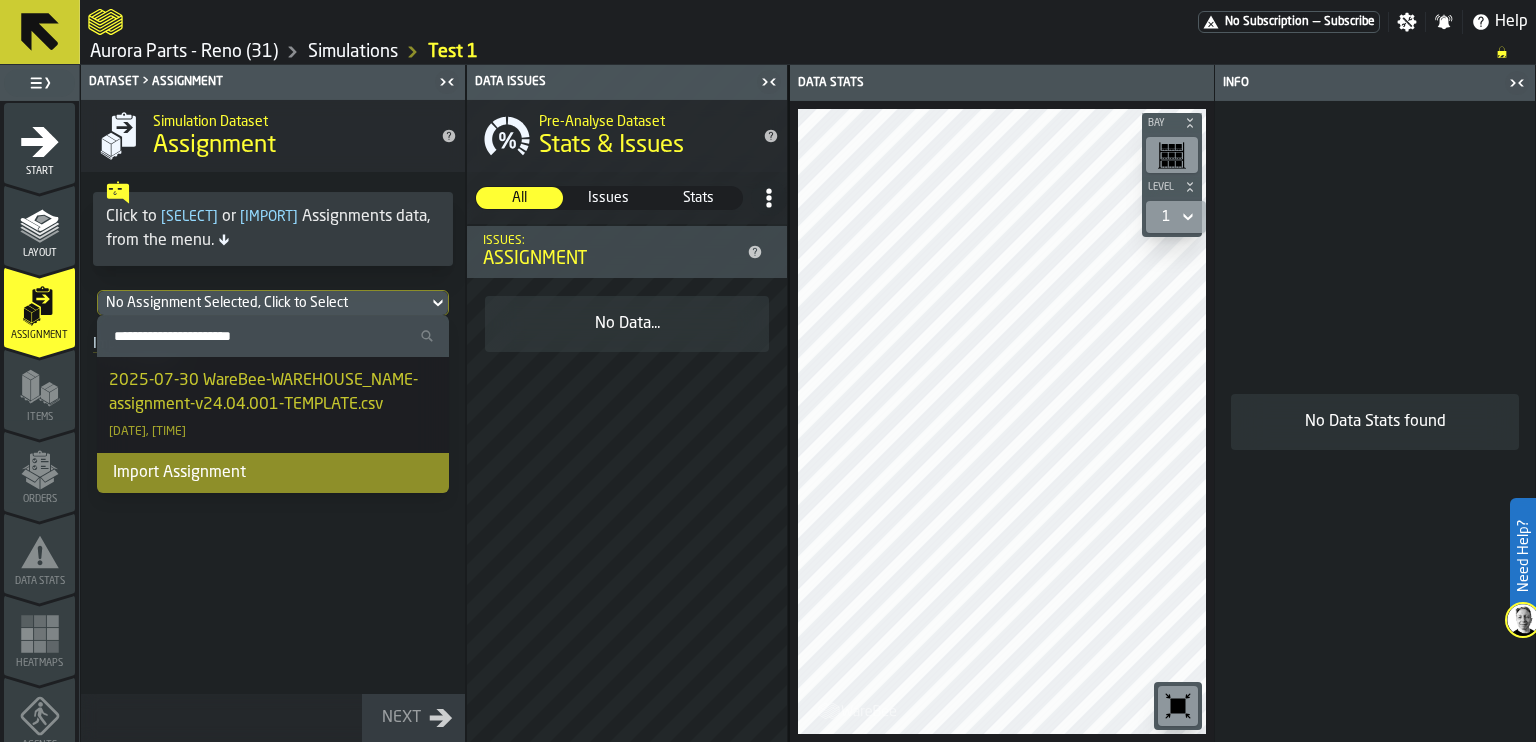 click on "2025-07-30 WareBee-WAREHOUSE_NAME-assignment-v24.04.001-TEMPLATE.csv" at bounding box center [273, 393] 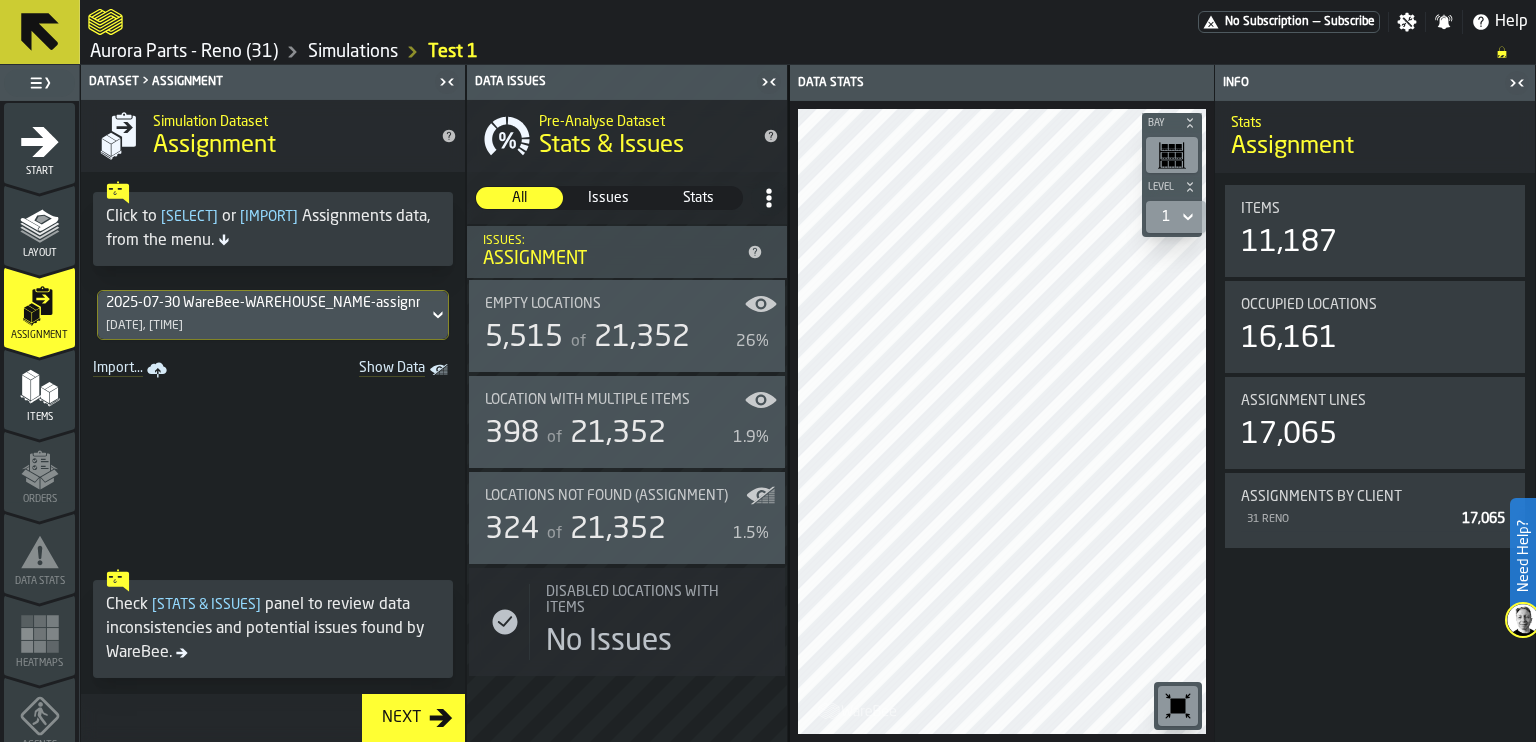 click on "Next" at bounding box center [413, 718] 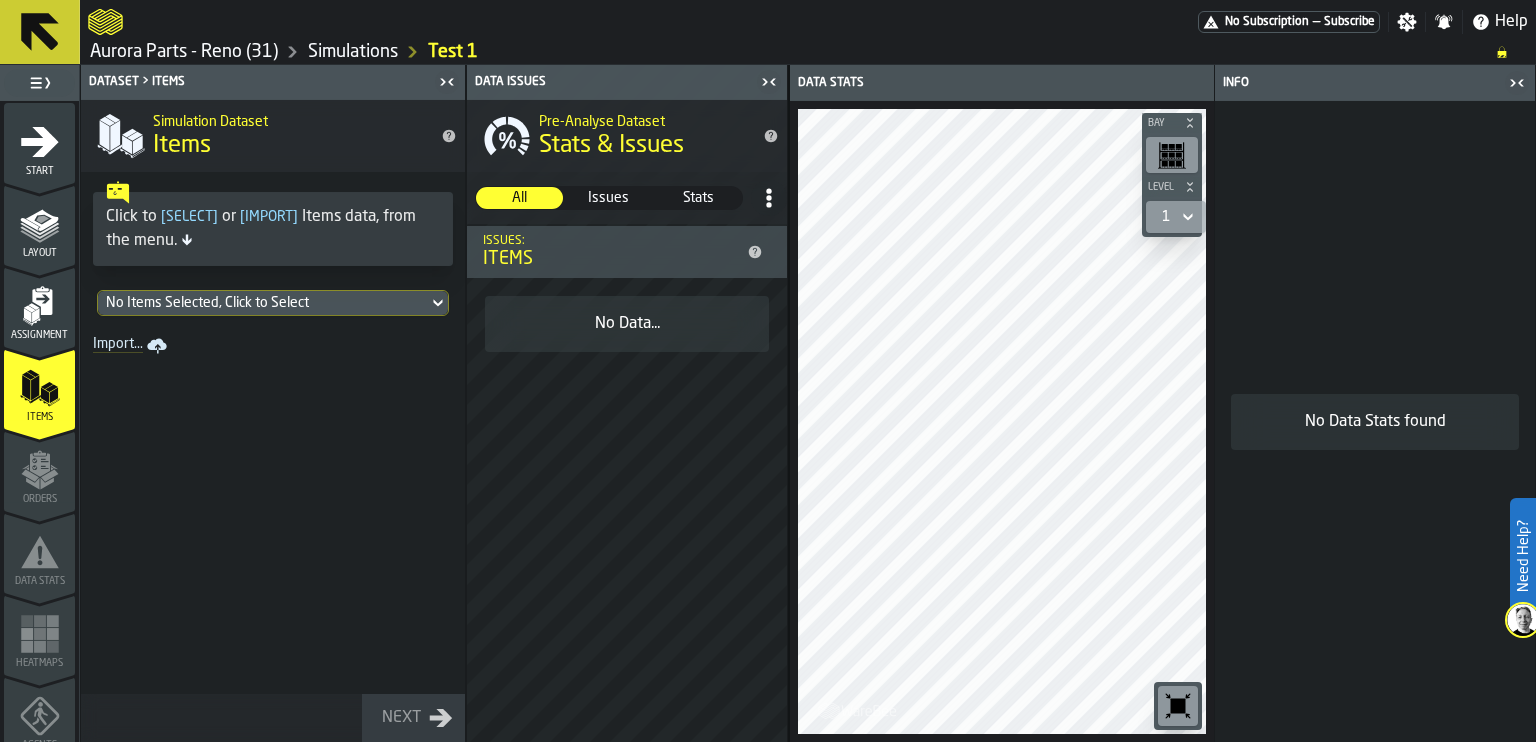 click on "All All Issues Issues Stats Stats" at bounding box center [627, 198] 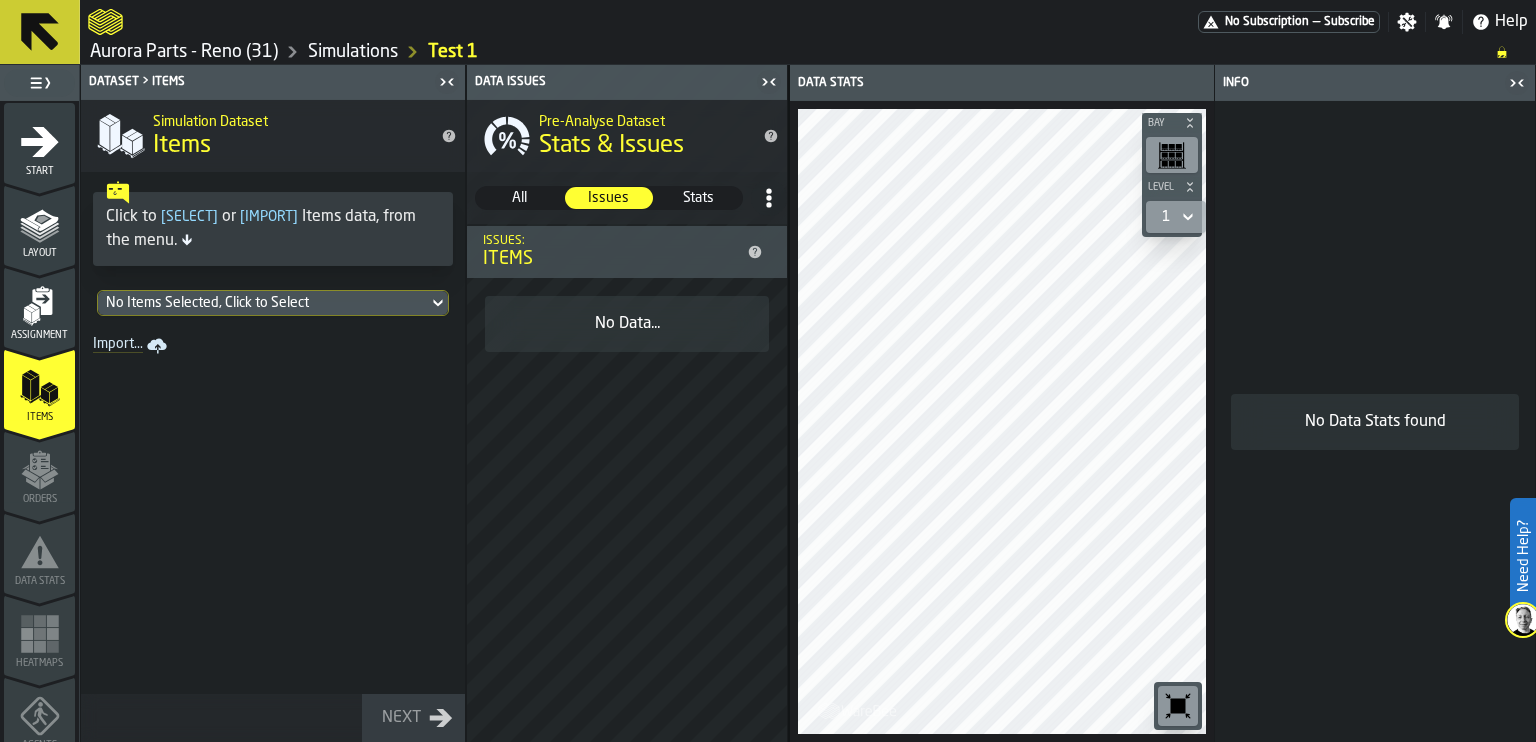 click on "No Items Selected, Click to Select" at bounding box center [263, 303] 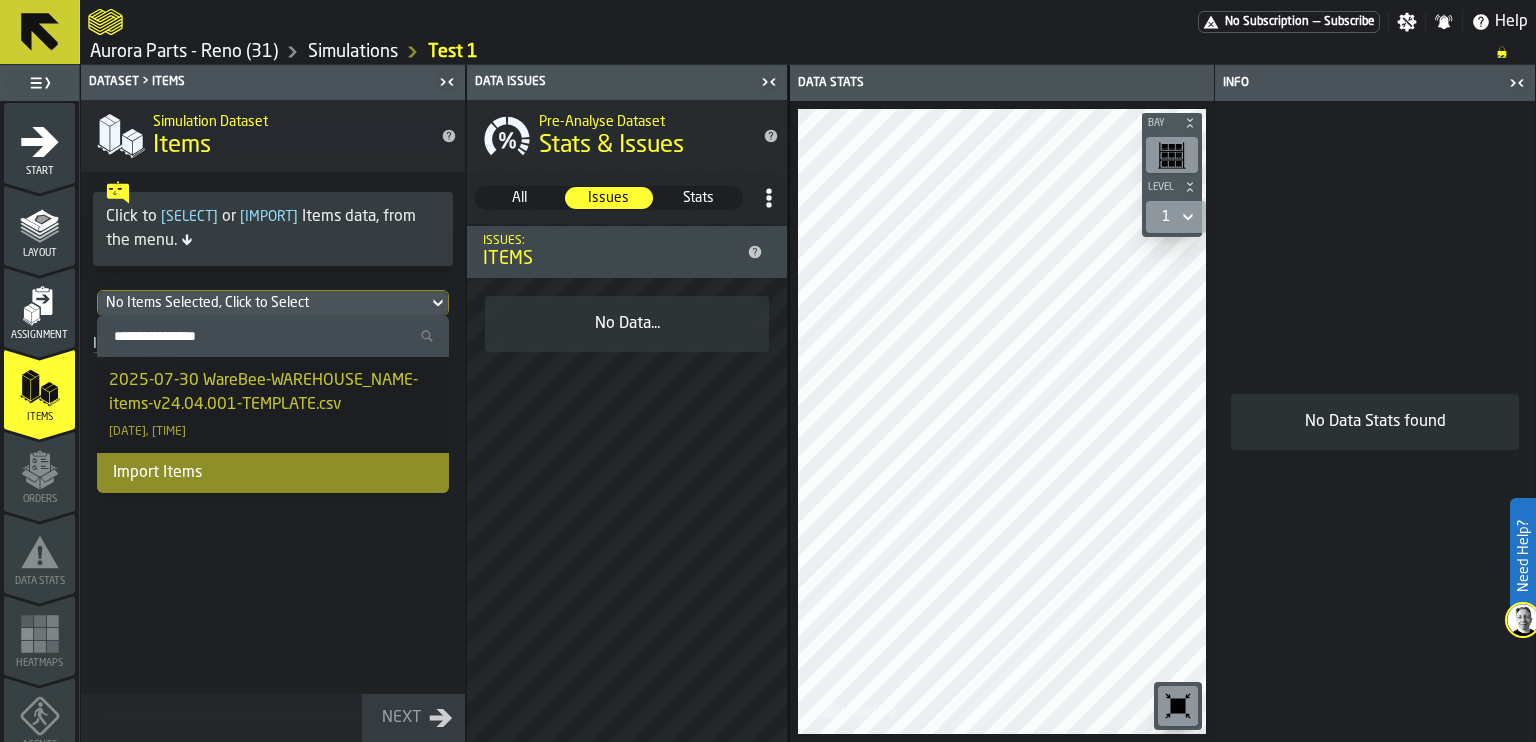 click on "2025-07-30 WareBee-WAREHOUSE_NAME-items-v24.04.001-TEMPLATE.csv" at bounding box center [273, 393] 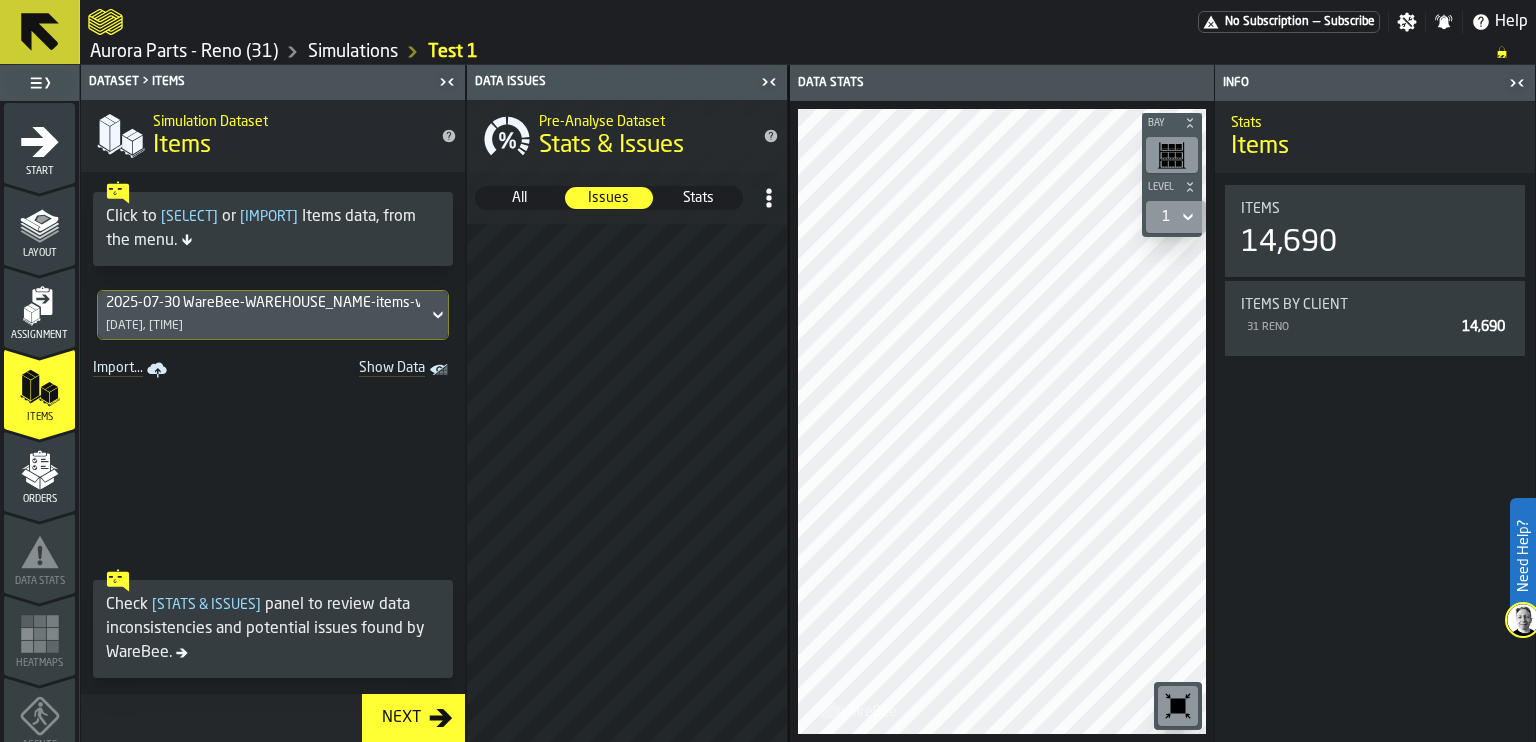click on "Stats" at bounding box center [698, 198] 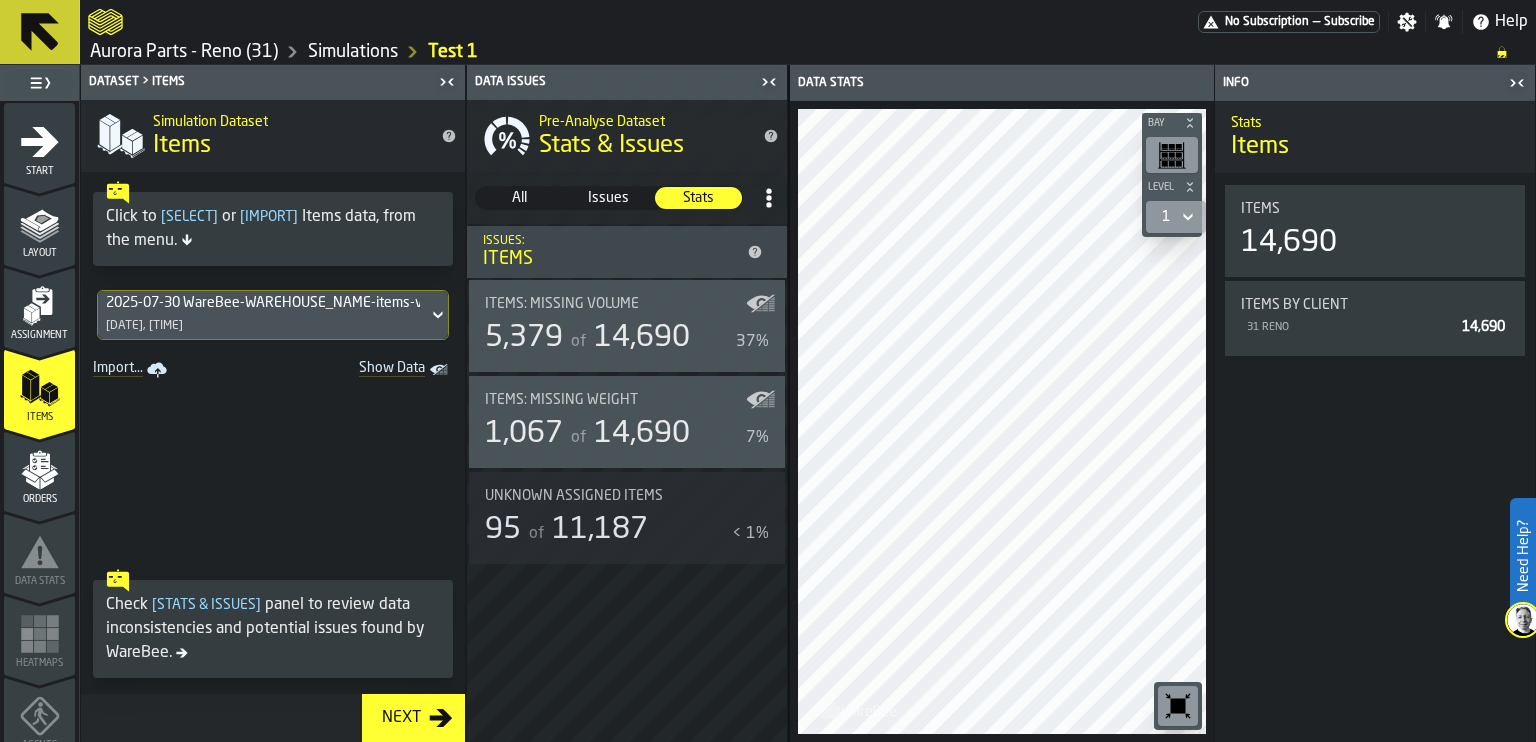click on "Items: Missing Volume" at bounding box center [615, 304] 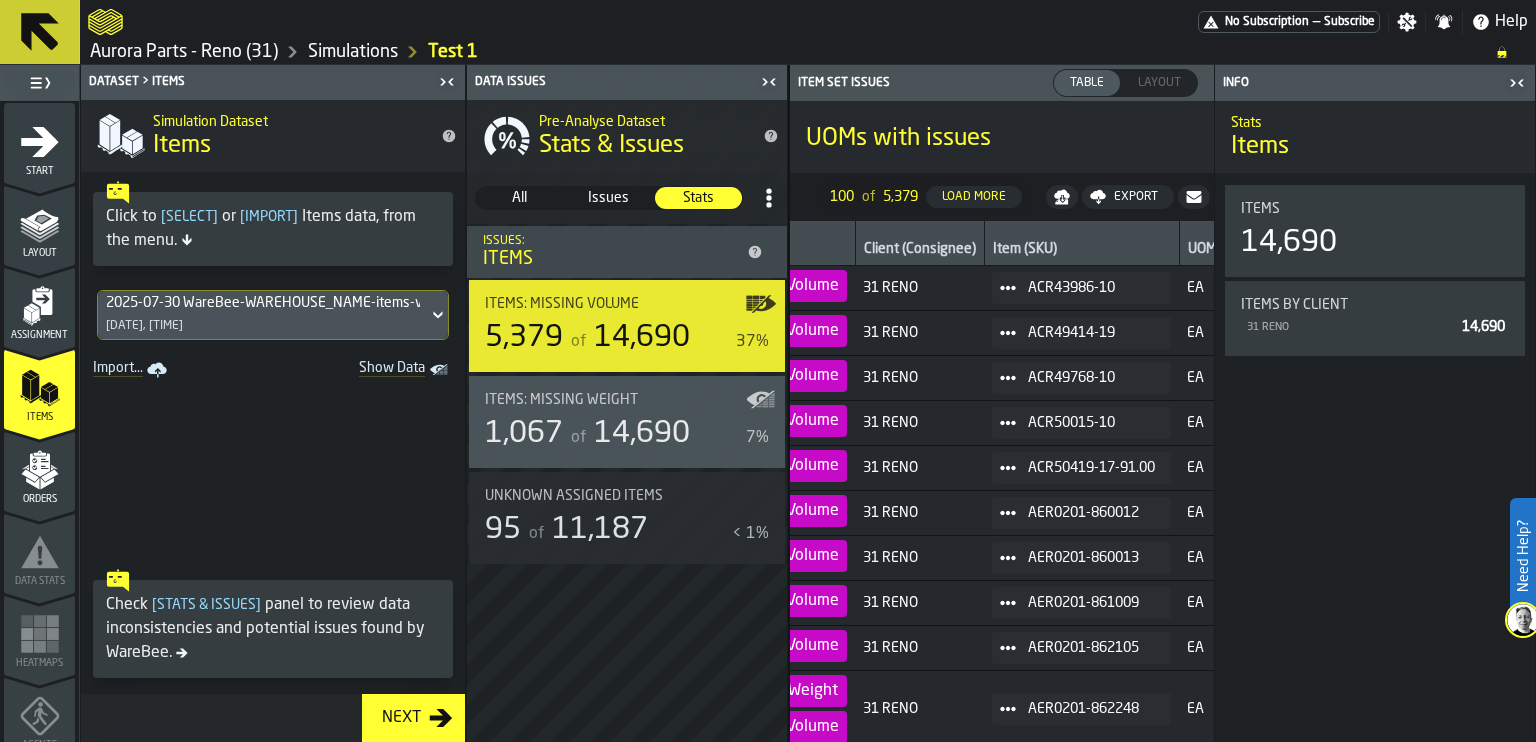 scroll, scrollTop: 0, scrollLeft: 52, axis: horizontal 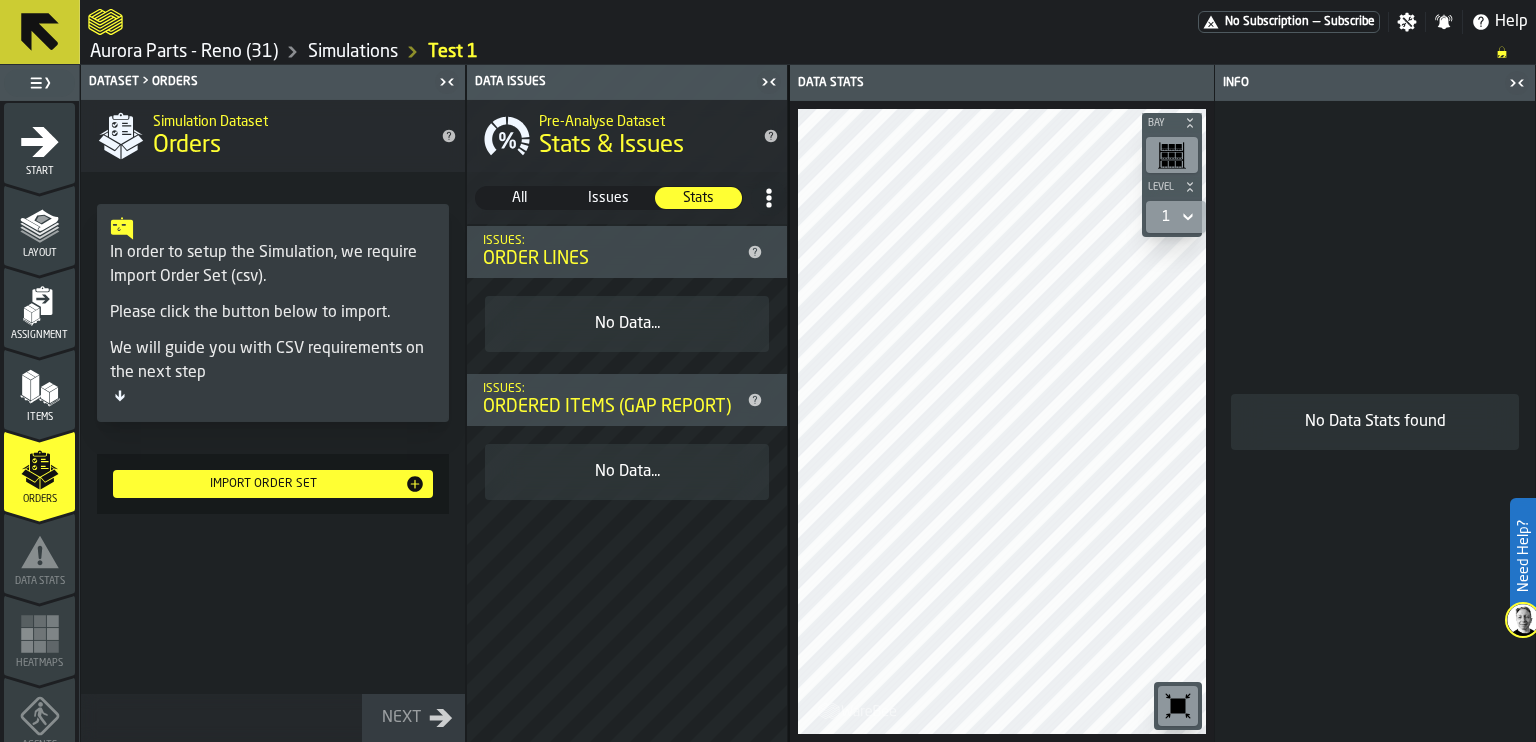 click on "Import Order Set" at bounding box center [263, 484] 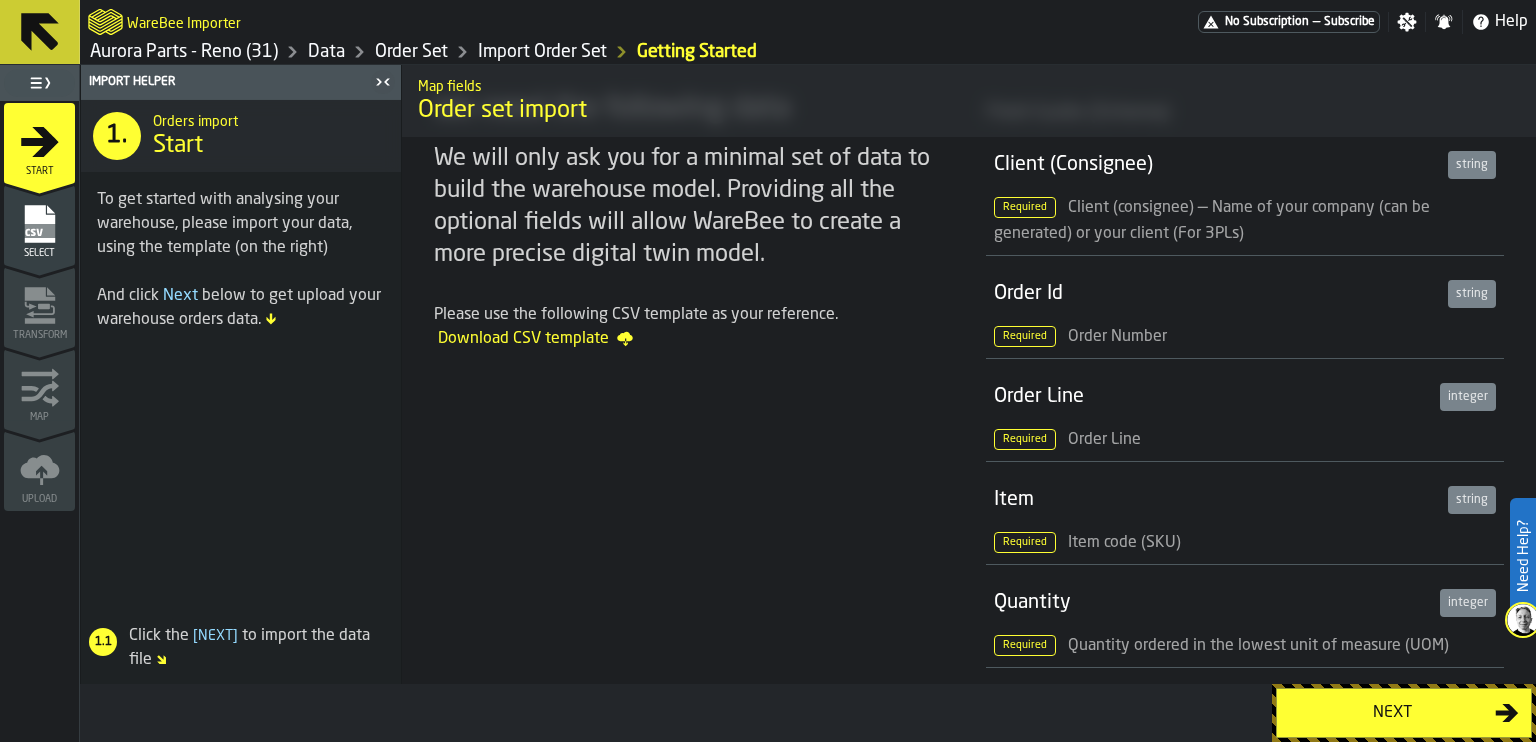 scroll, scrollTop: 0, scrollLeft: 0, axis: both 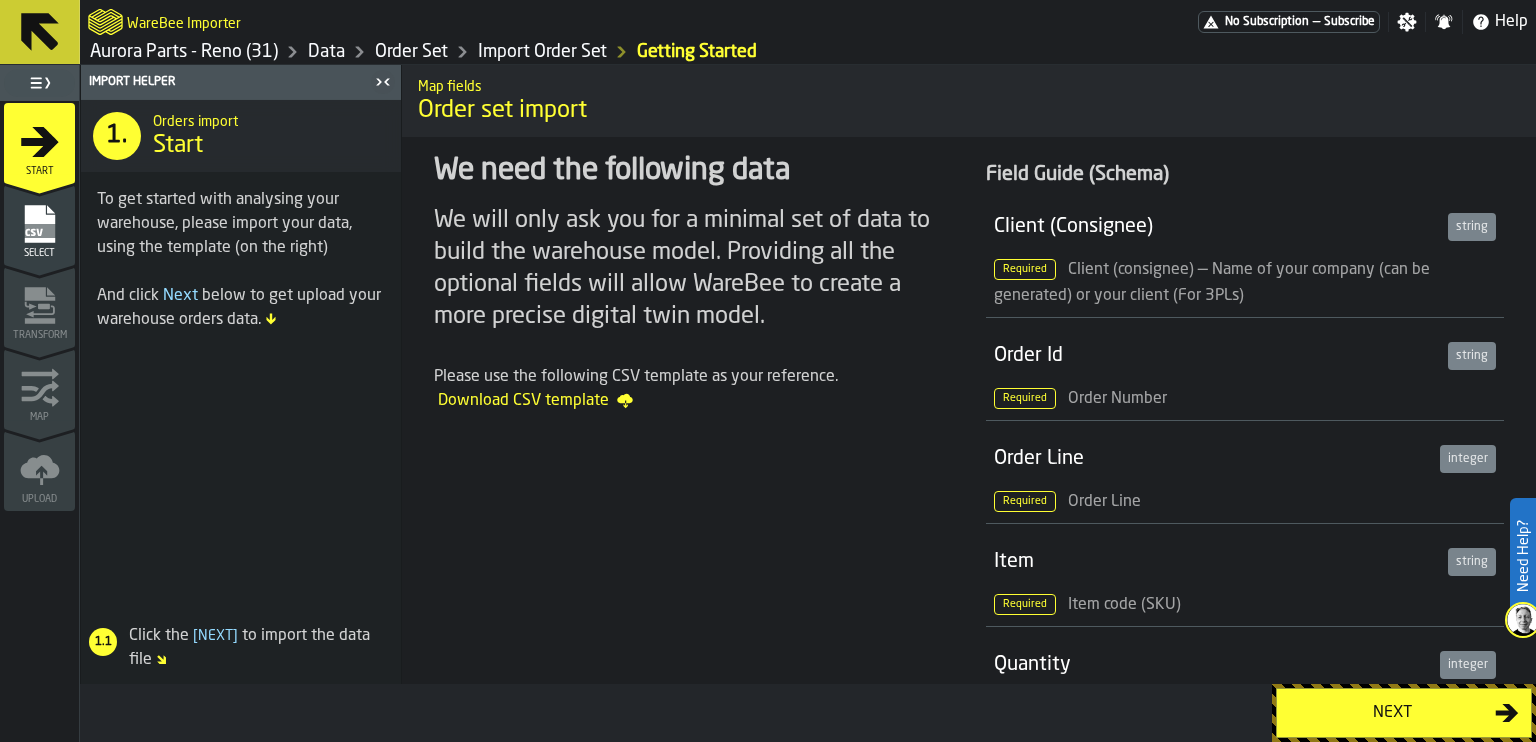 click on "Next" at bounding box center (1392, 713) 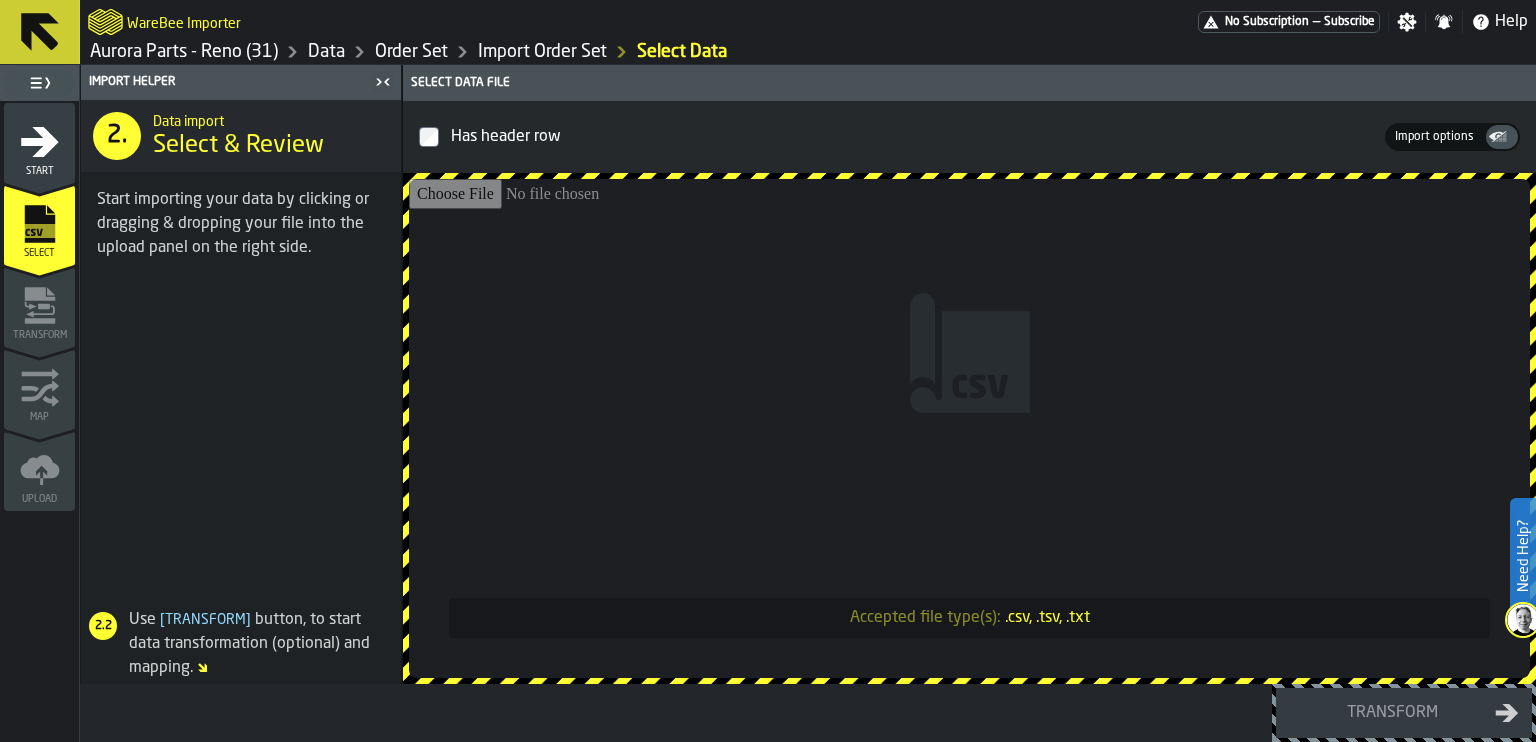 click on "Accepted file type(s): .csv, .tsv, .txt" at bounding box center (969, 428) 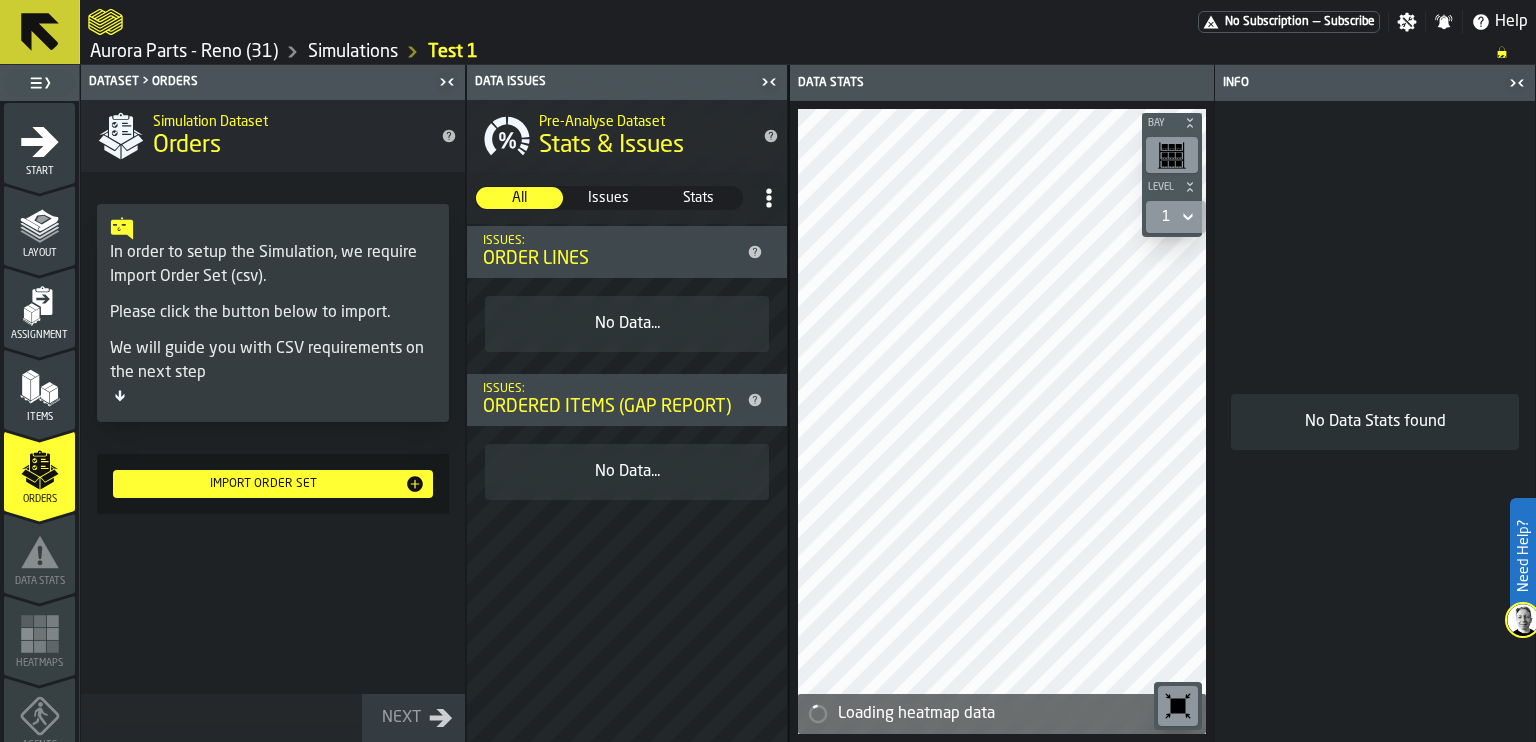 click 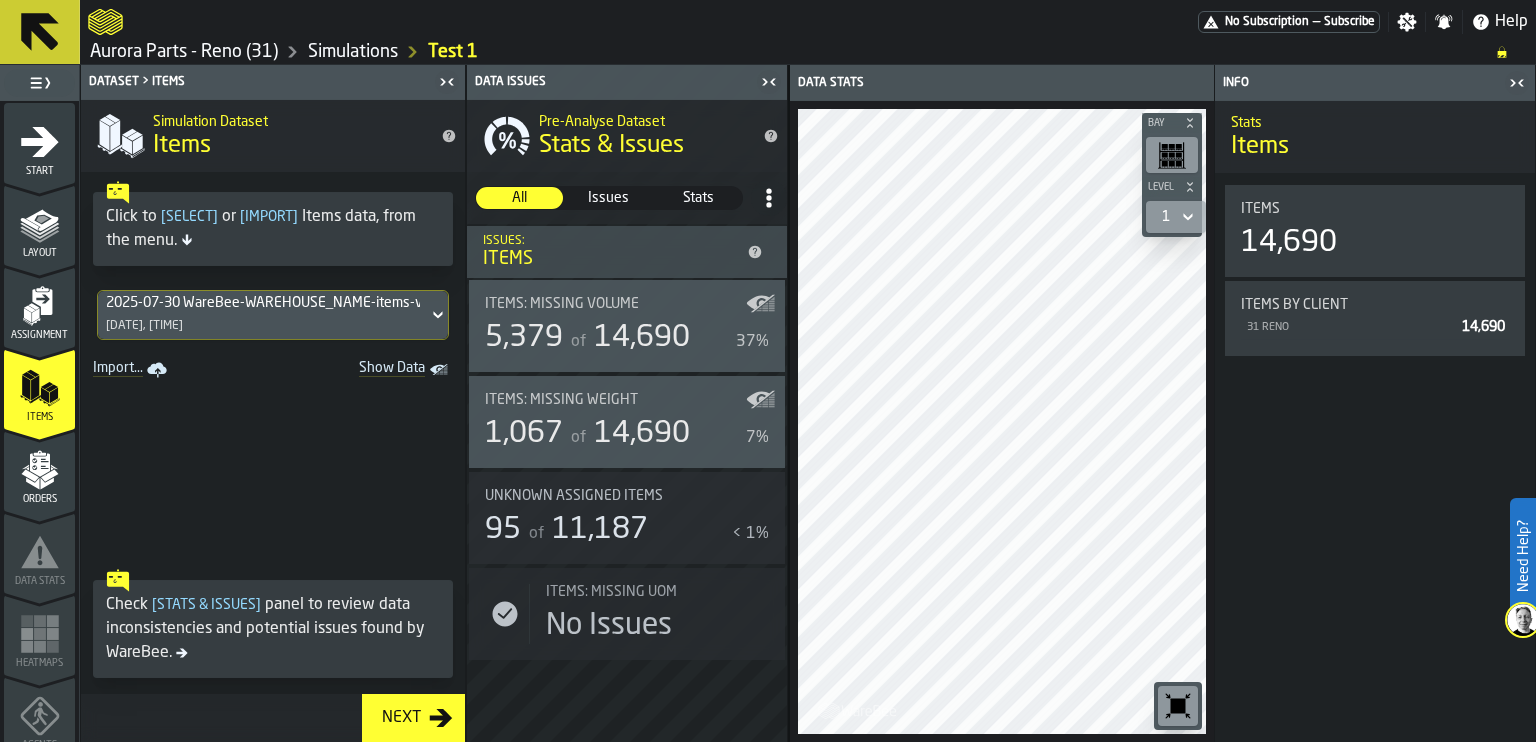 click on "Items: Missing Volume" at bounding box center [562, 304] 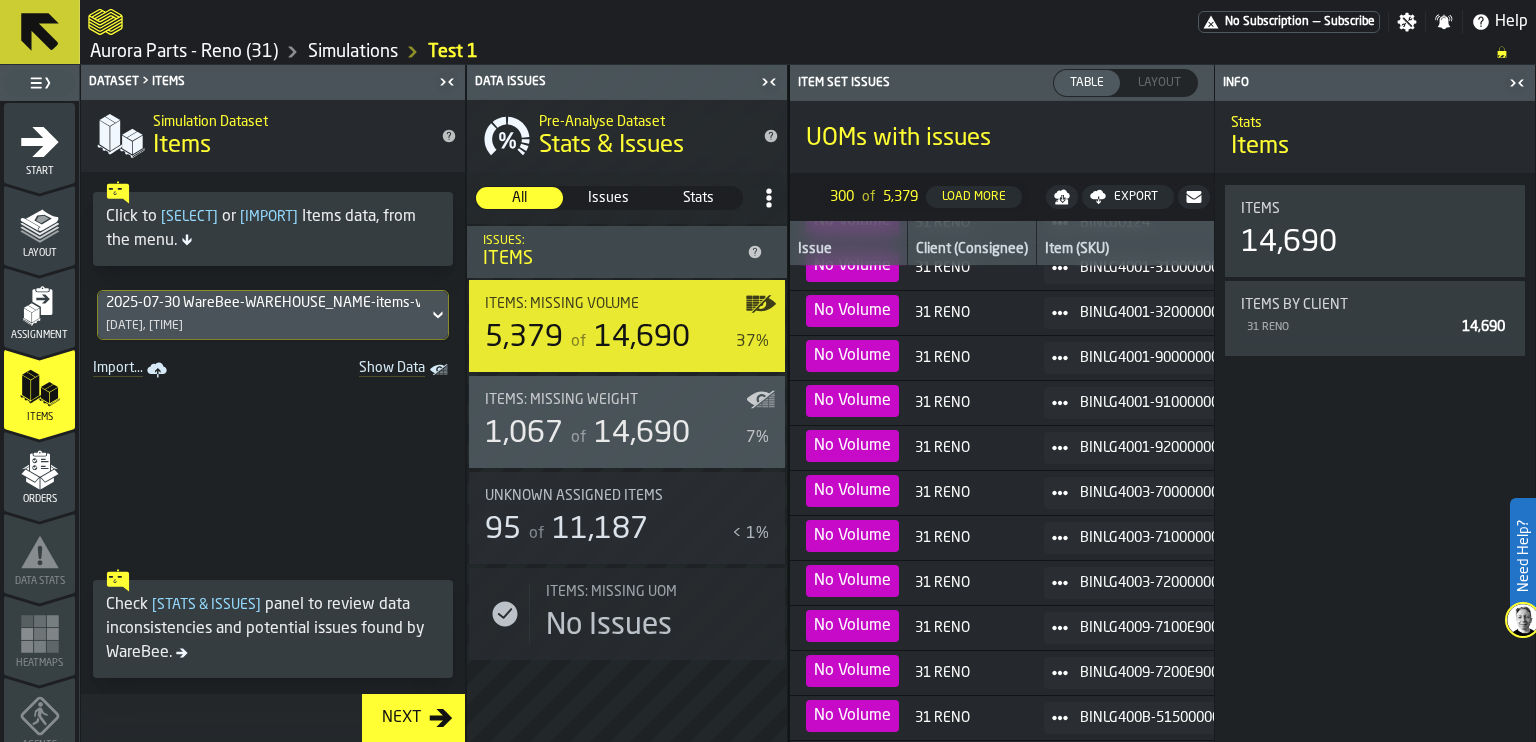 scroll, scrollTop: 9776, scrollLeft: 0, axis: vertical 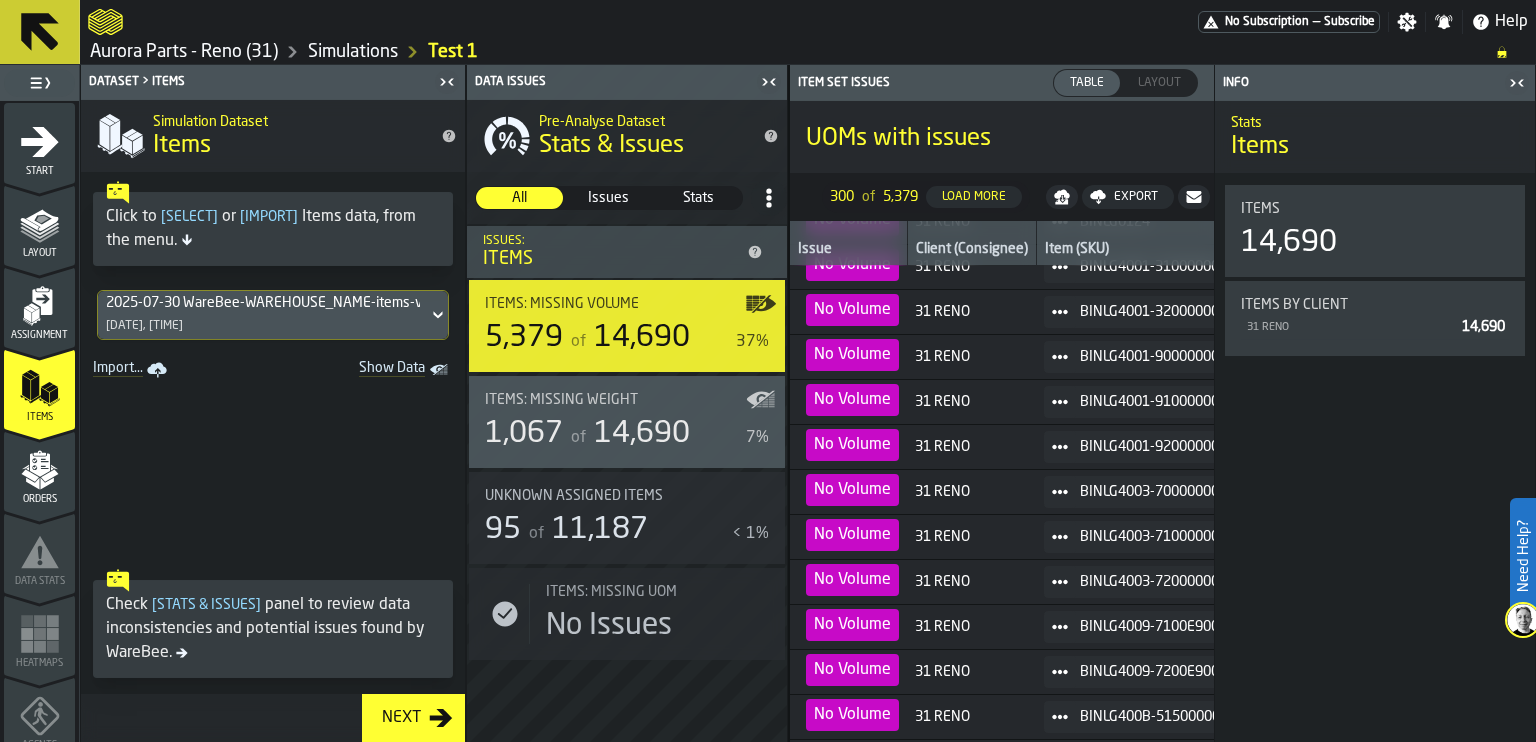 click on "BINLG4003-71000000" at bounding box center [1150, 537] 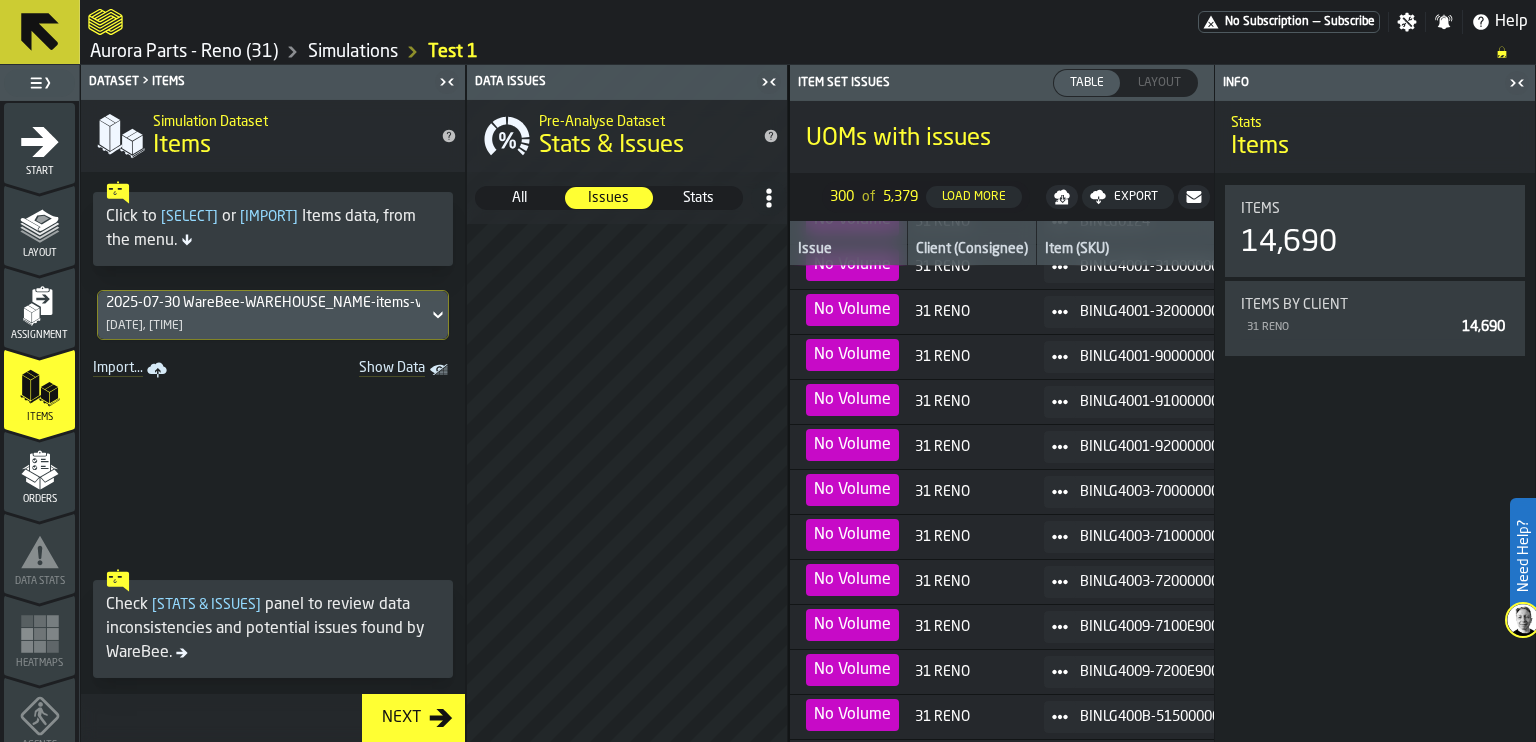 click on "Stats" at bounding box center (698, 198) 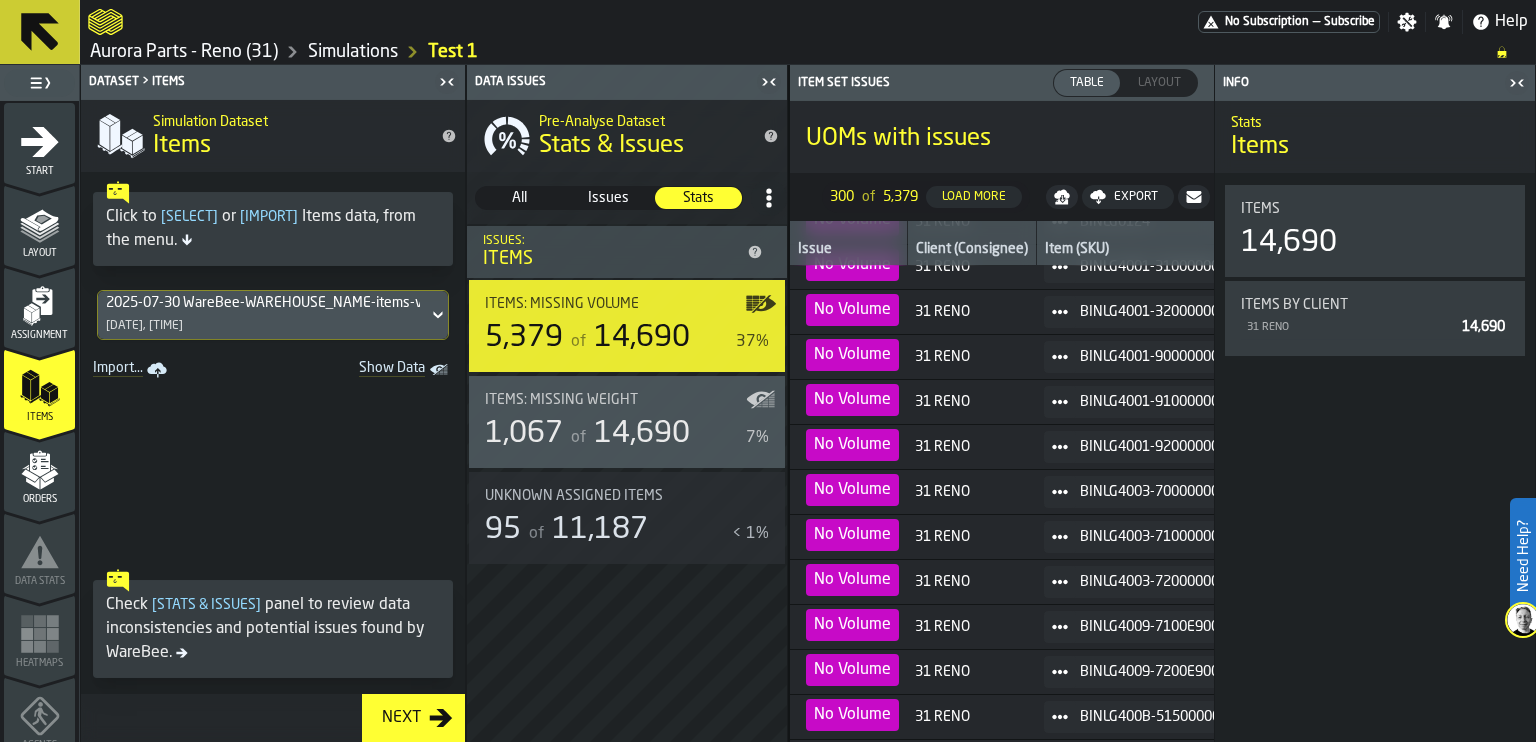 click on "14,690" at bounding box center (642, 434) 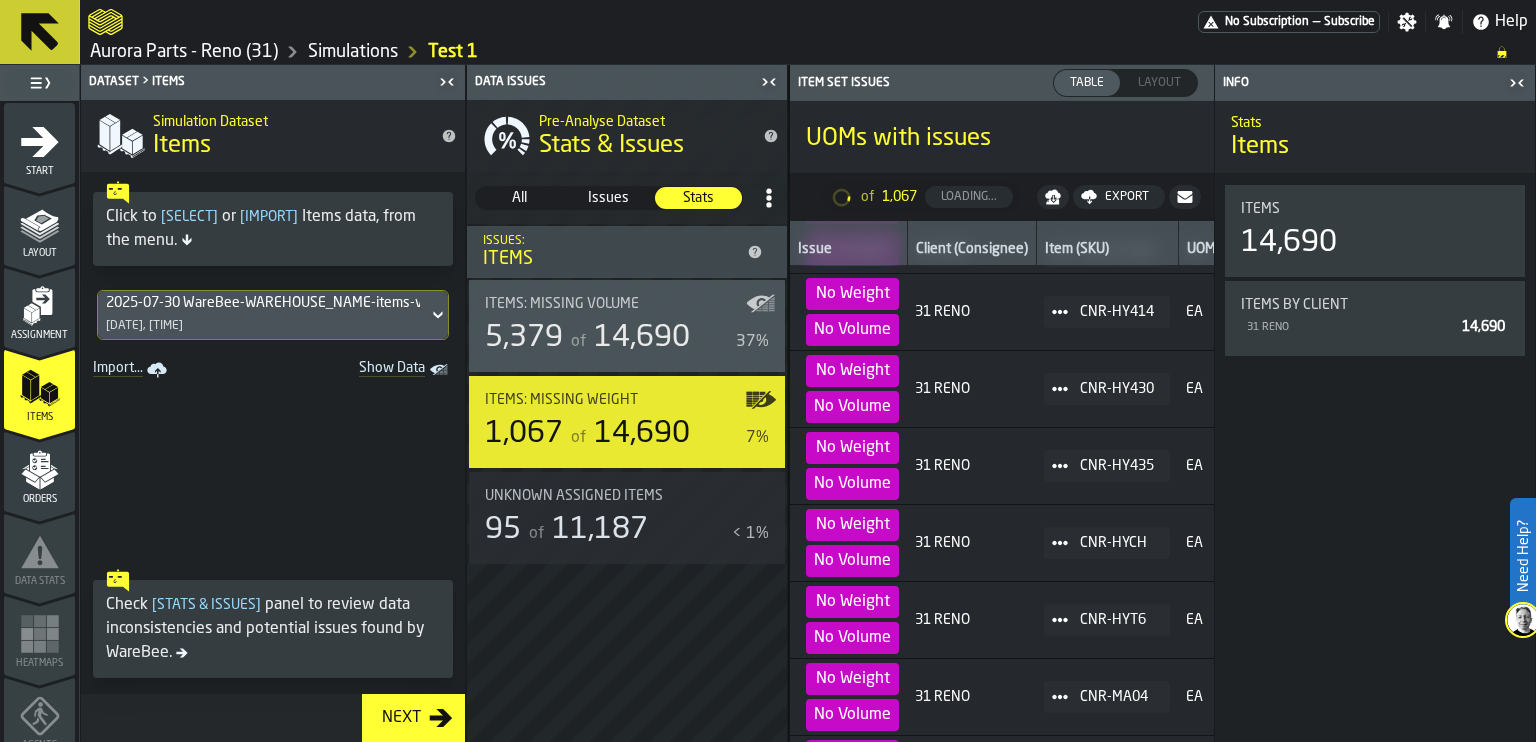 scroll, scrollTop: 5133, scrollLeft: 0, axis: vertical 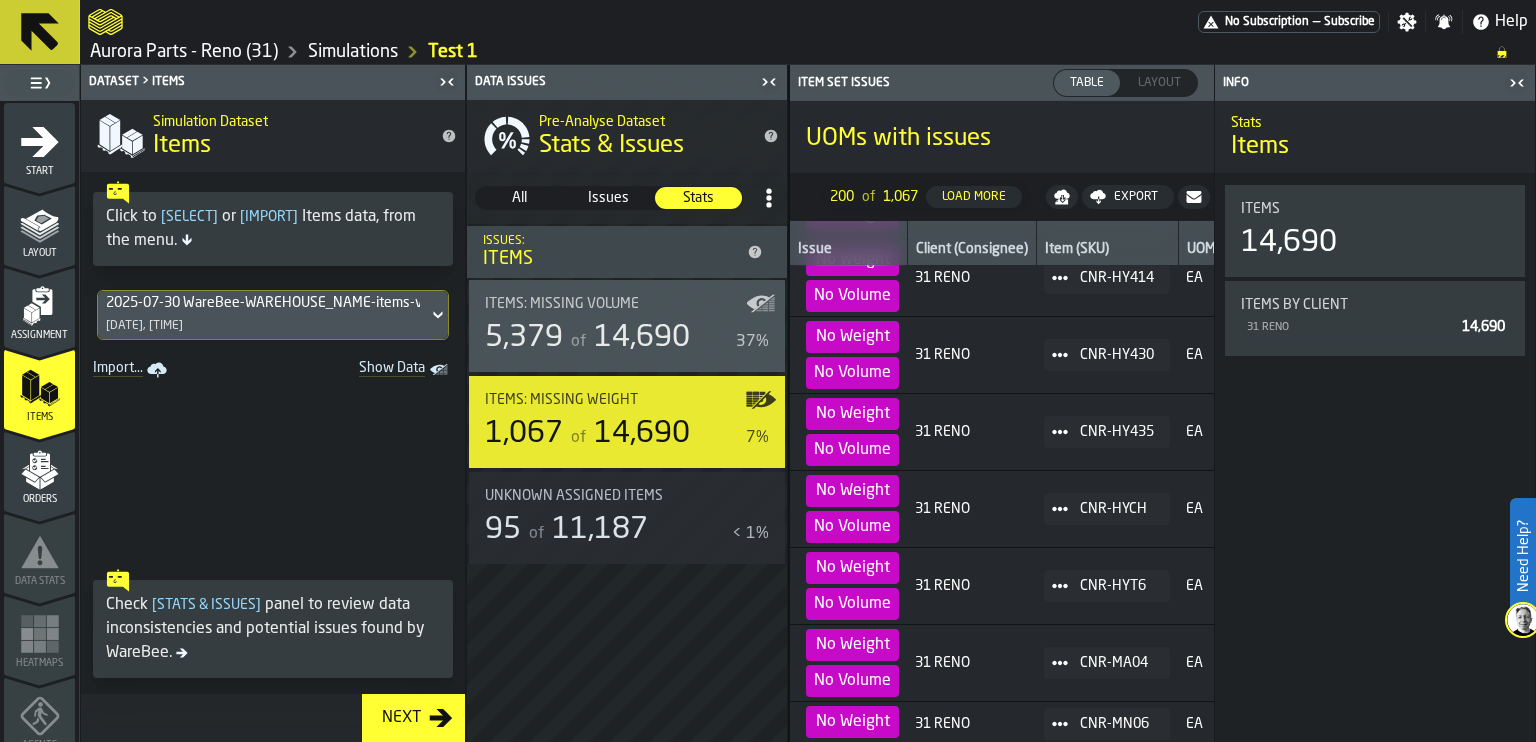 click on "Unknown assigned items" at bounding box center (574, 496) 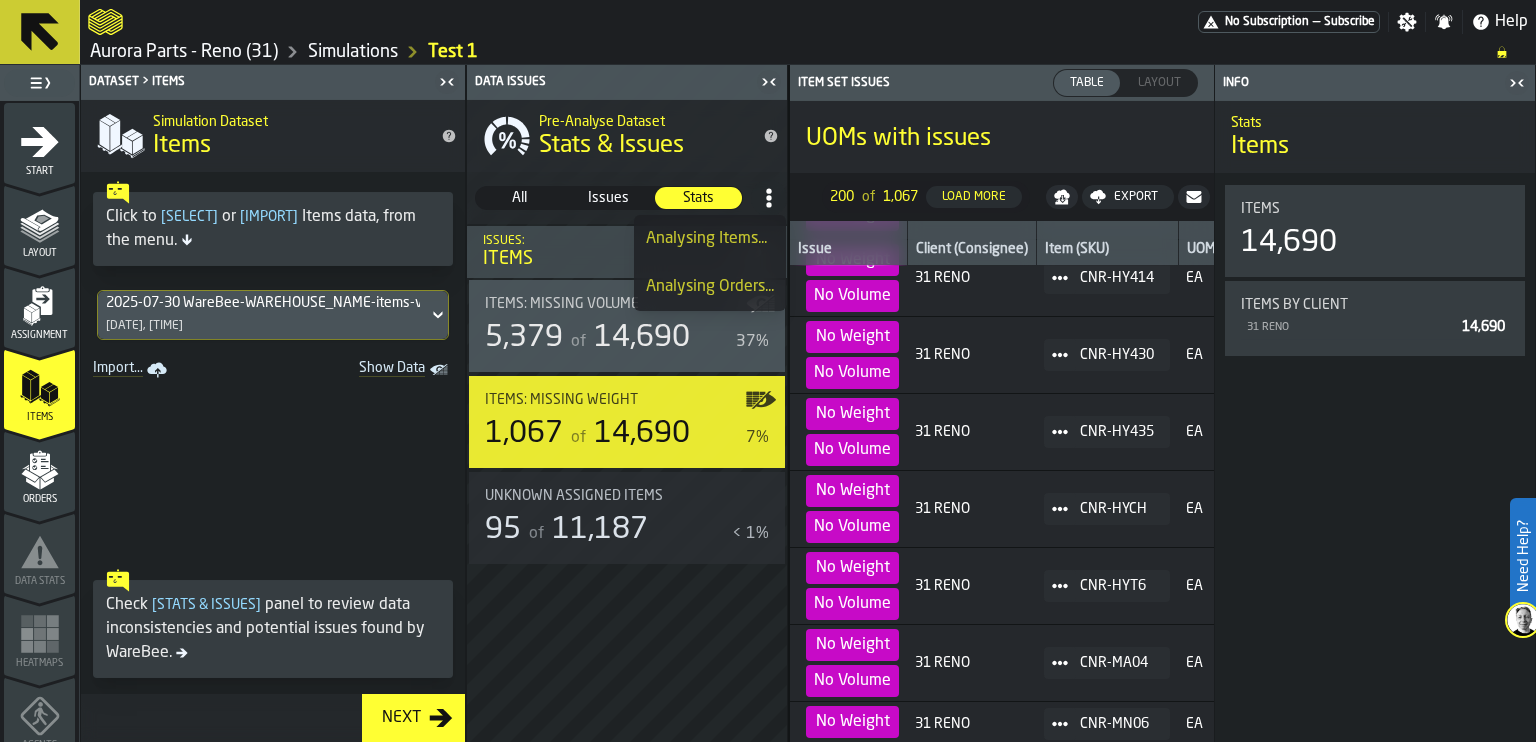 click on "Analysing Items..." at bounding box center [710, 239] 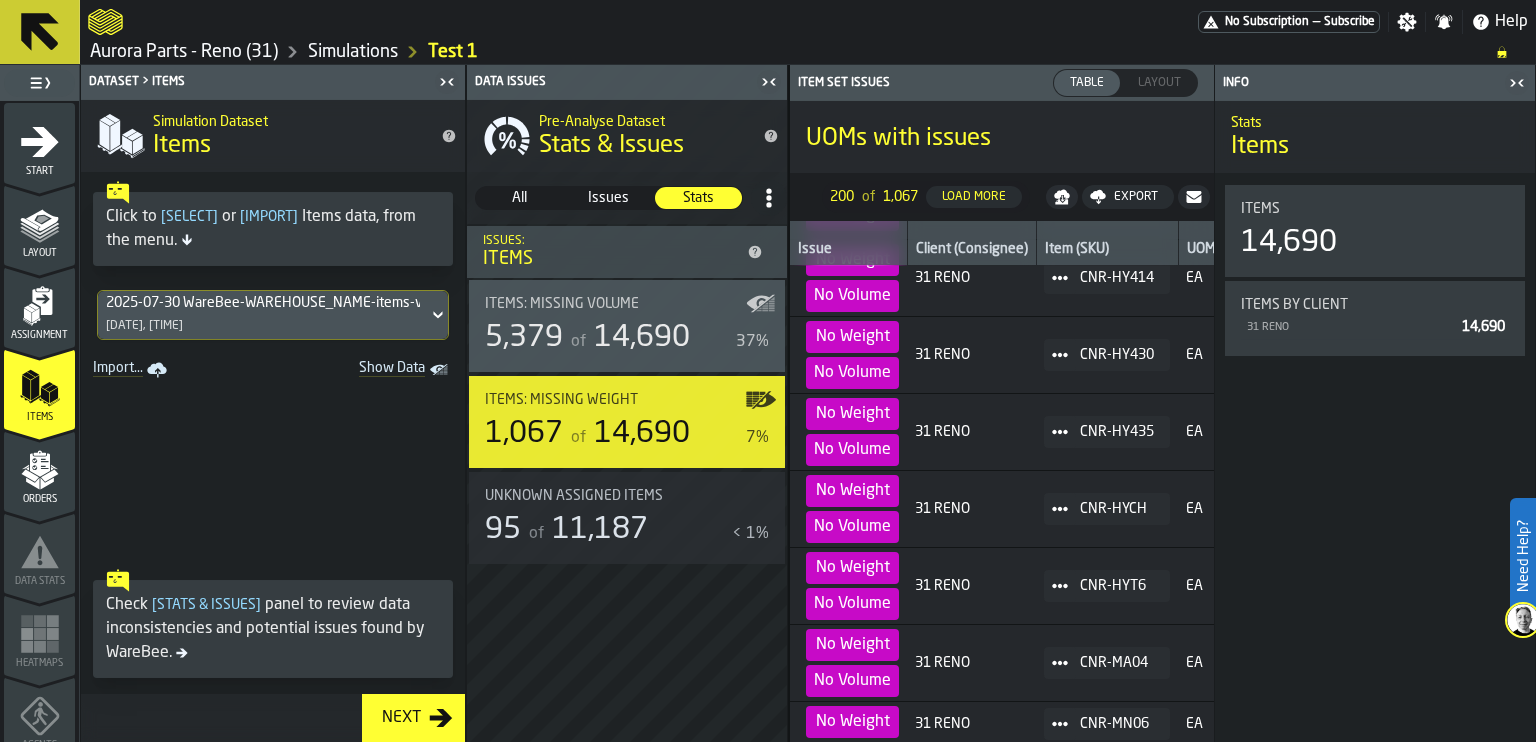 click on "Items" at bounding box center [611, 259] 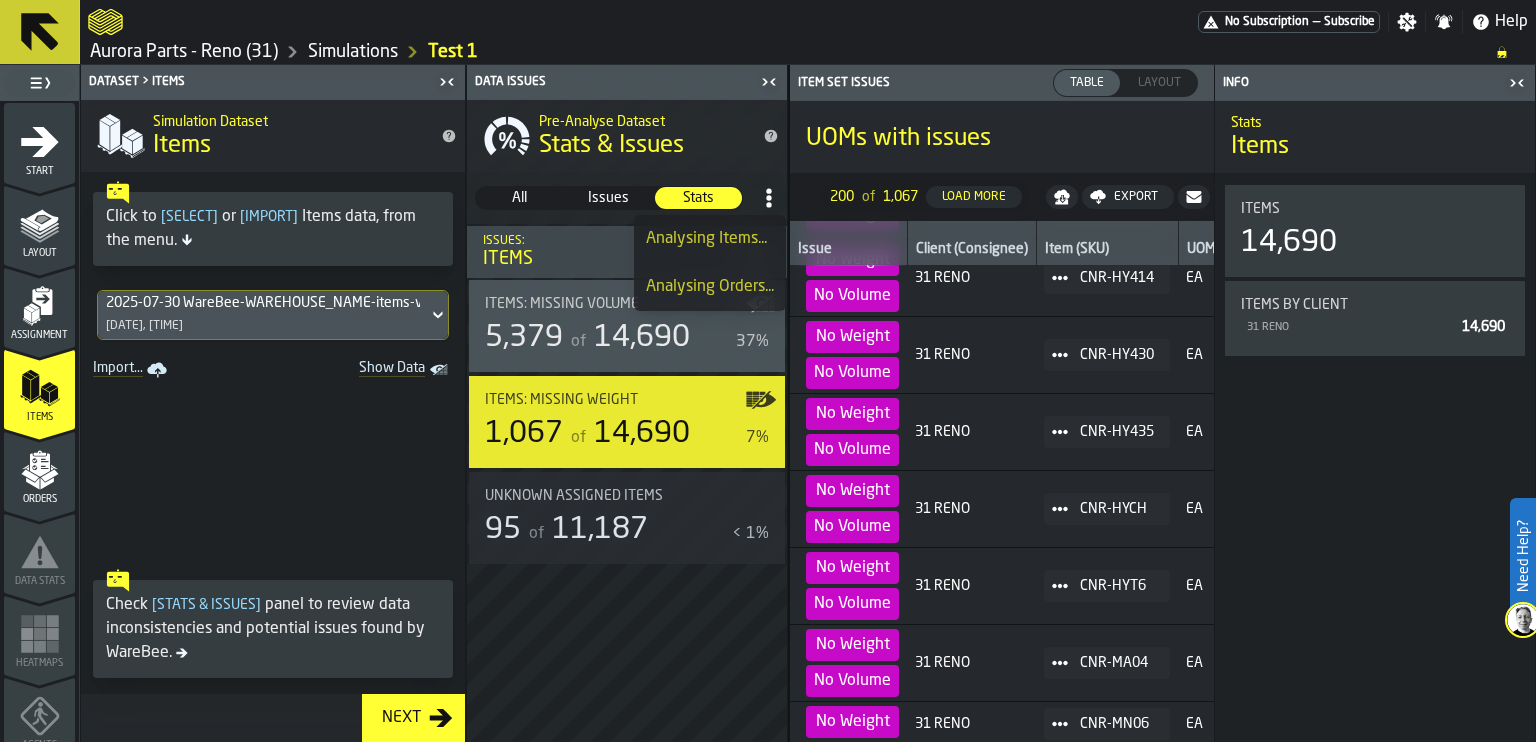 click on "Analysing Items..." at bounding box center [710, 239] 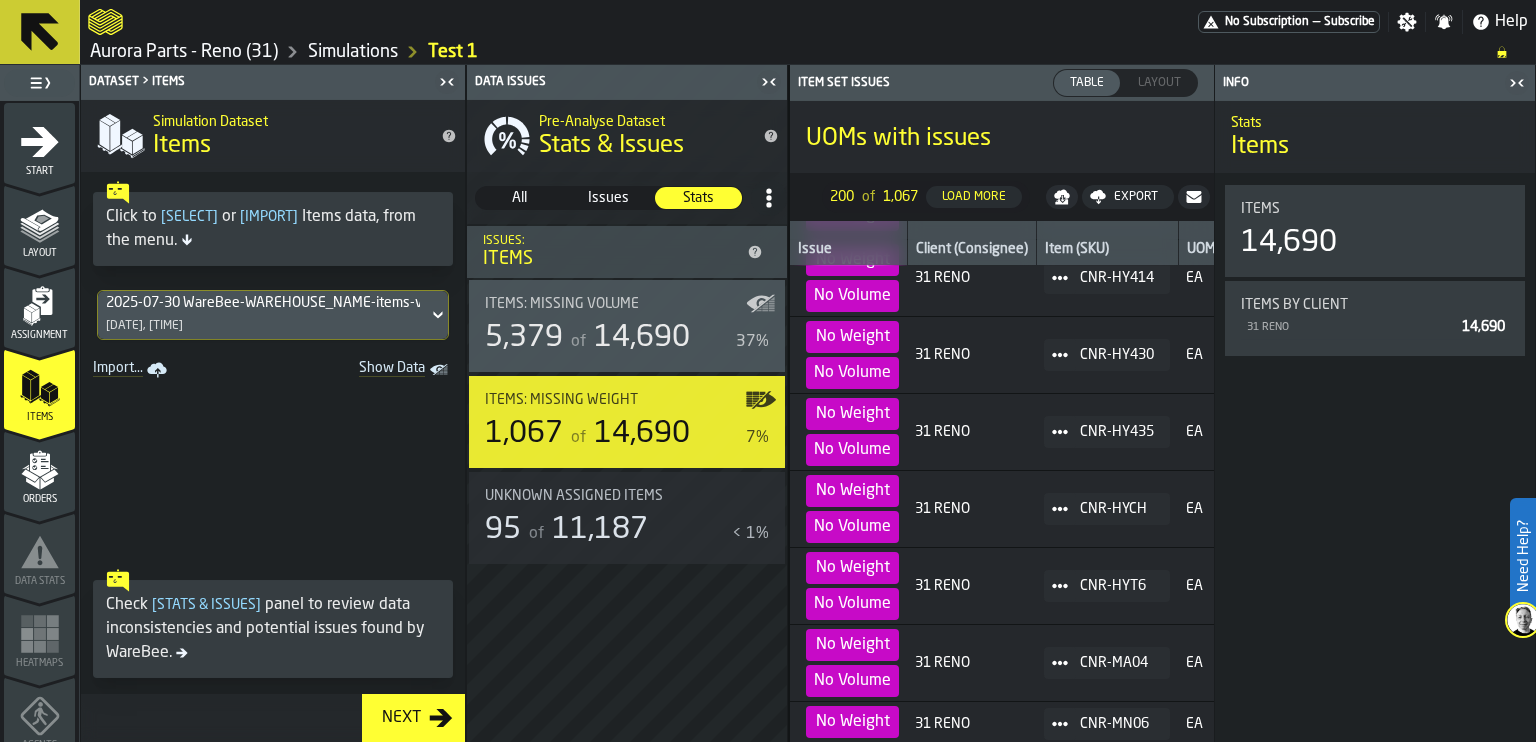 click on "Layout" at bounding box center [1159, 83] 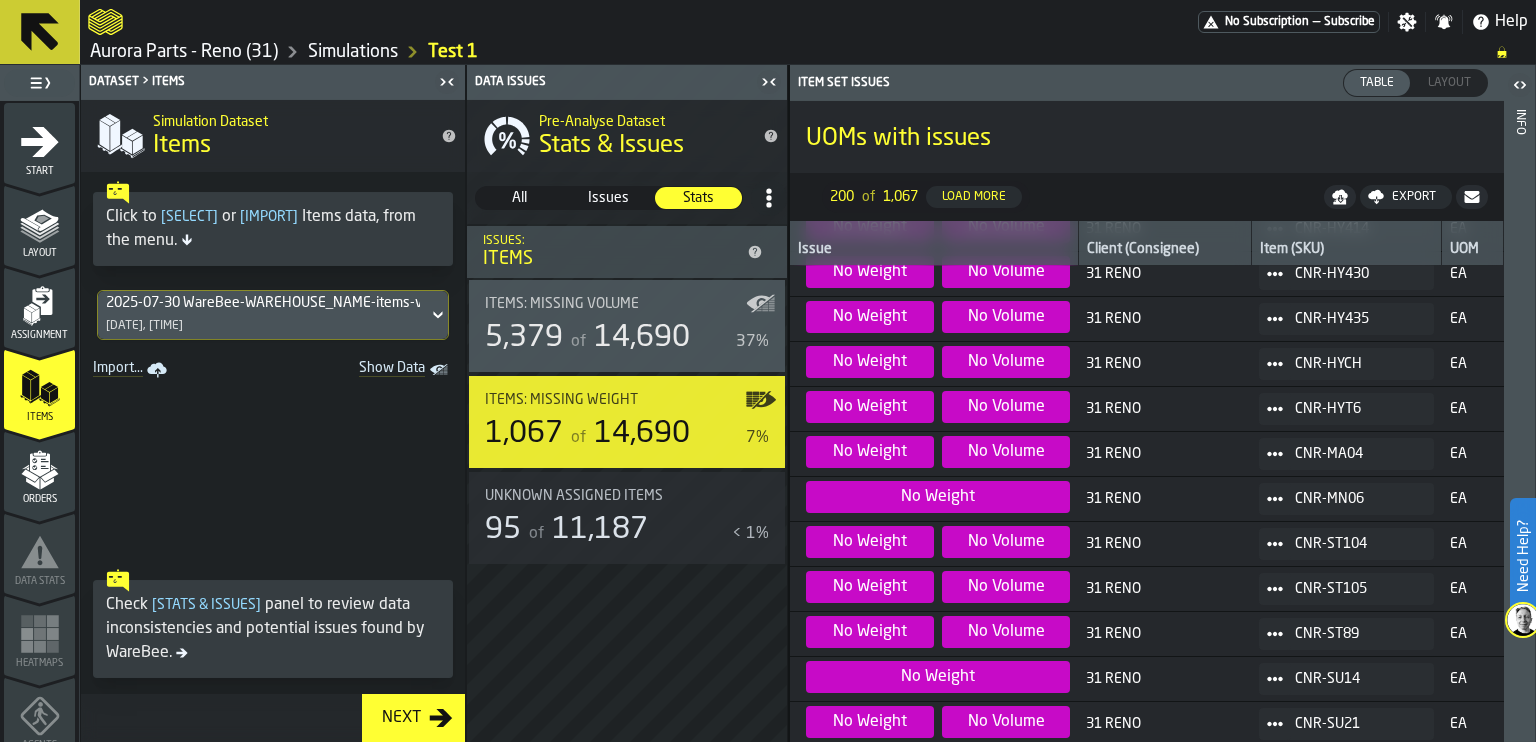 click 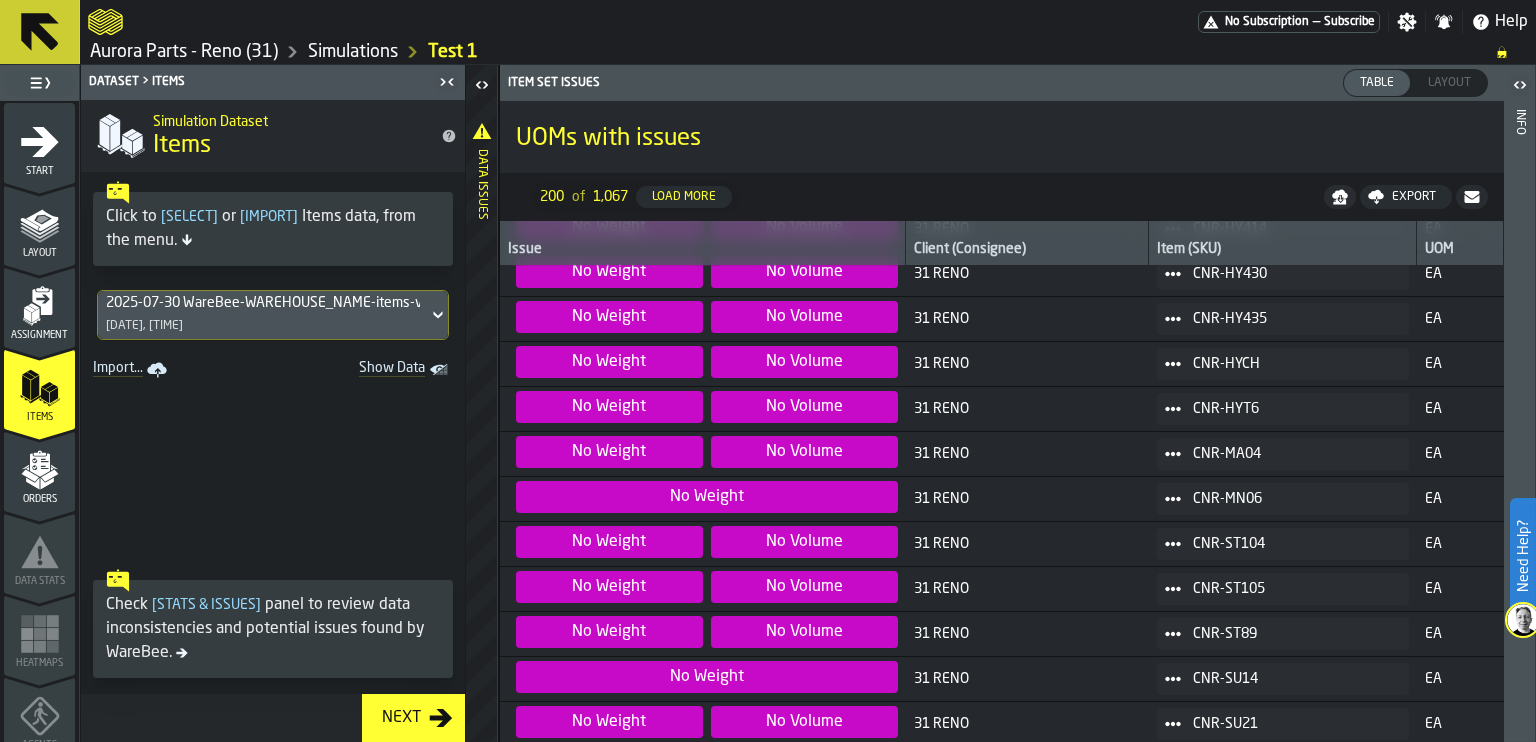 click at bounding box center [482, 87] 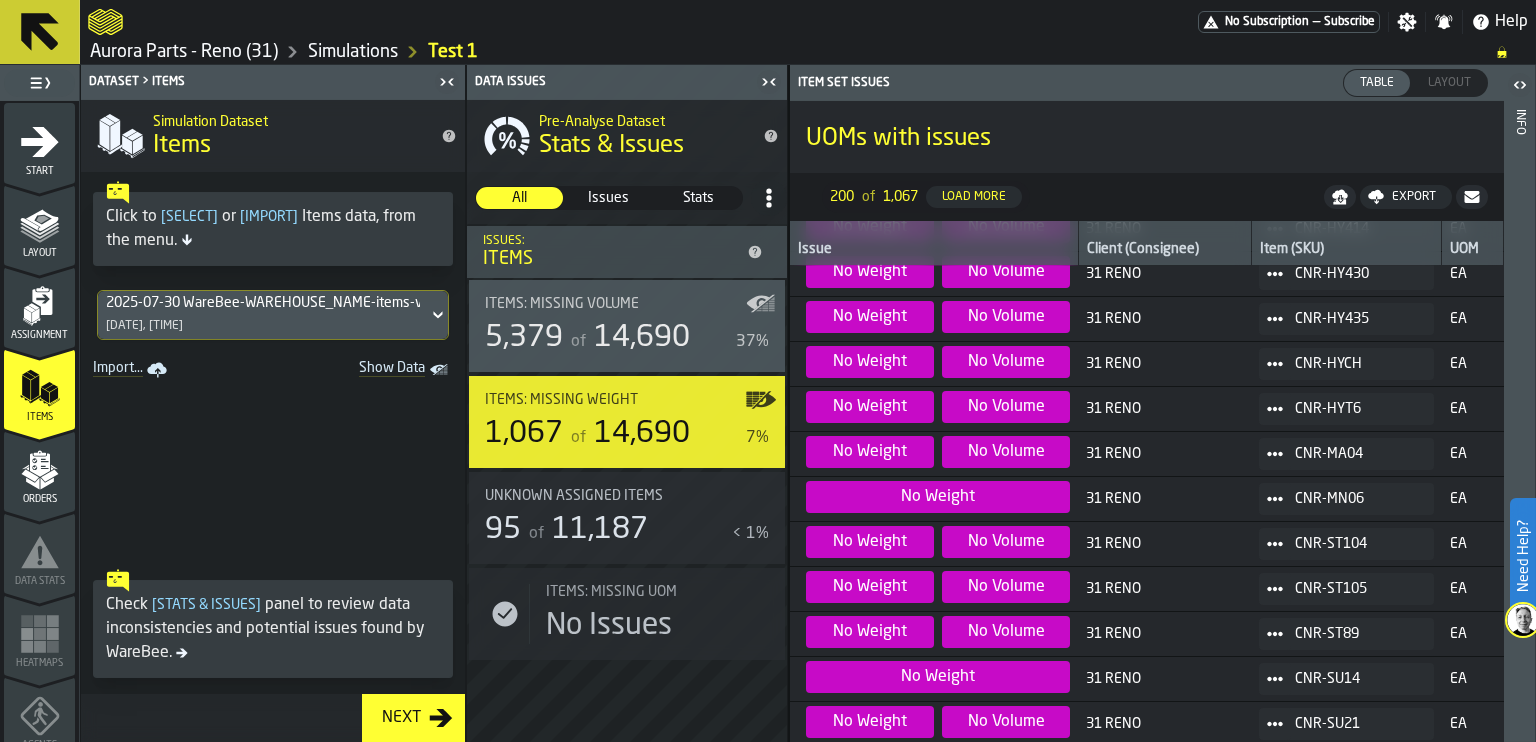click on "Next" at bounding box center [401, 718] 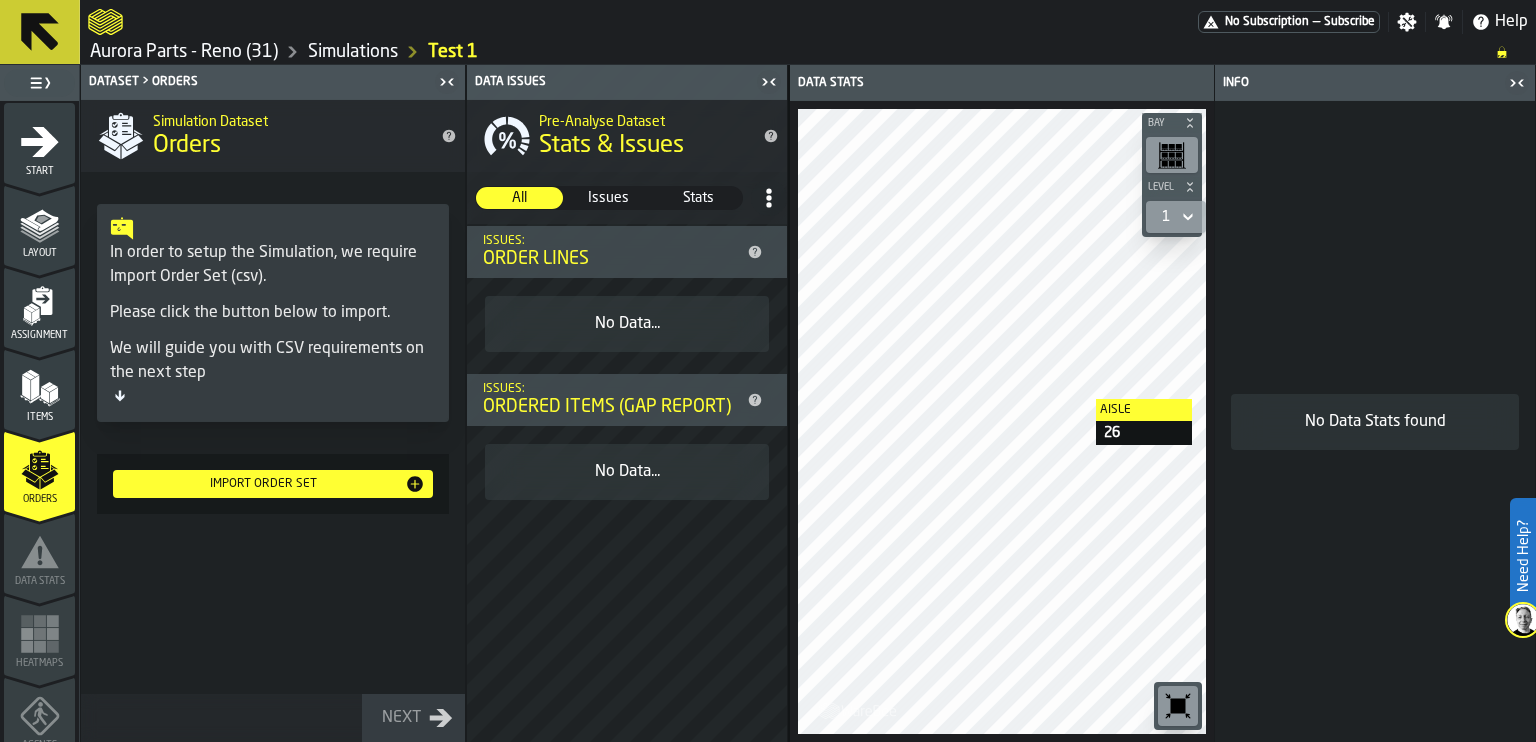 click 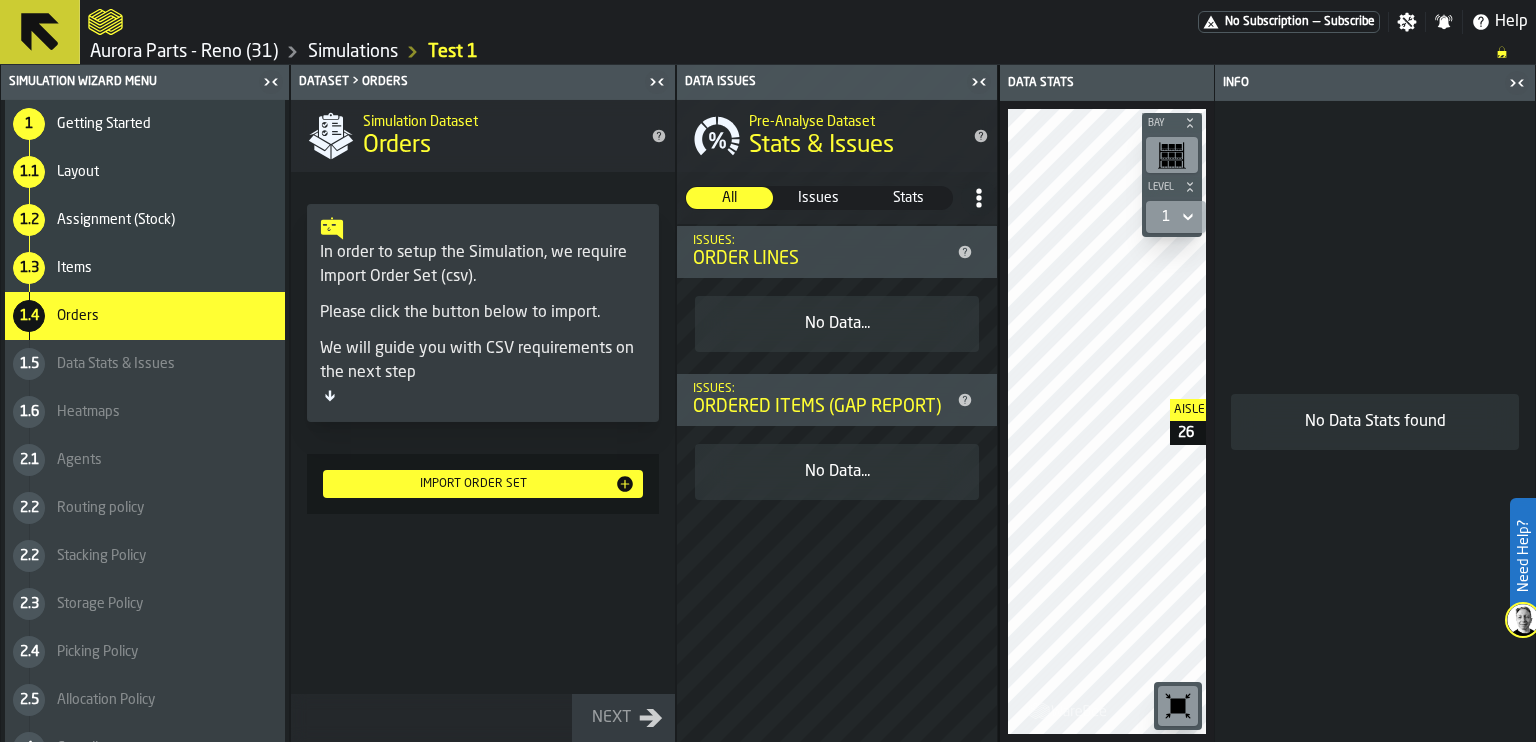 click on "Import Order Set" at bounding box center [473, 484] 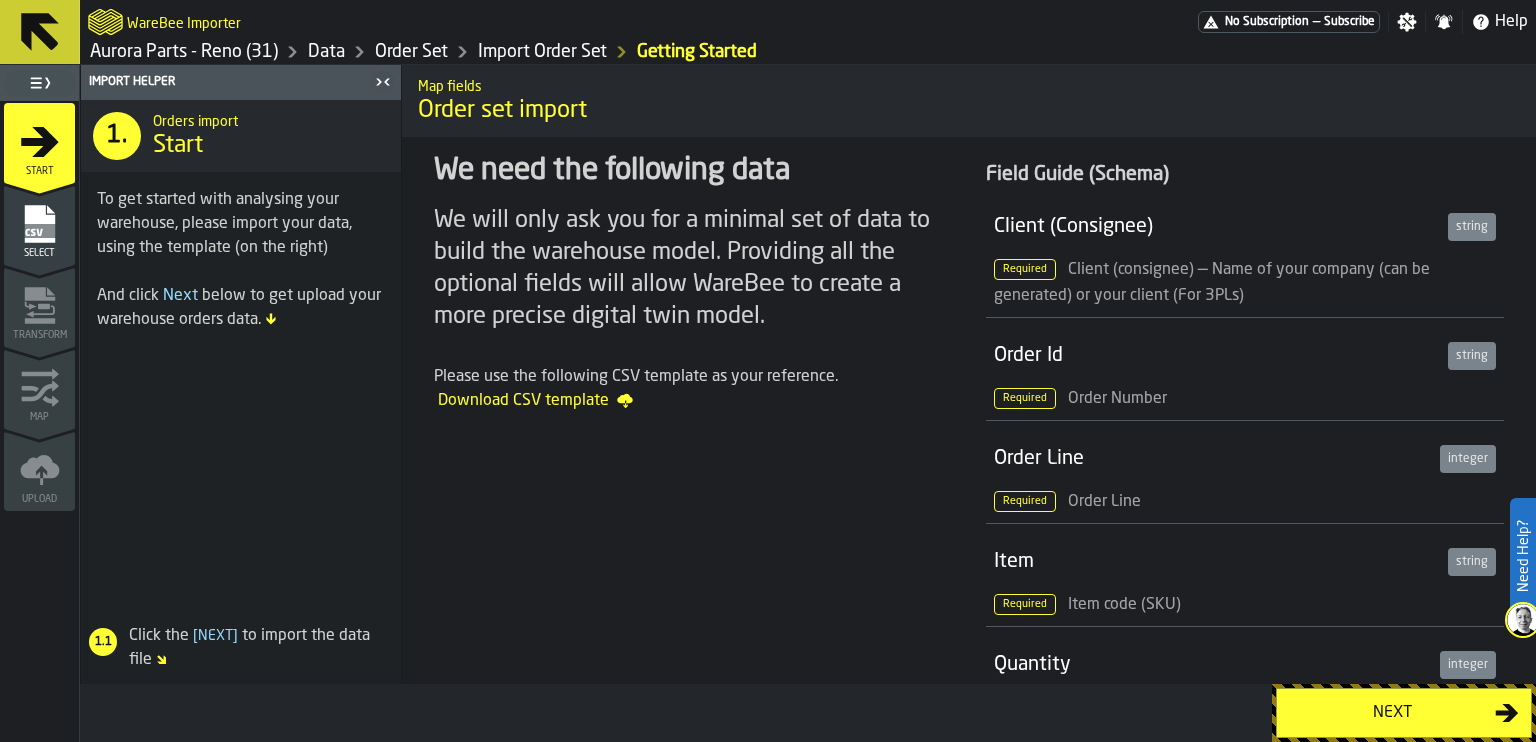 click 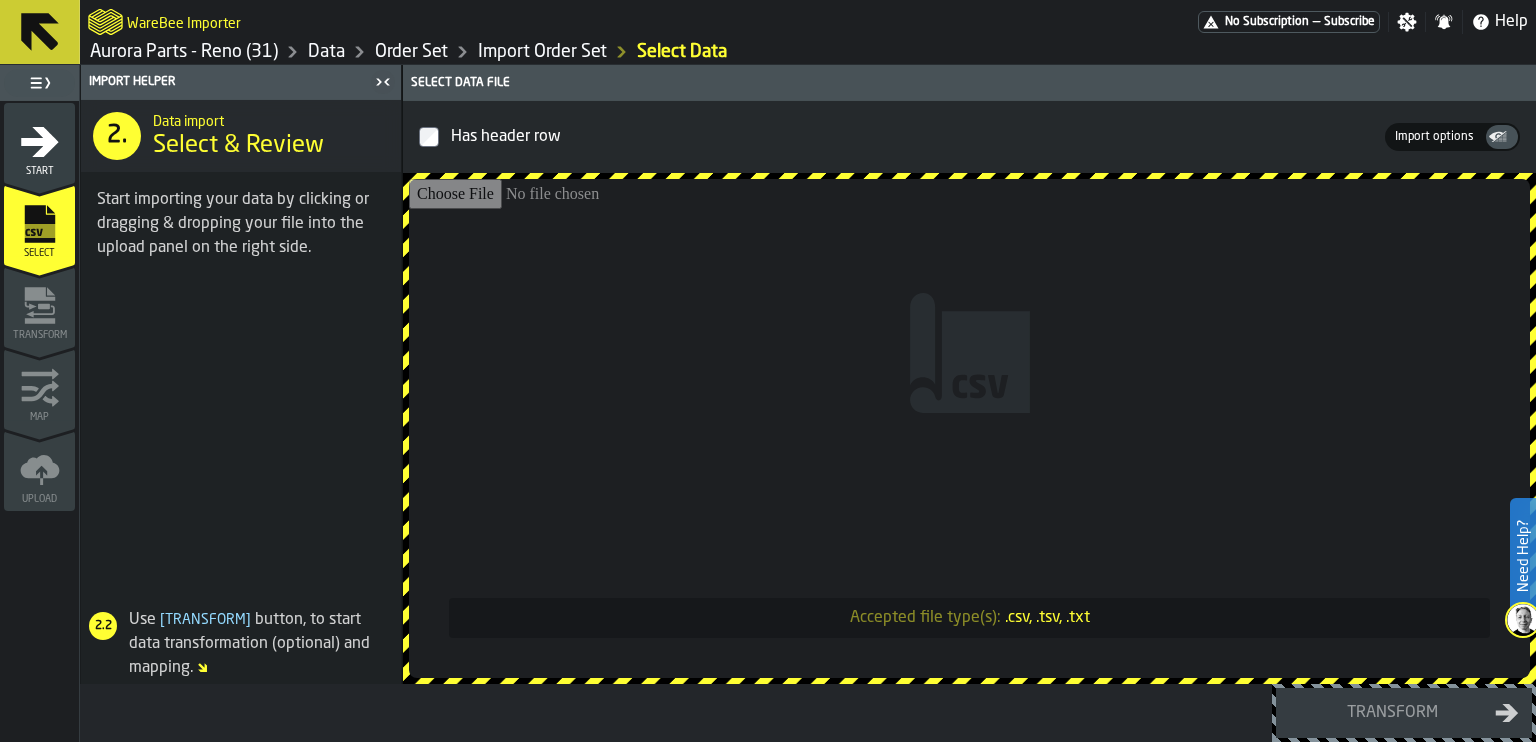 click 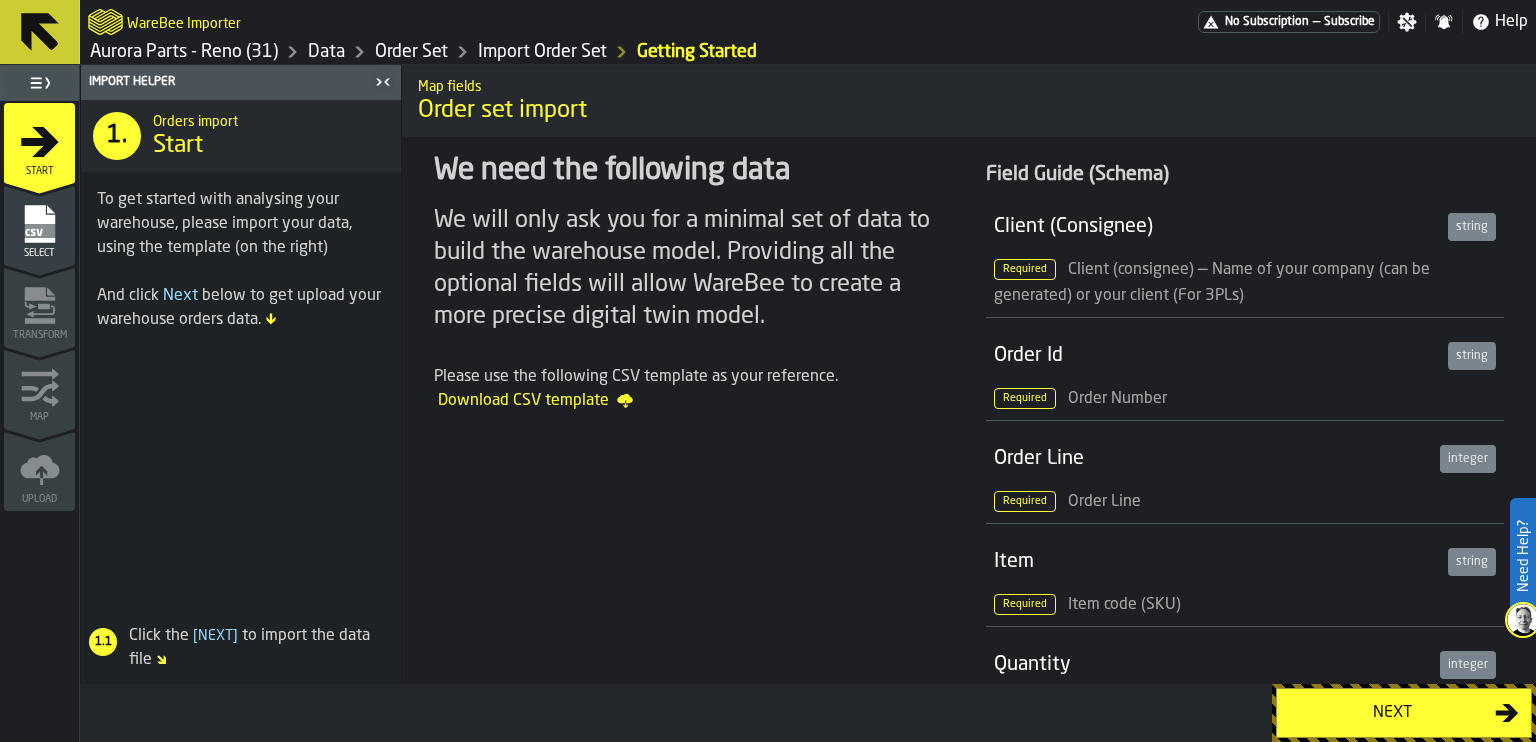 click 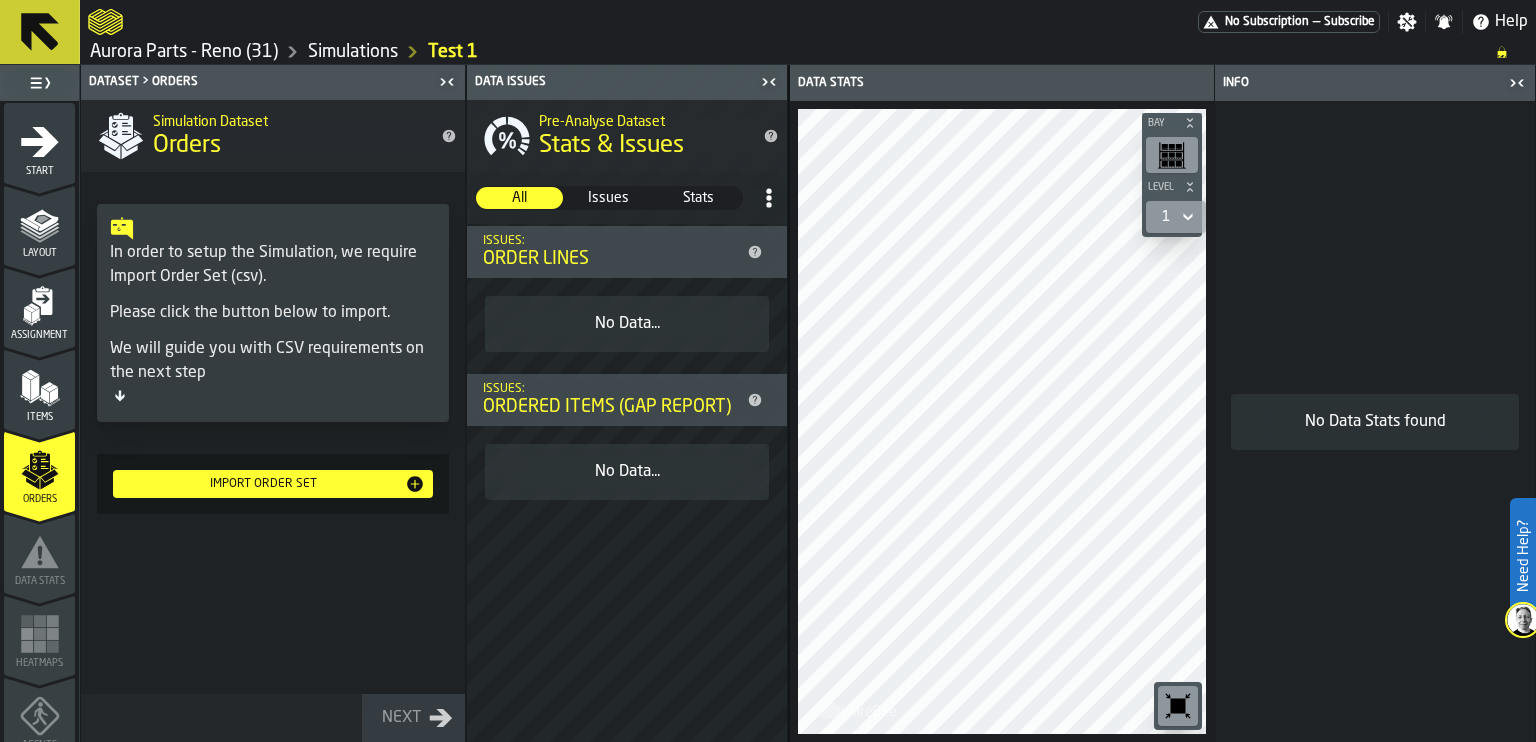 click on "Ordered Items (Gap Report)" at bounding box center [611, 407] 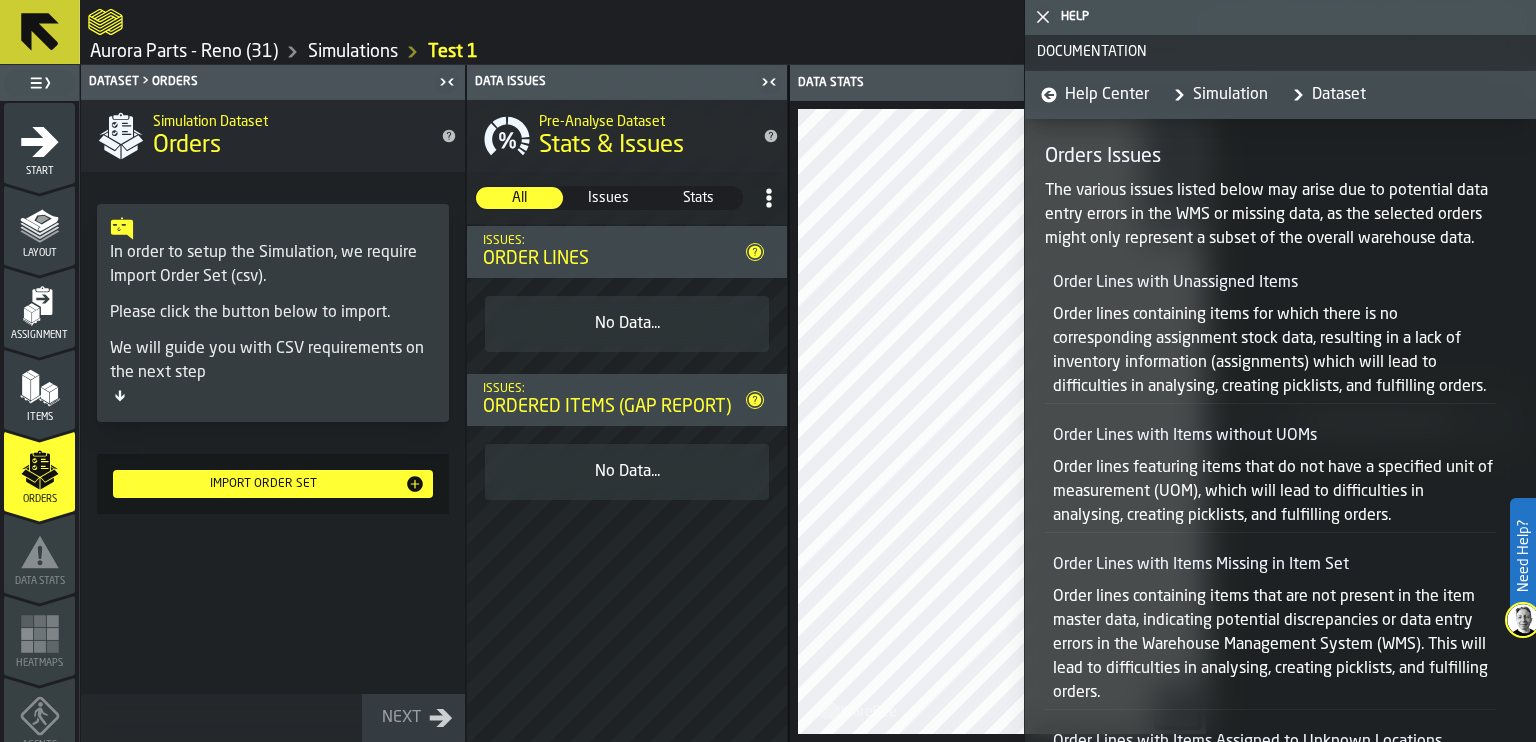 scroll, scrollTop: 383, scrollLeft: 0, axis: vertical 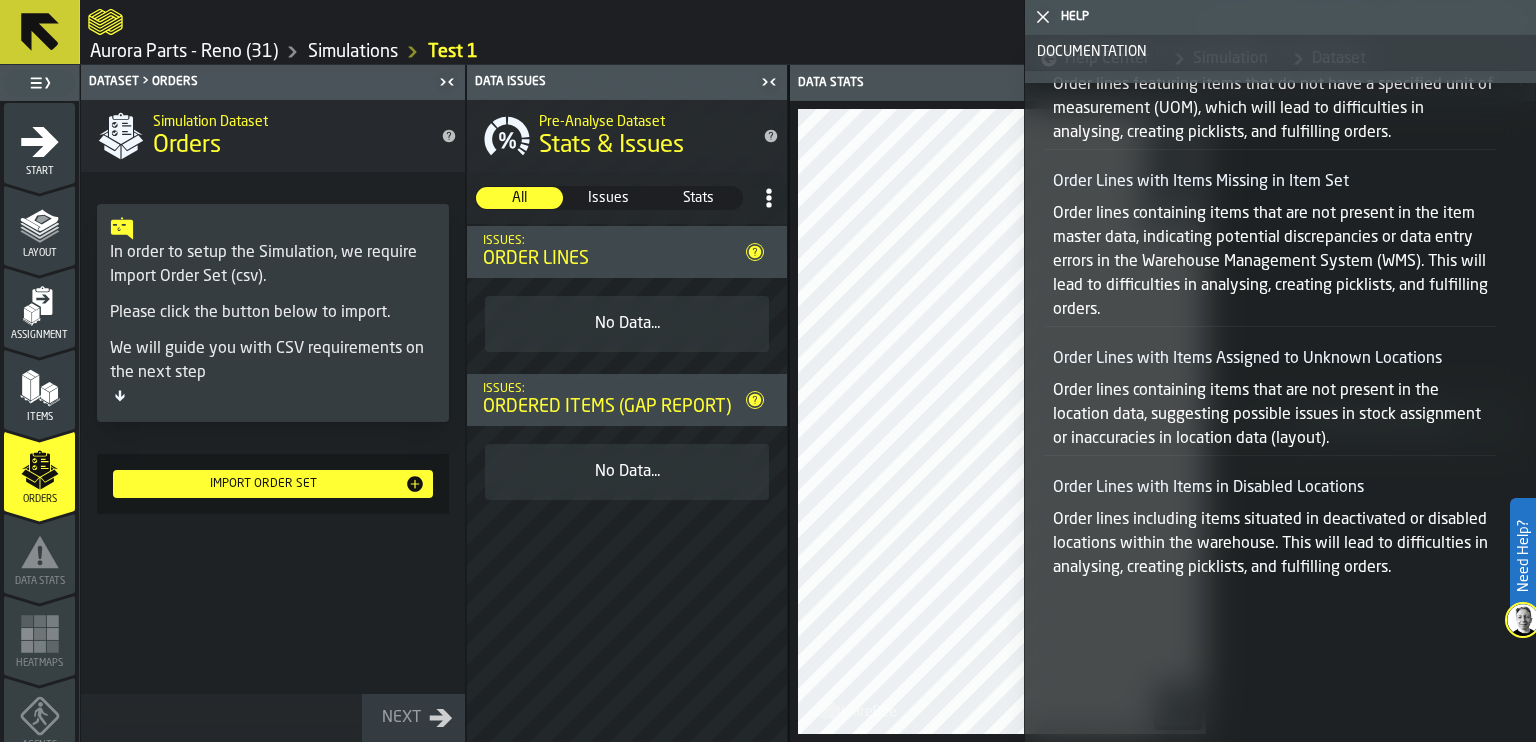 click on "Items" at bounding box center [39, 395] 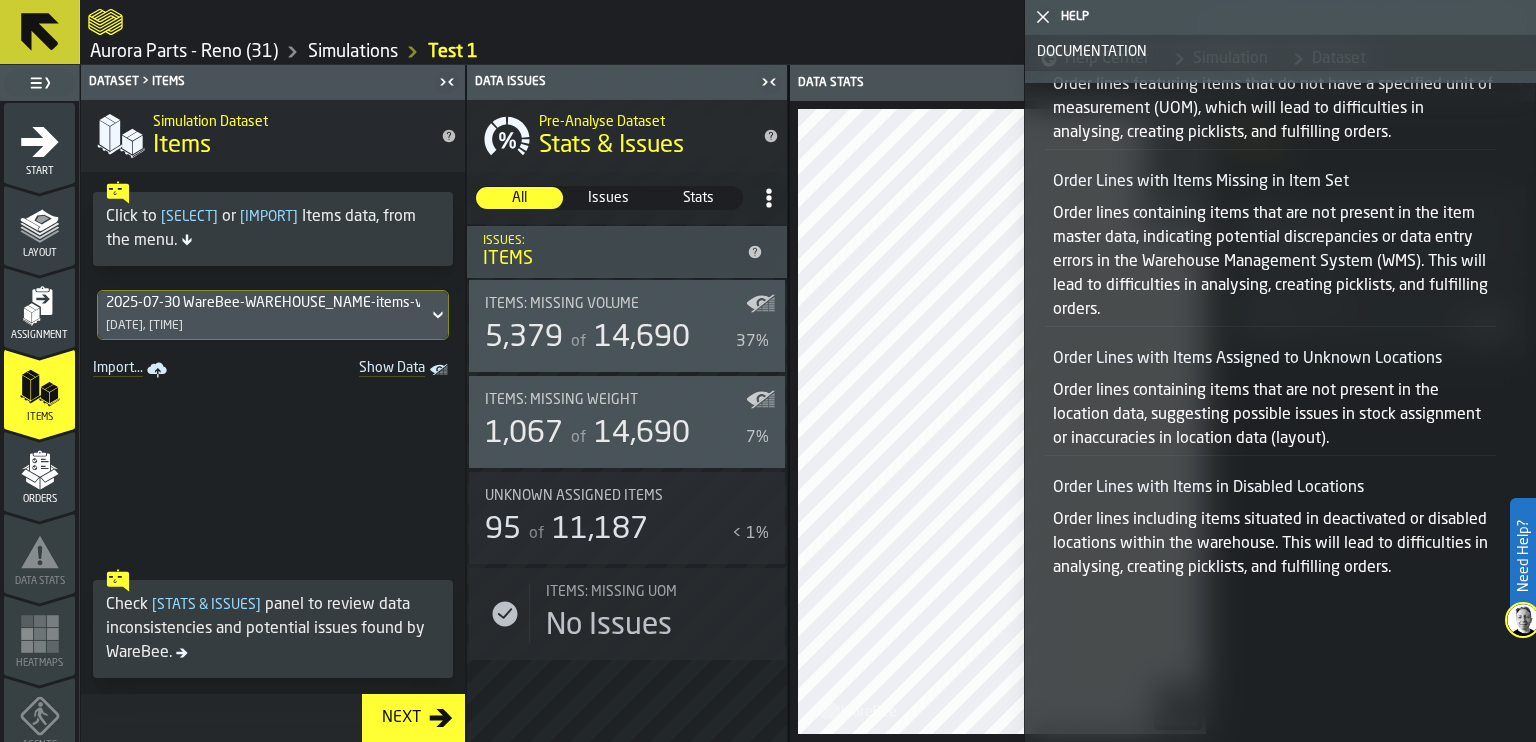 click 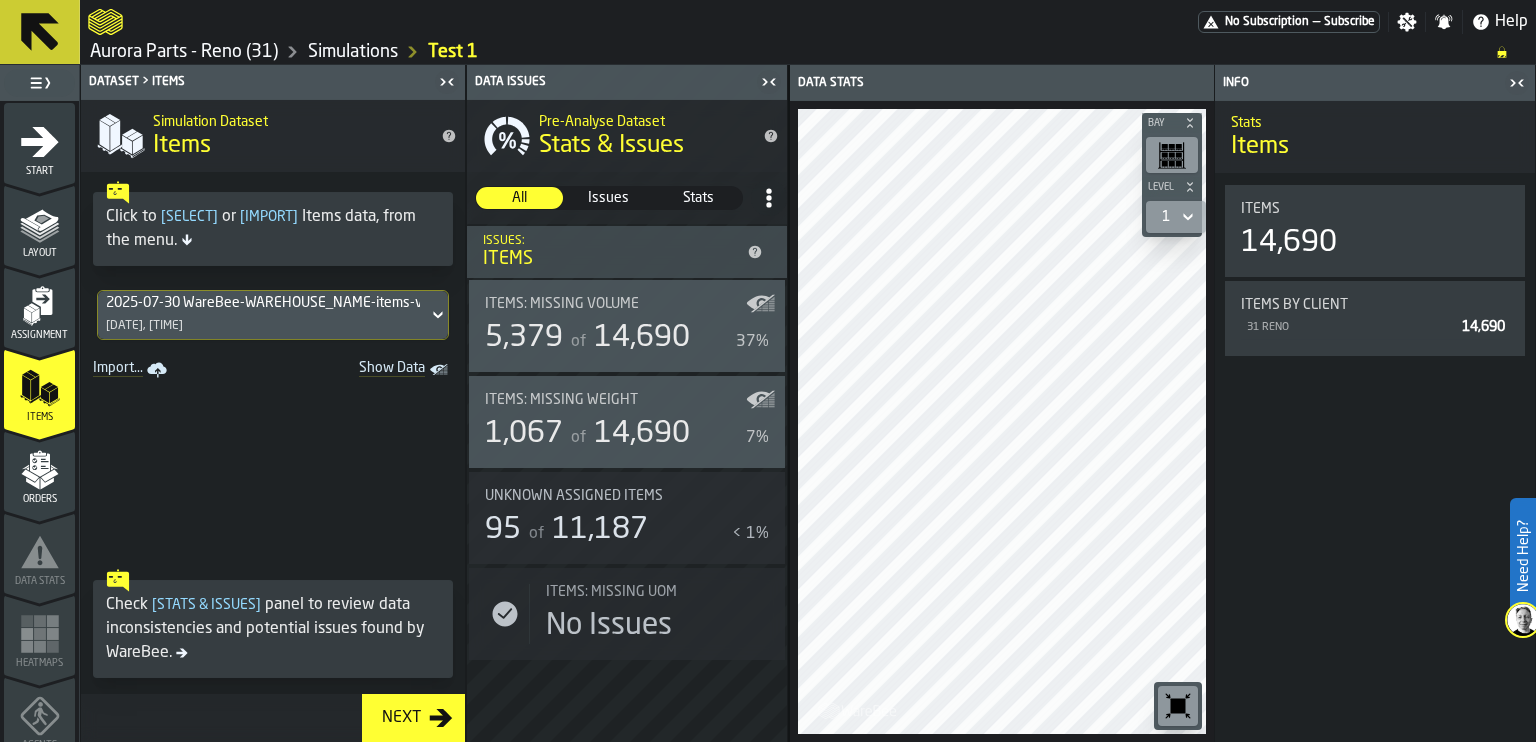 click 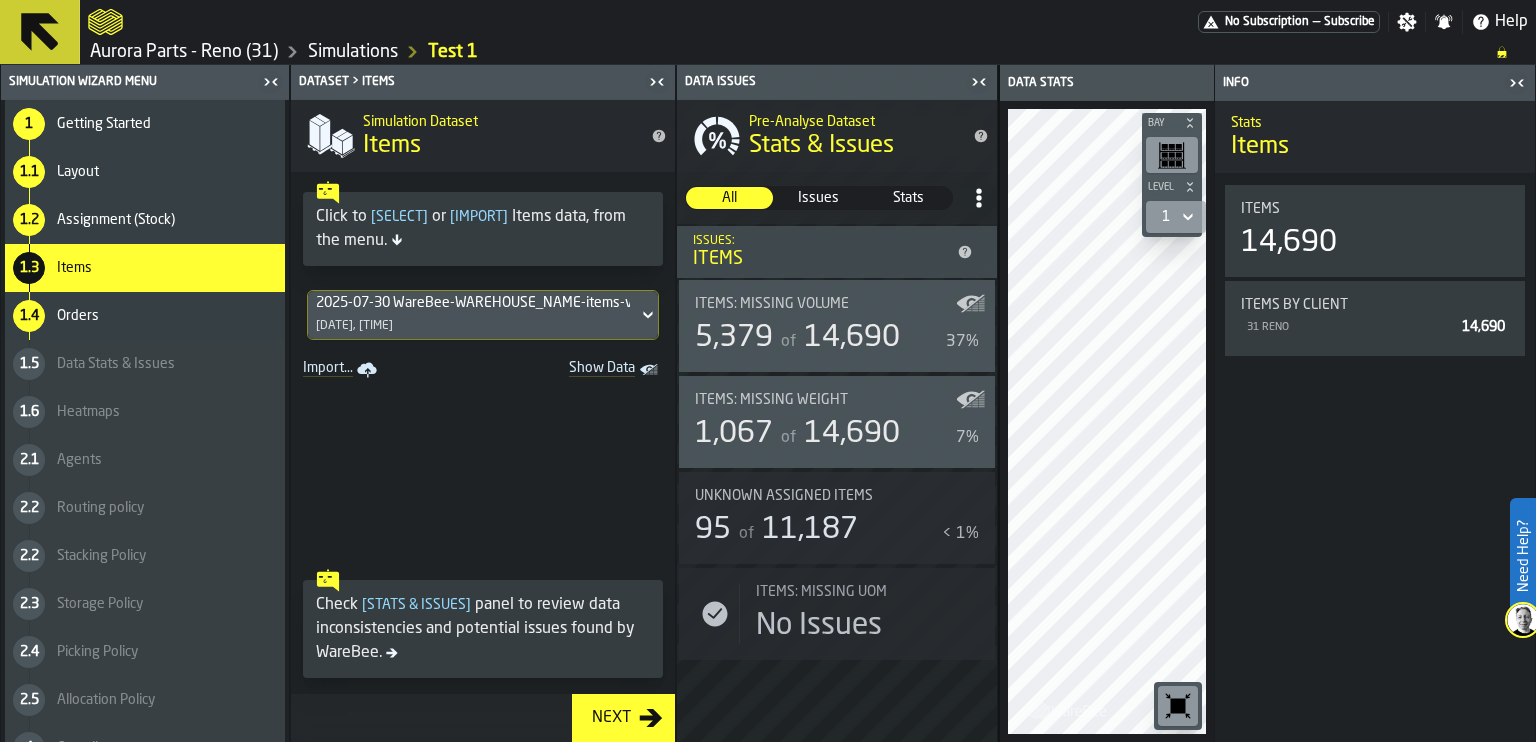 click on "Assignment (Stock)" at bounding box center (116, 220) 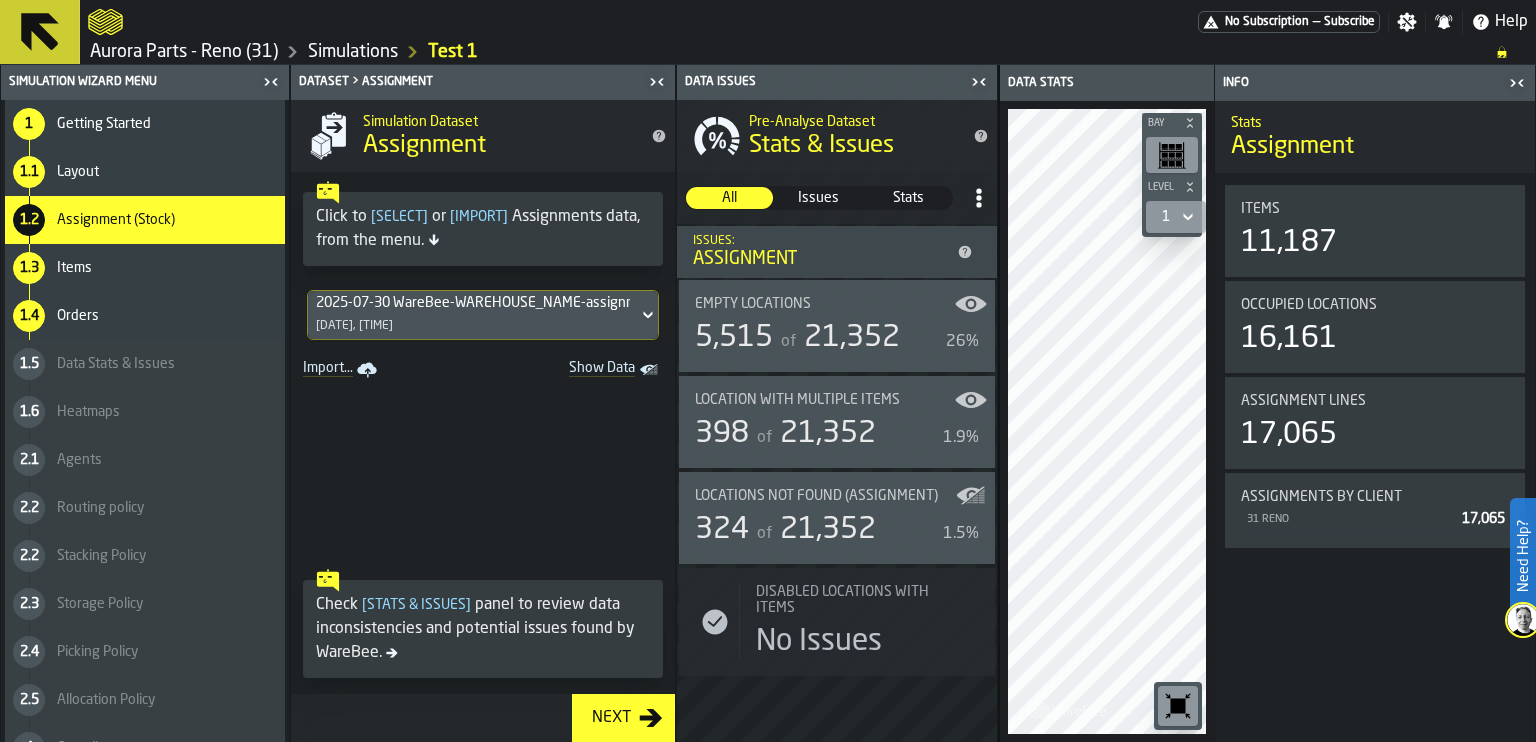click on "1.1 Layout" at bounding box center [145, 172] 